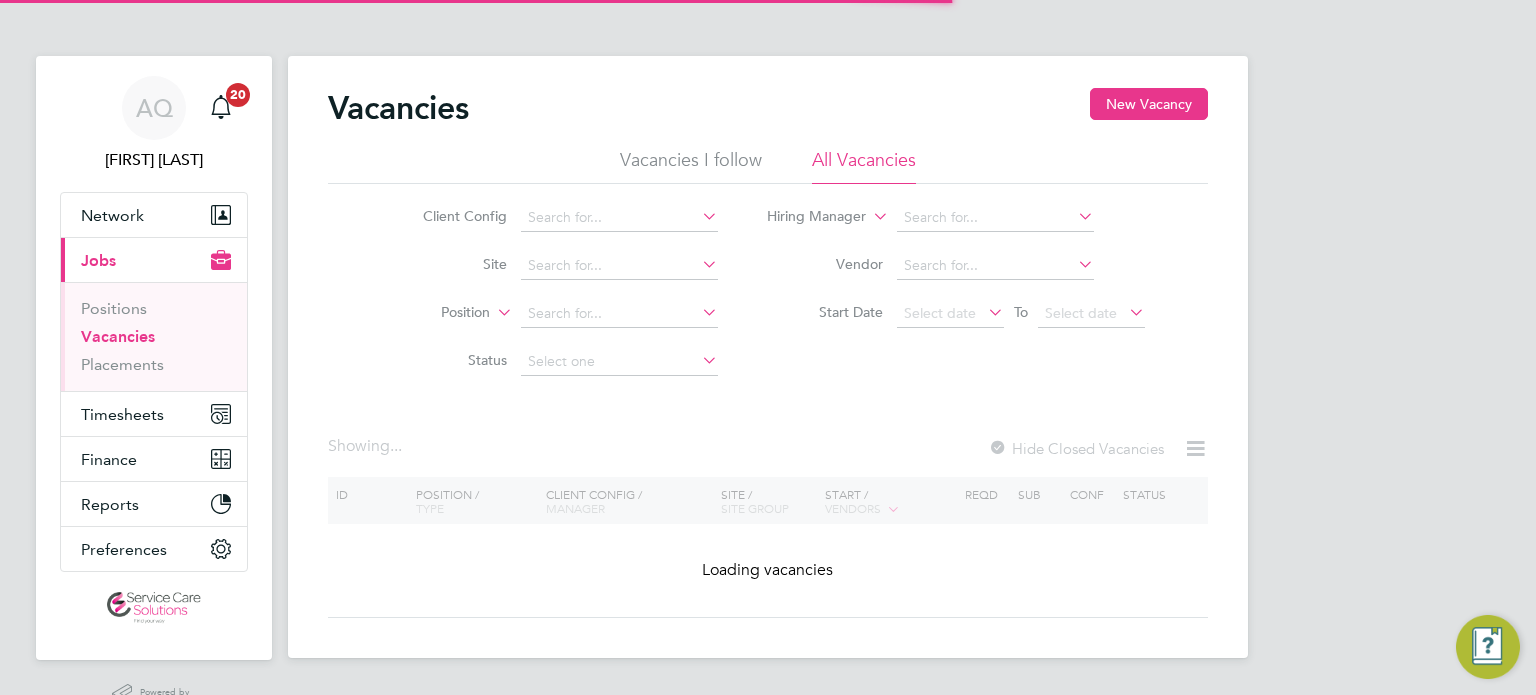scroll, scrollTop: 0, scrollLeft: 0, axis: both 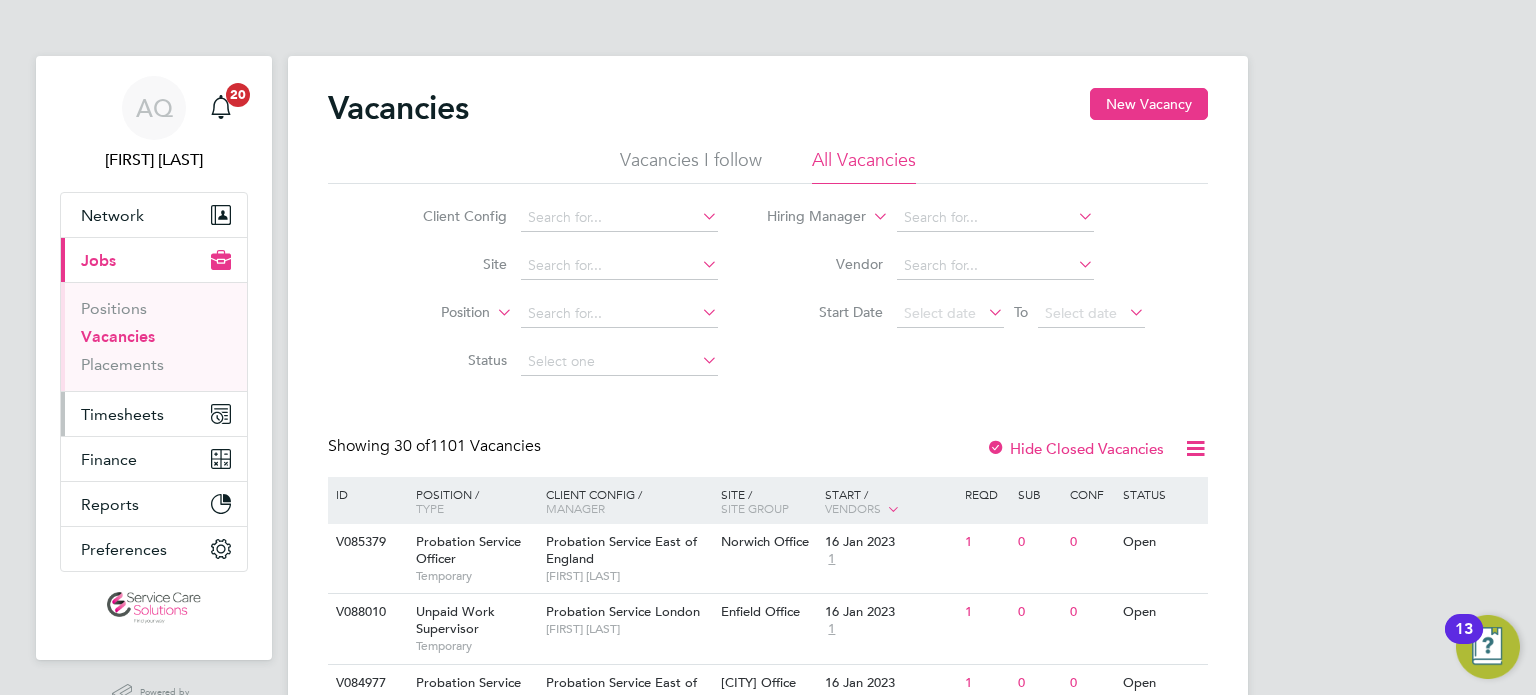 click on "Timesheets" at bounding box center (122, 414) 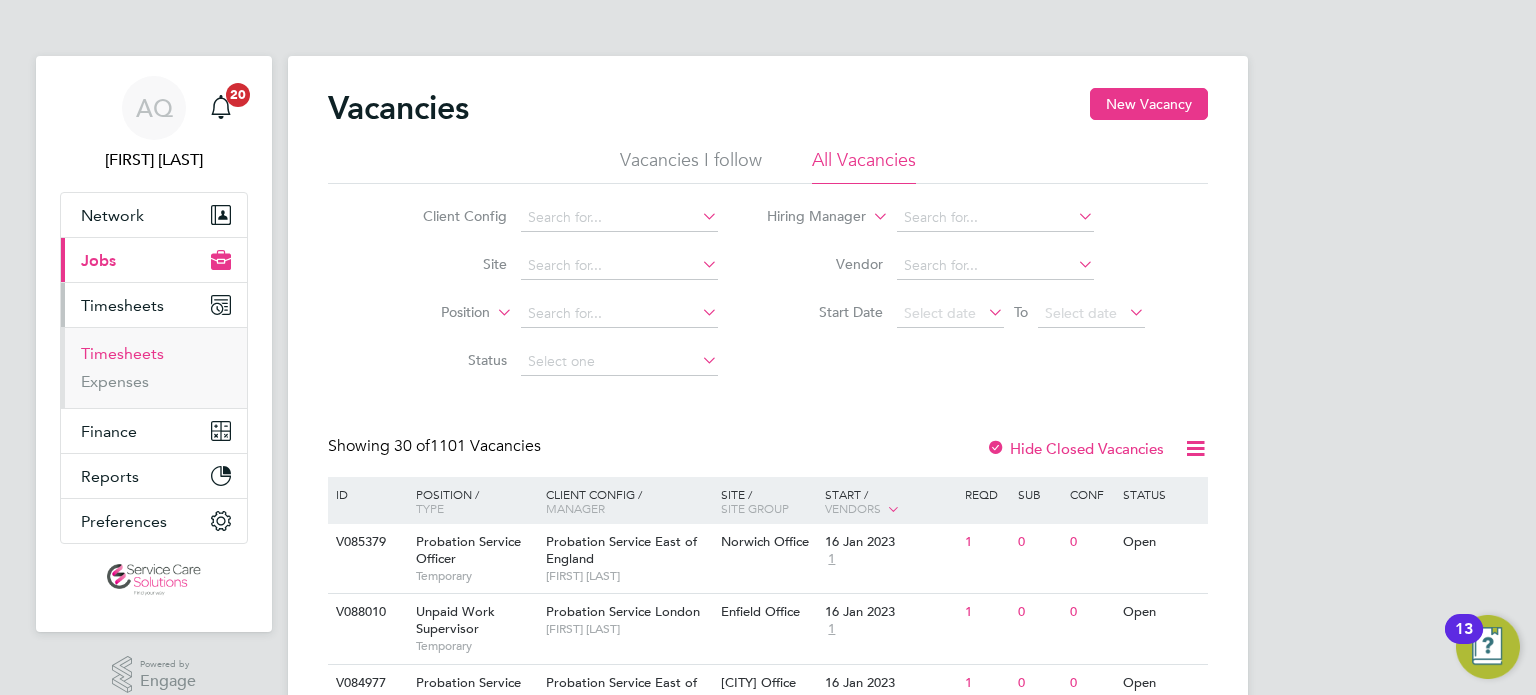 click on "Timesheets" at bounding box center (122, 353) 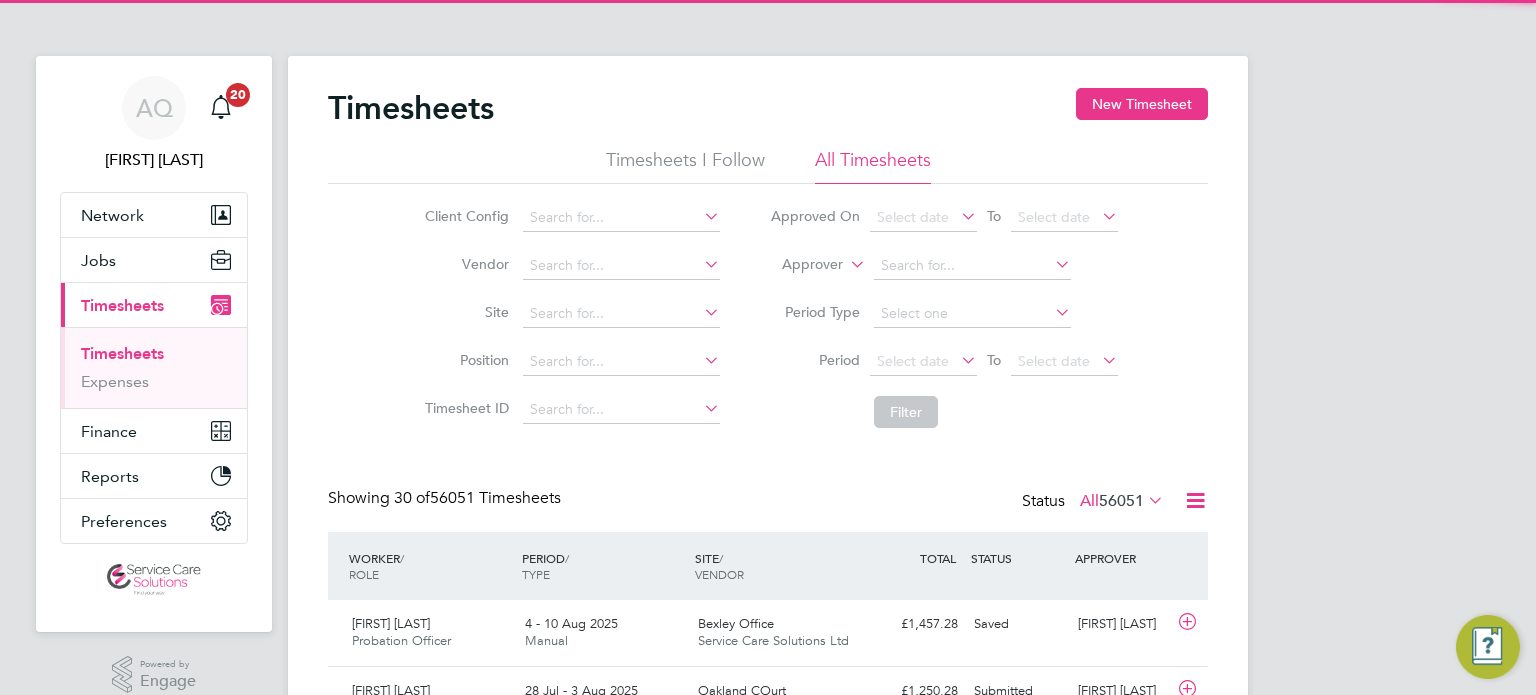 scroll, scrollTop: 9, scrollLeft: 10, axis: both 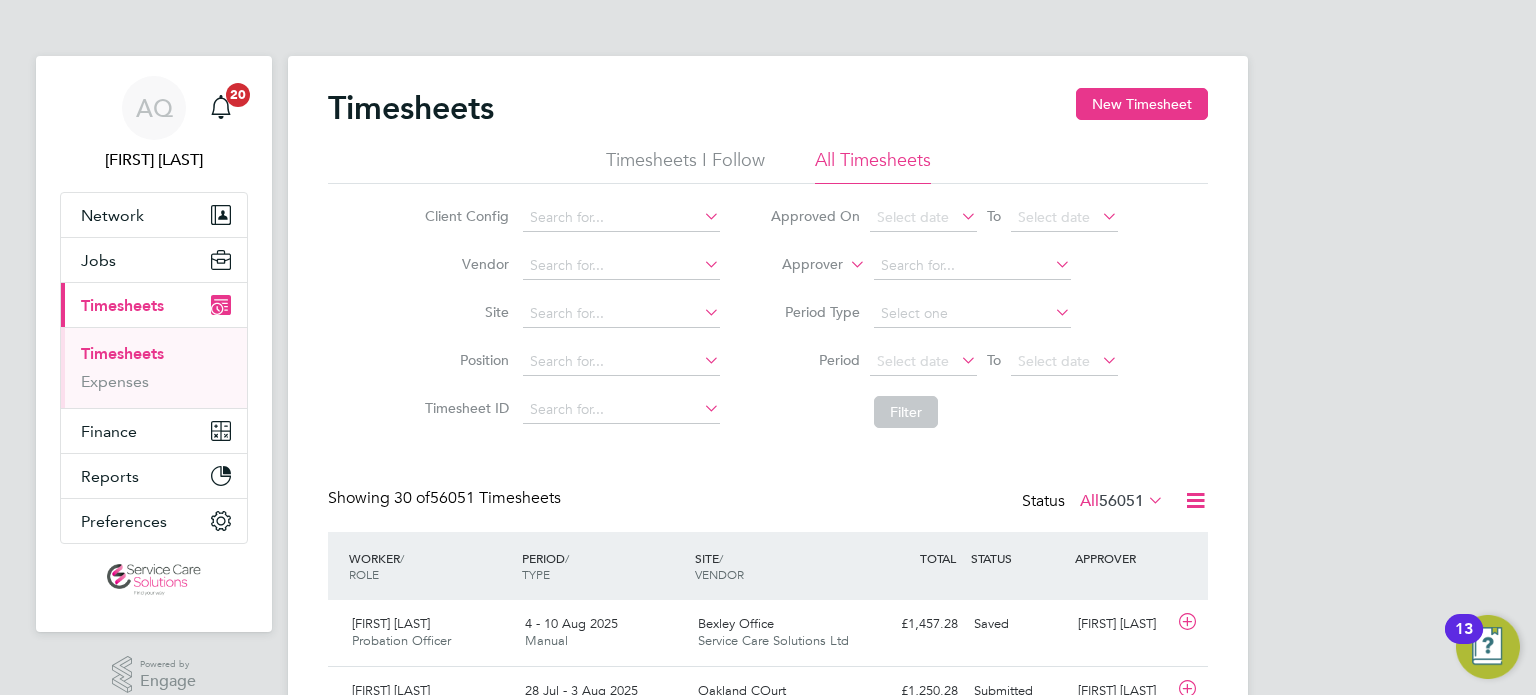click on "Approver" 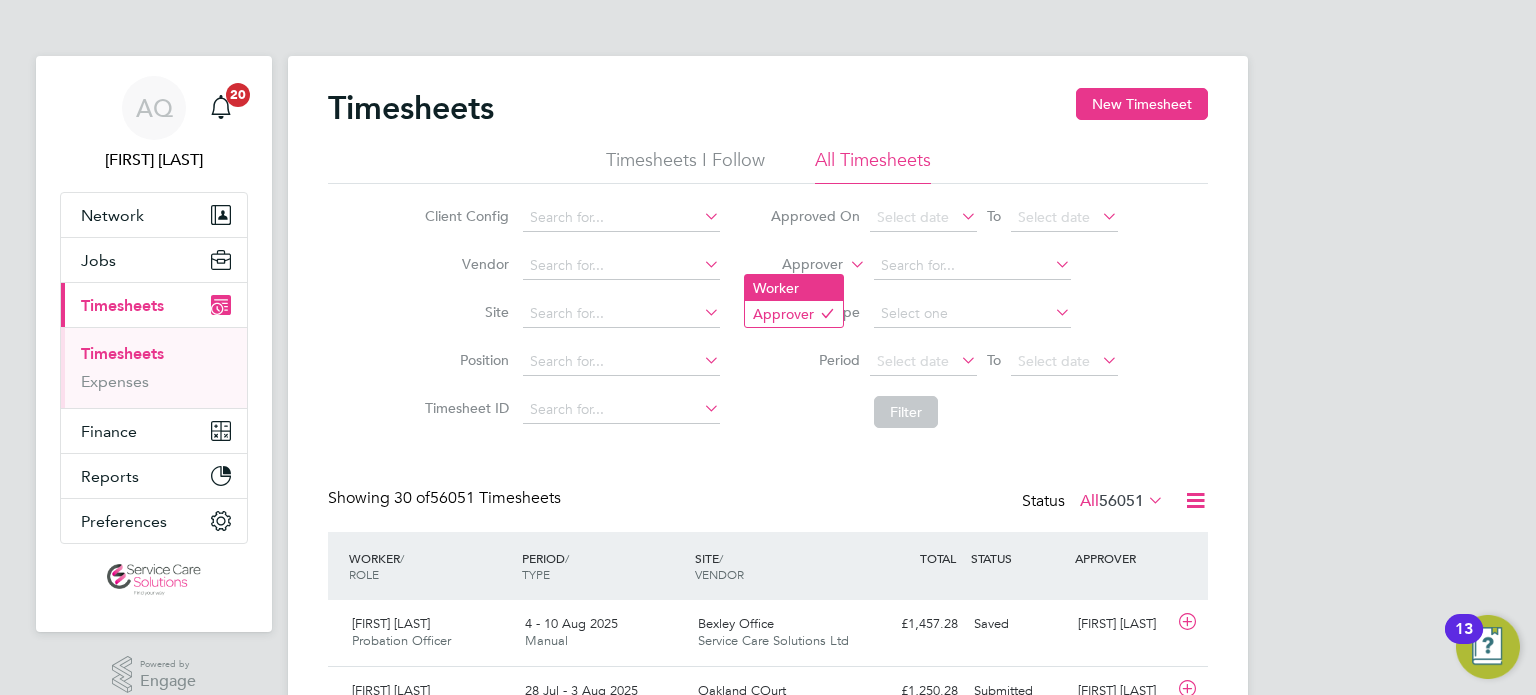click on "Worker" 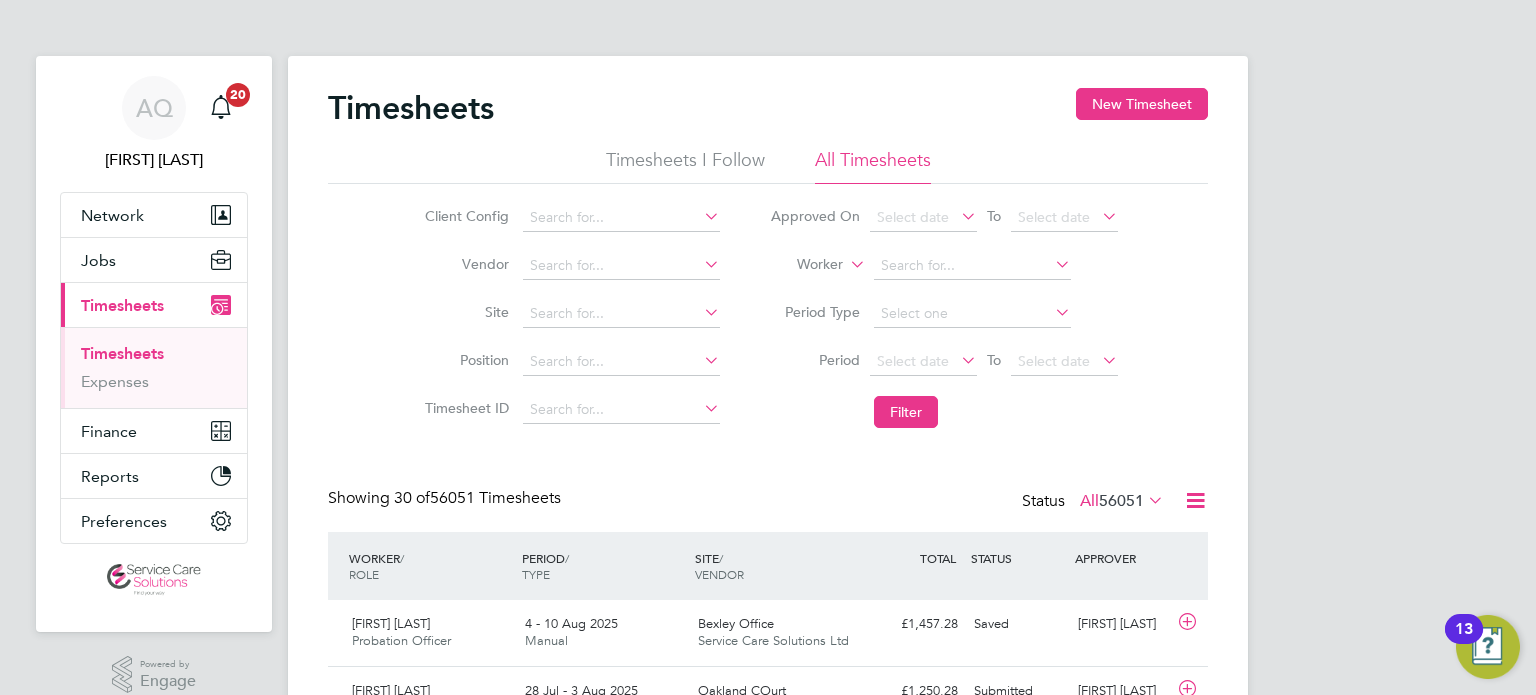 click on "Worker" 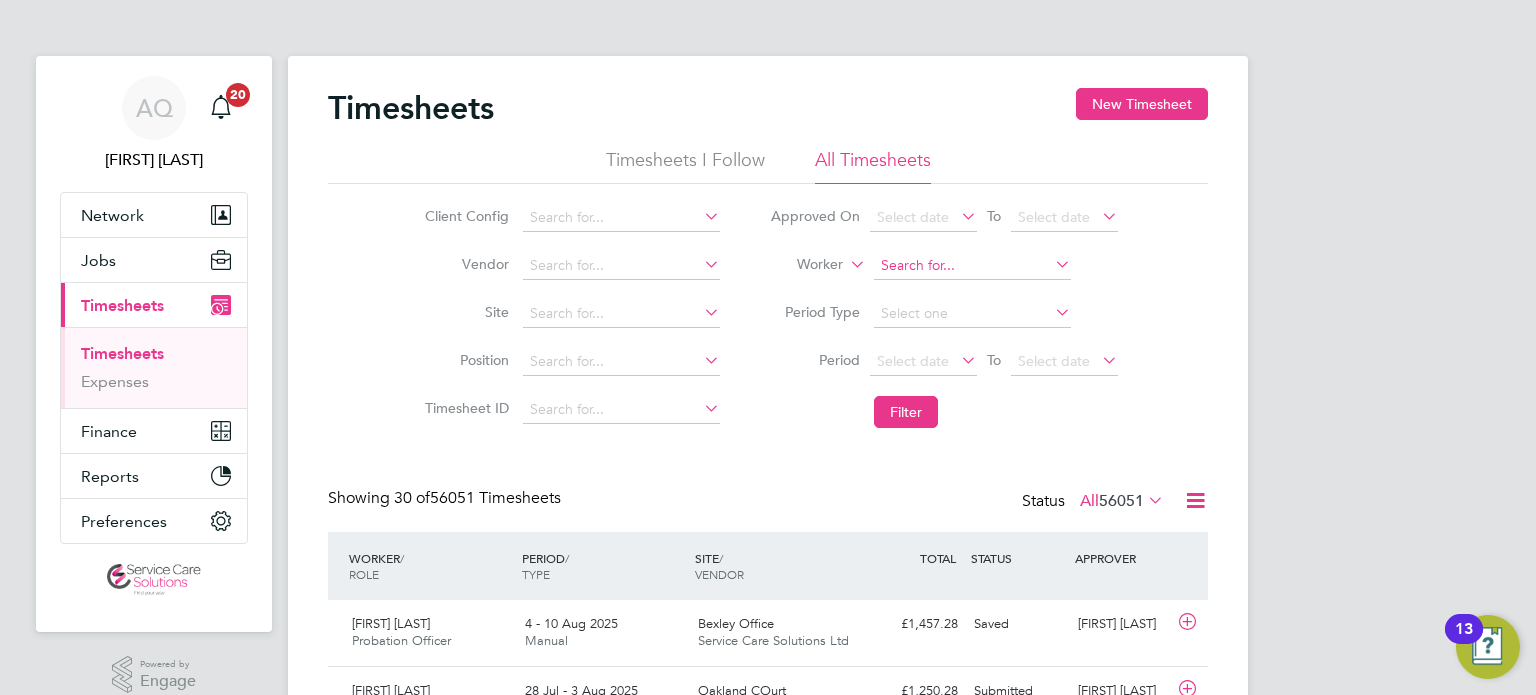 click 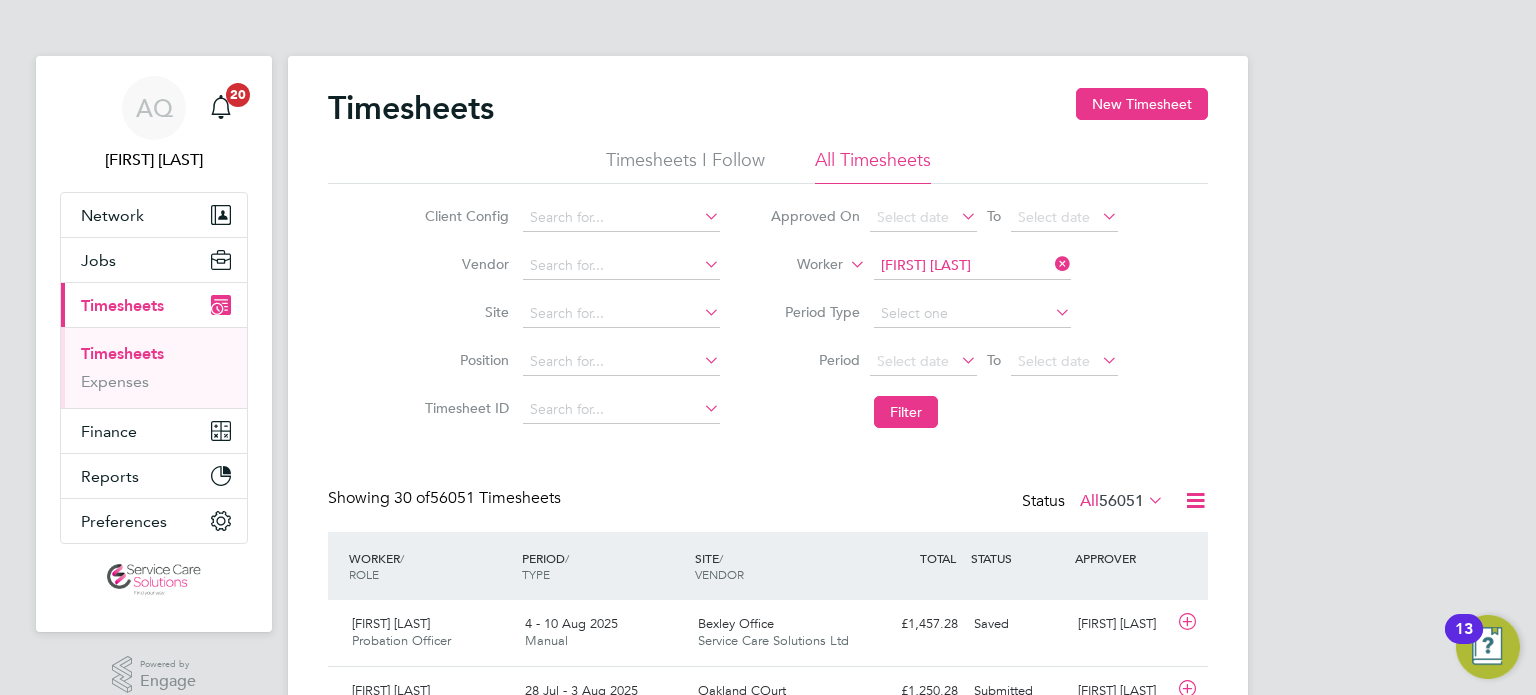 click on "Stac" 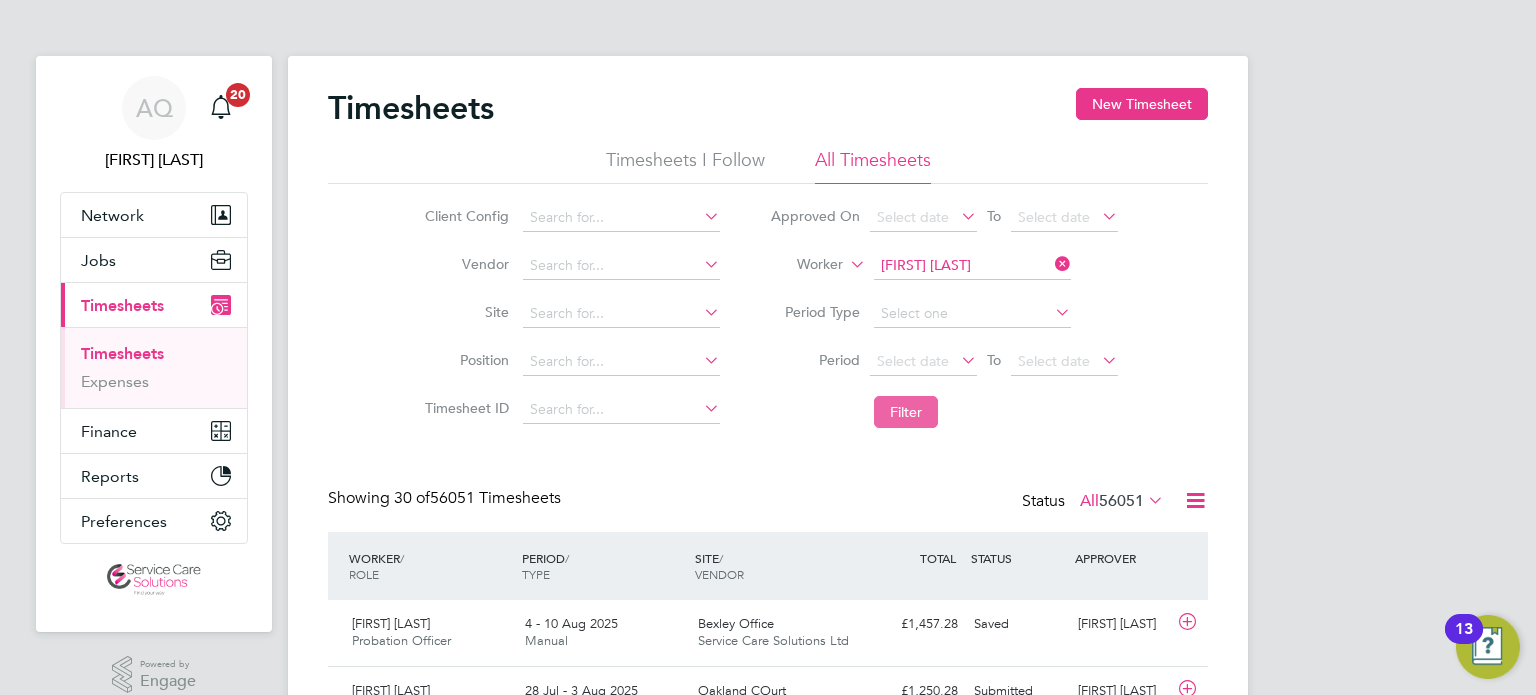 click on "Filter" 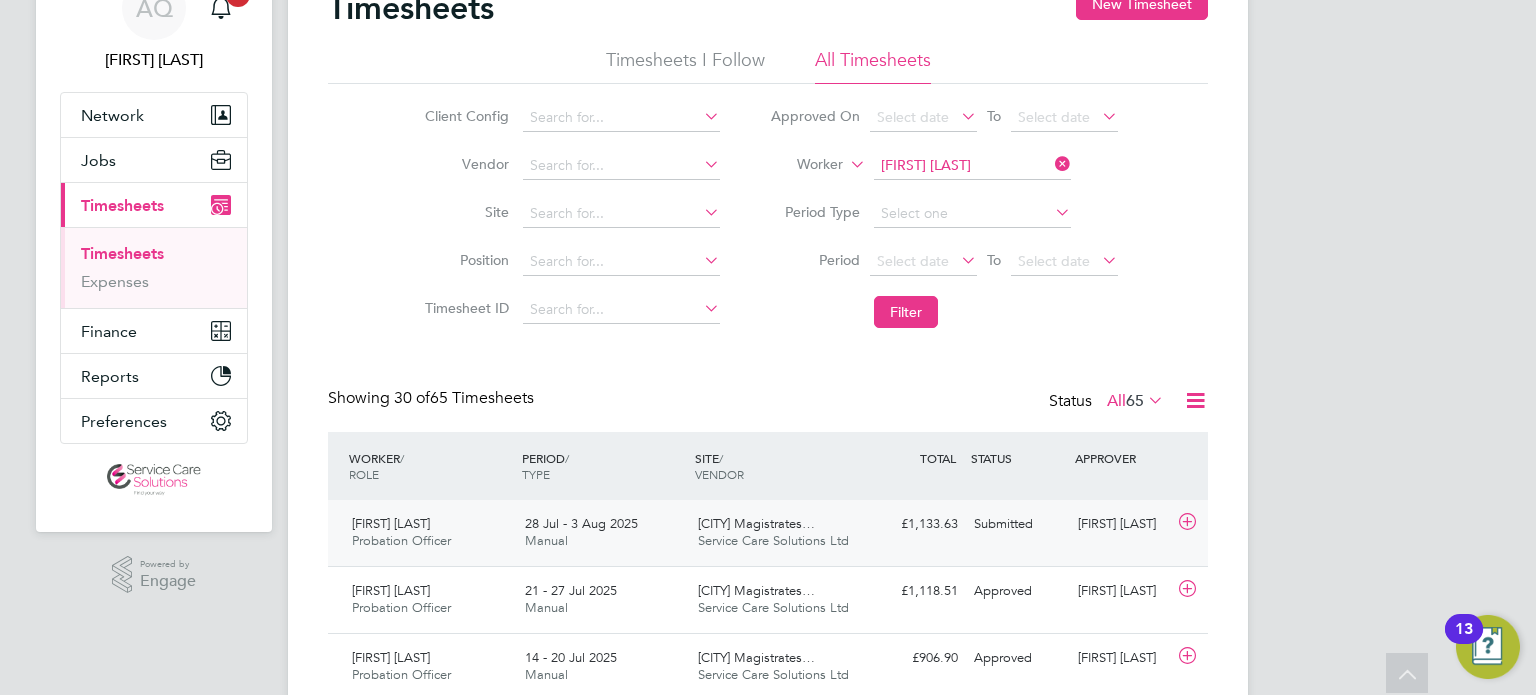 click on "Submitted" 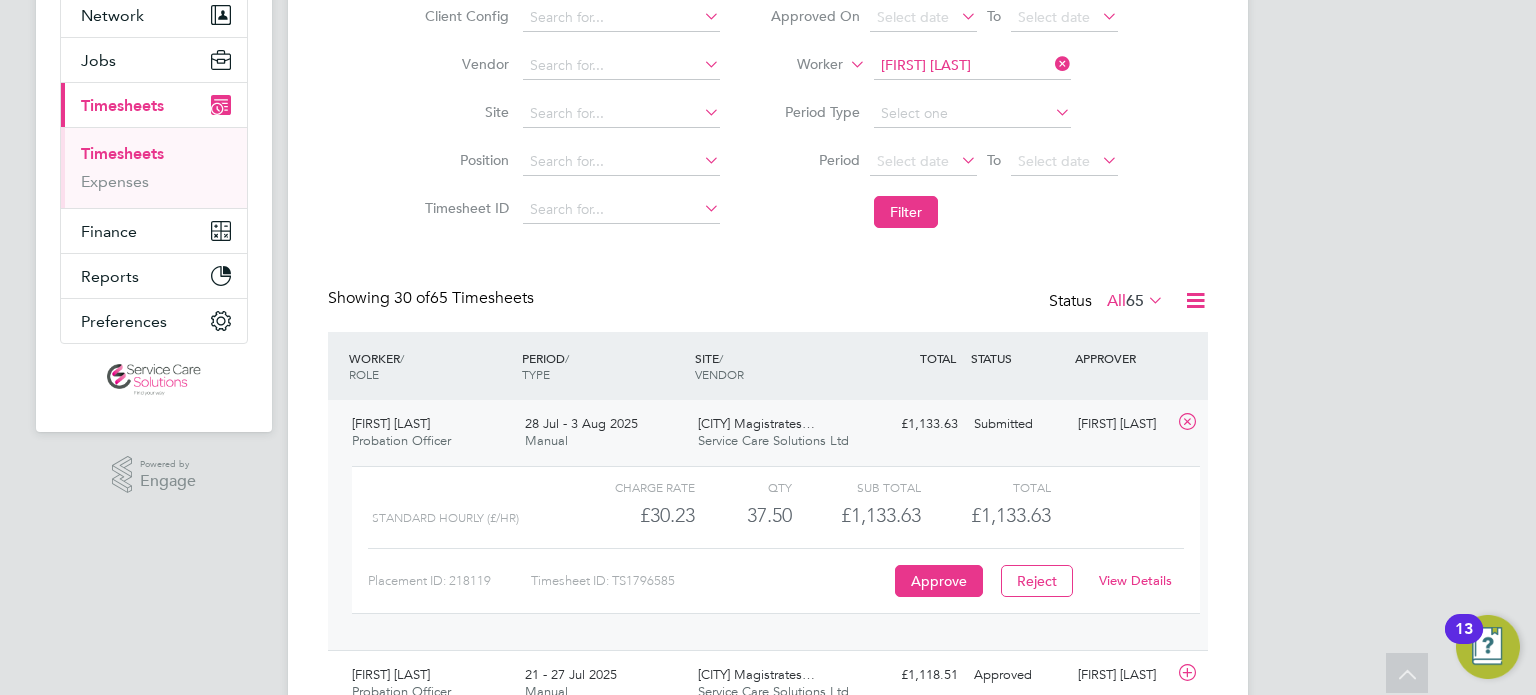 click on "View Details" 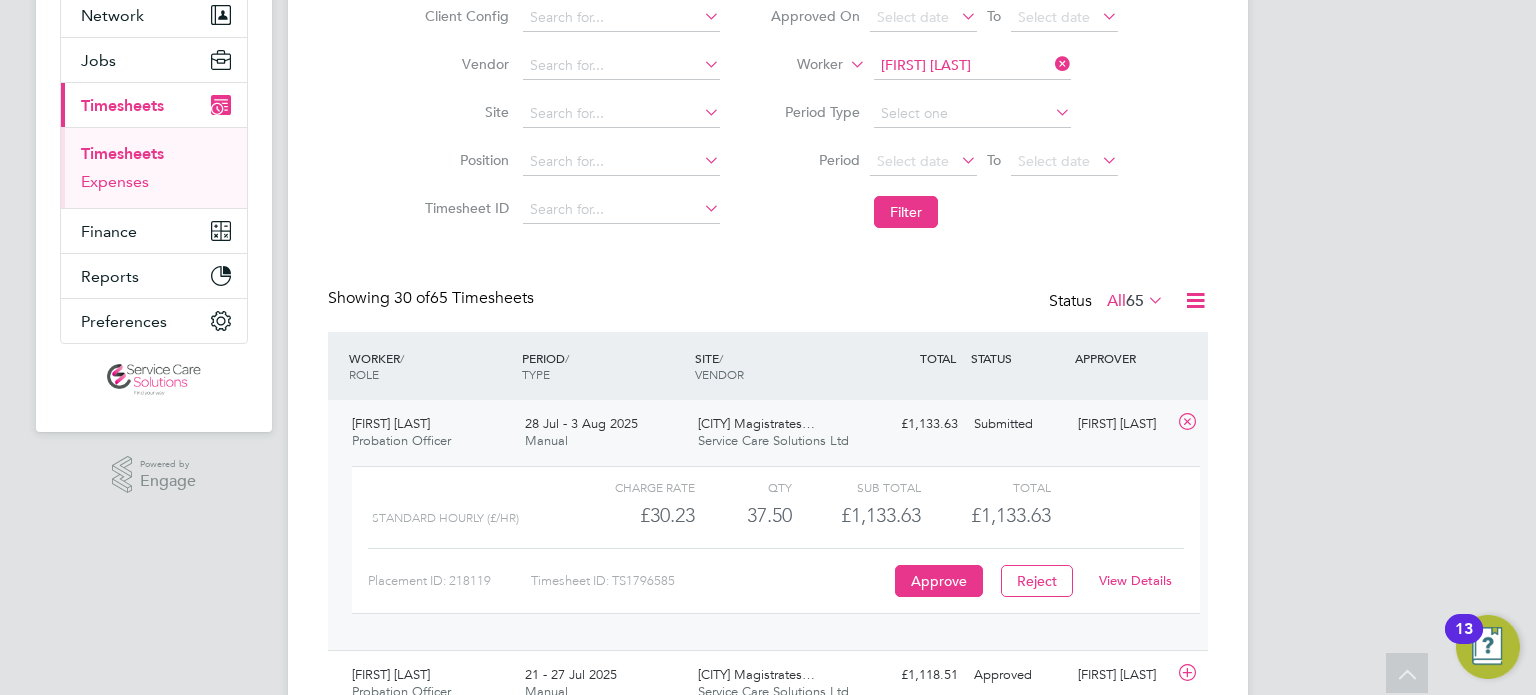 click on "Expenses" at bounding box center (115, 181) 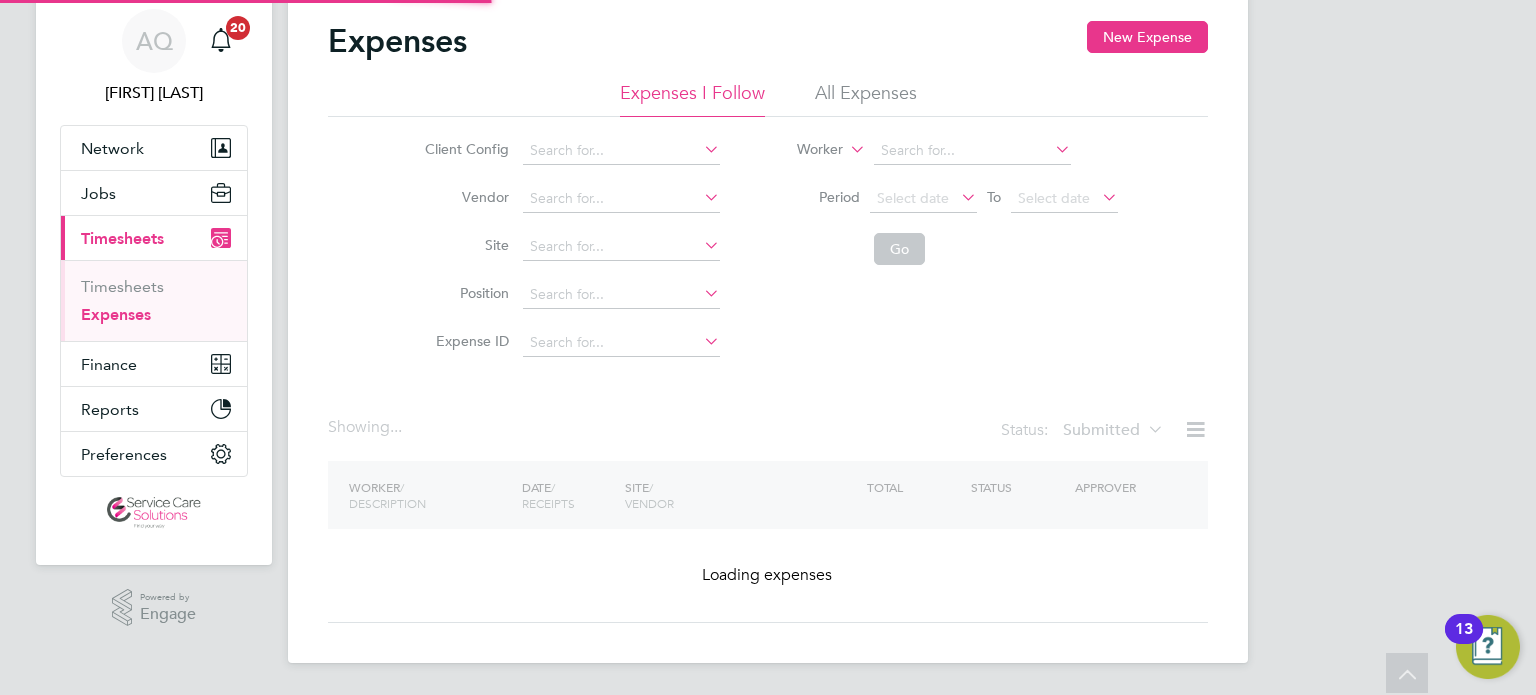 scroll, scrollTop: 0, scrollLeft: 0, axis: both 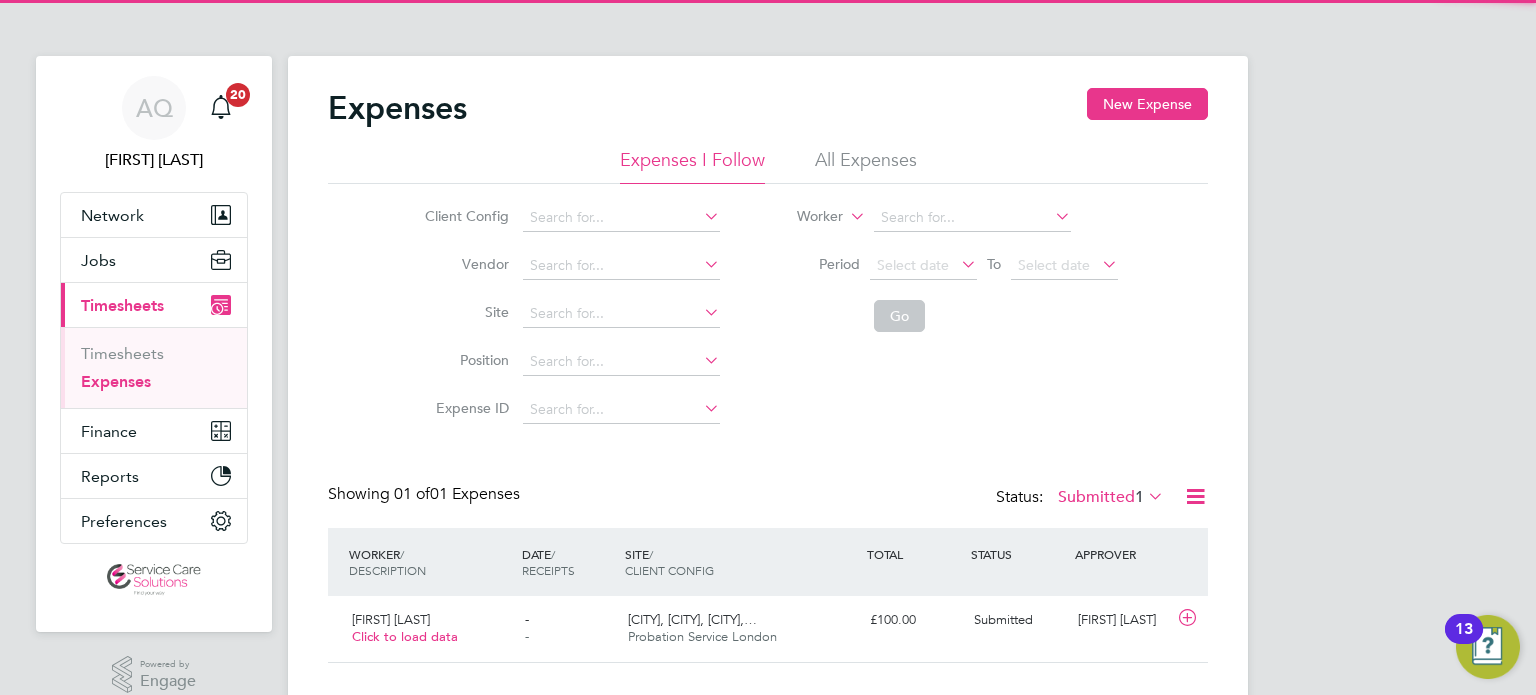 click on "All Expenses" 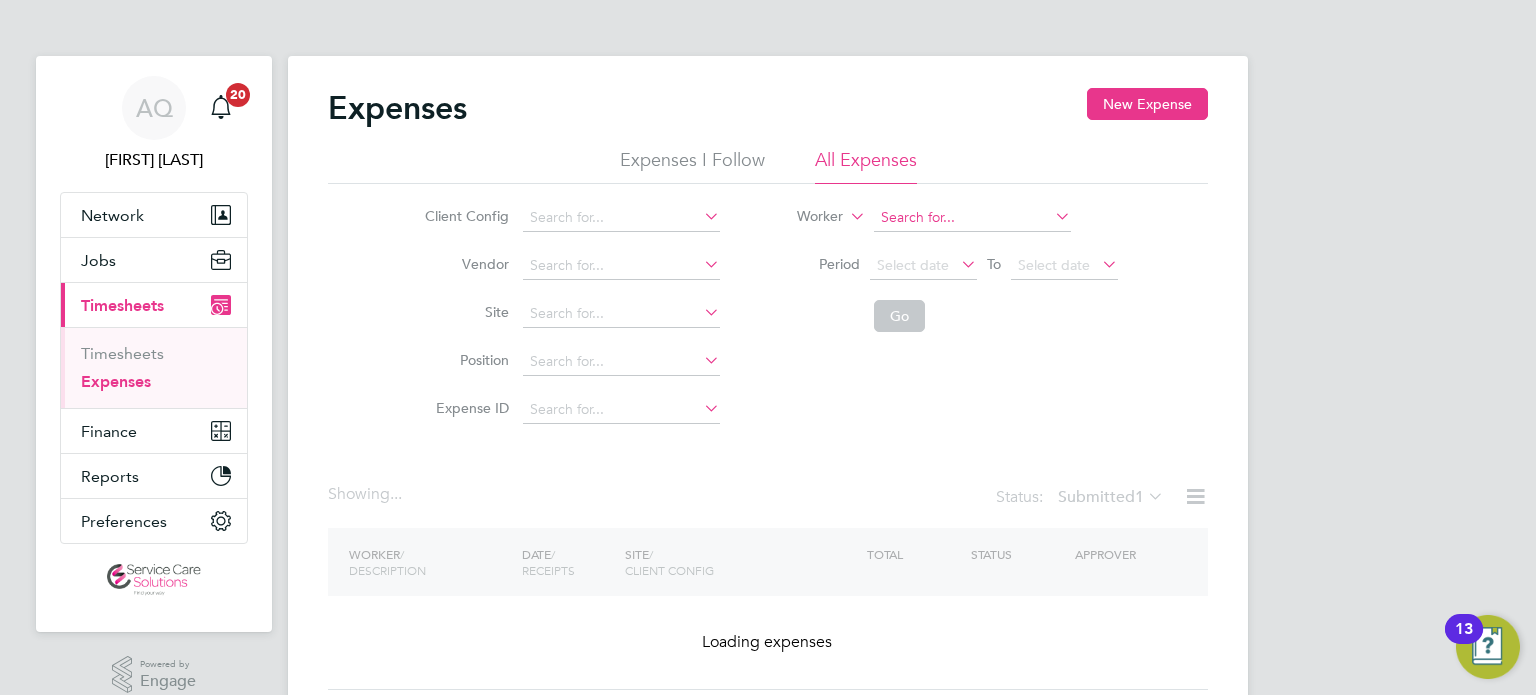 drag, startPoint x: 919, startPoint y: 216, endPoint x: 960, endPoint y: 211, distance: 41.303753 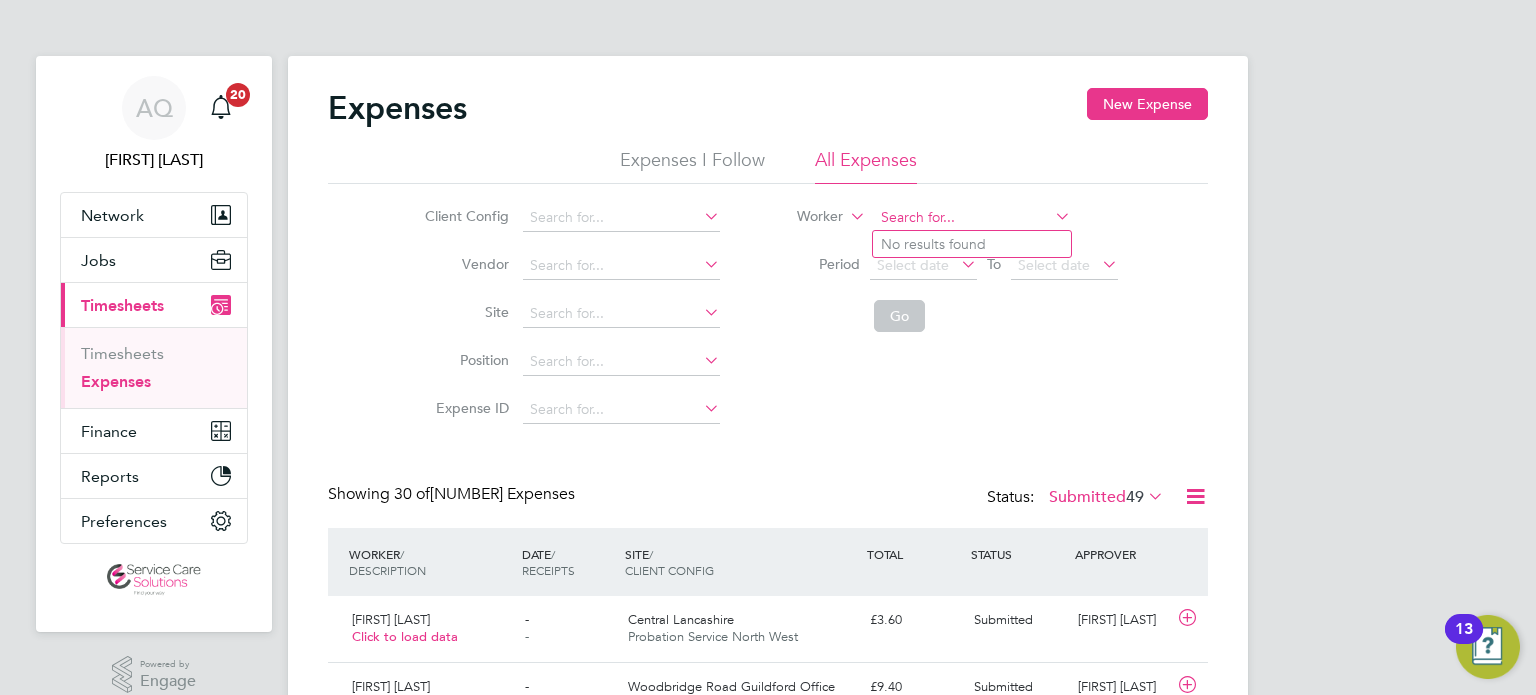 scroll, scrollTop: 9, scrollLeft: 10, axis: both 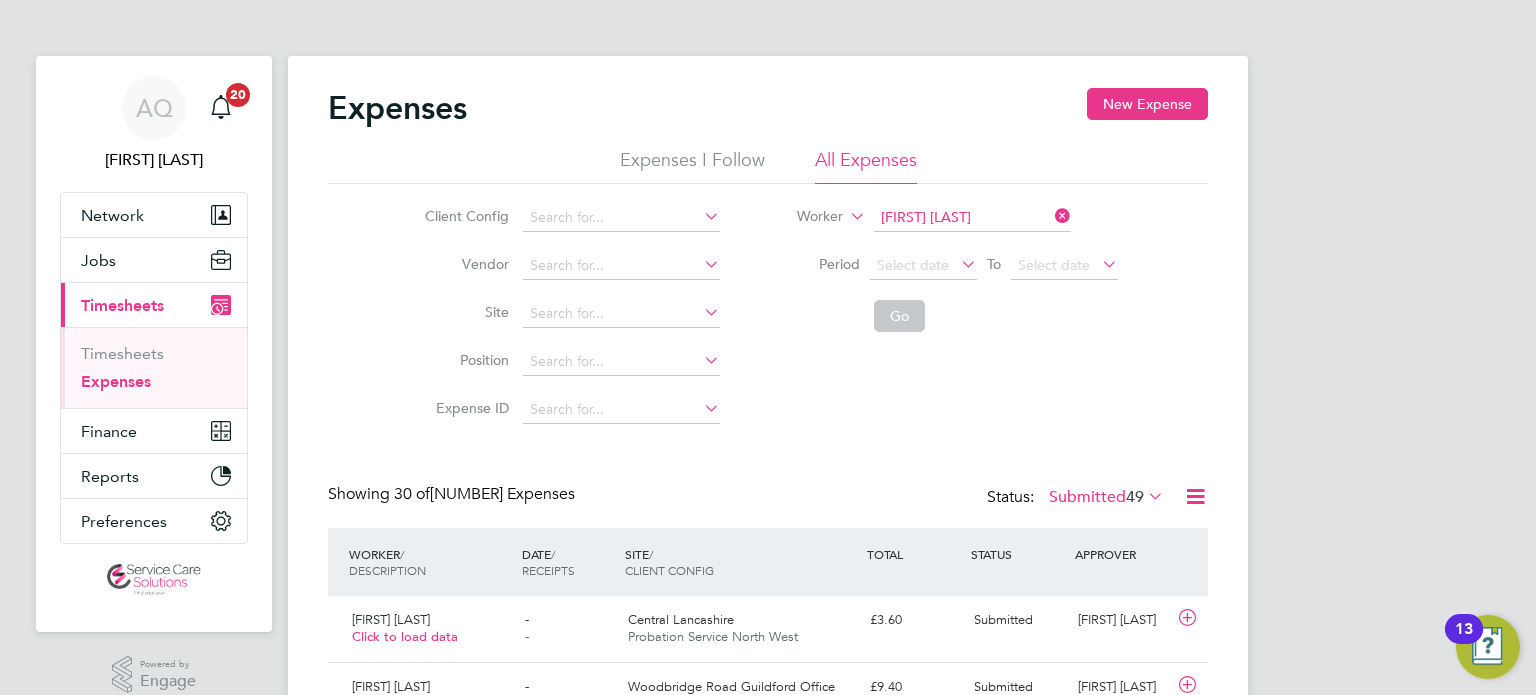 click on "Kilbride" 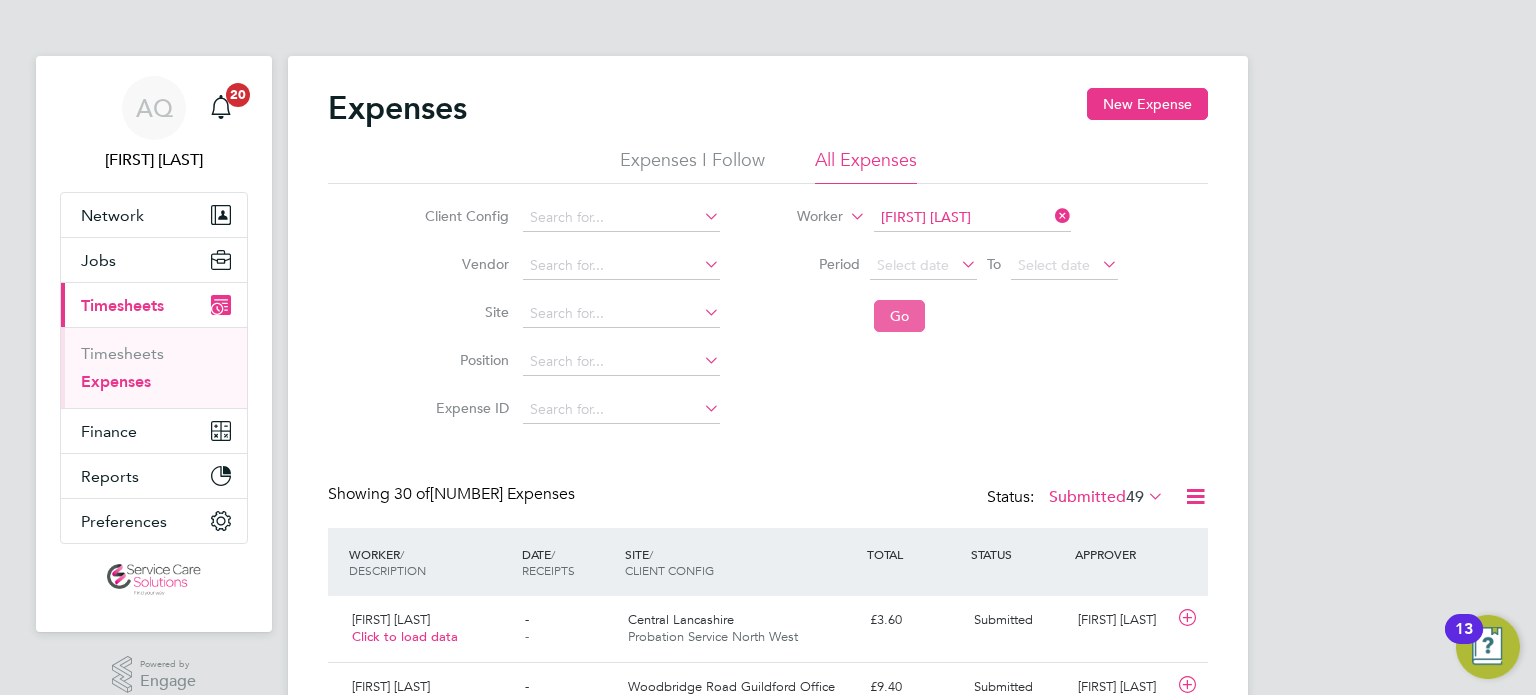 click on "Go" 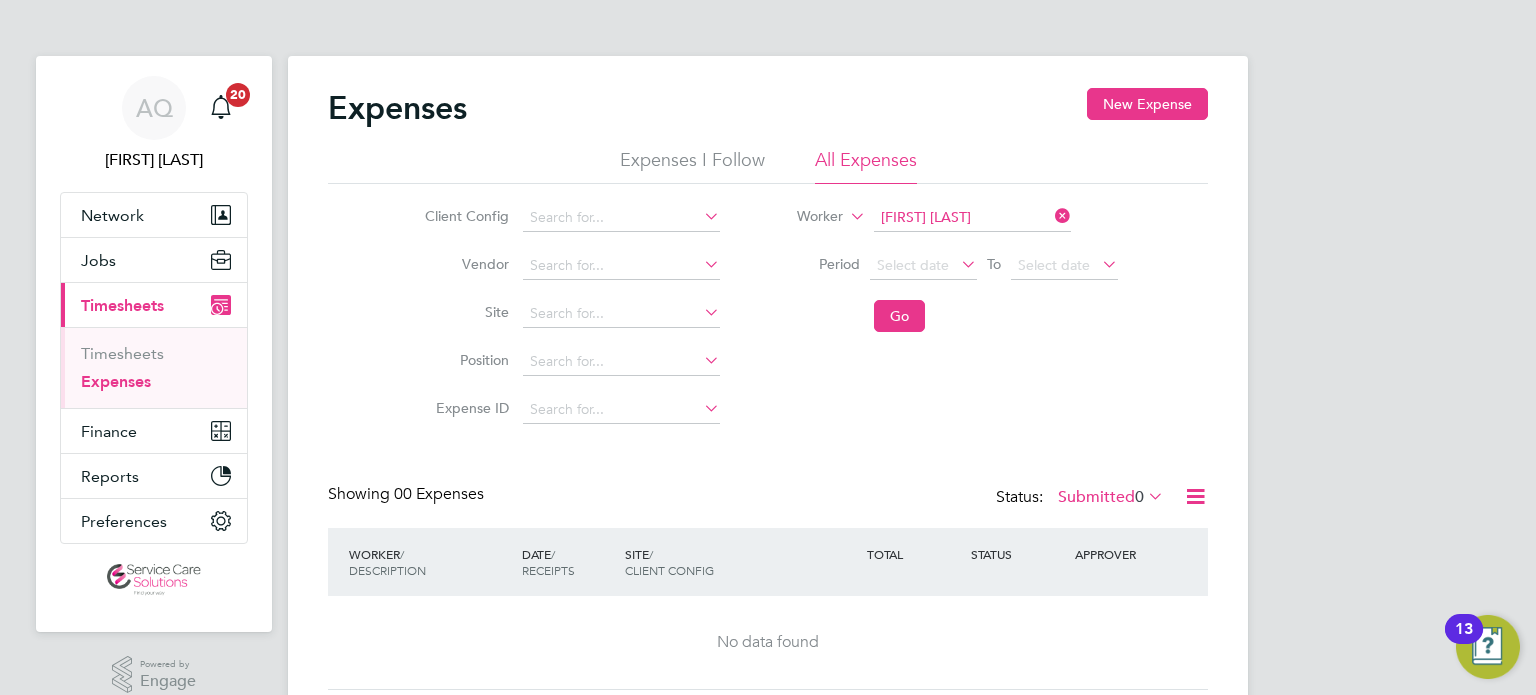 click 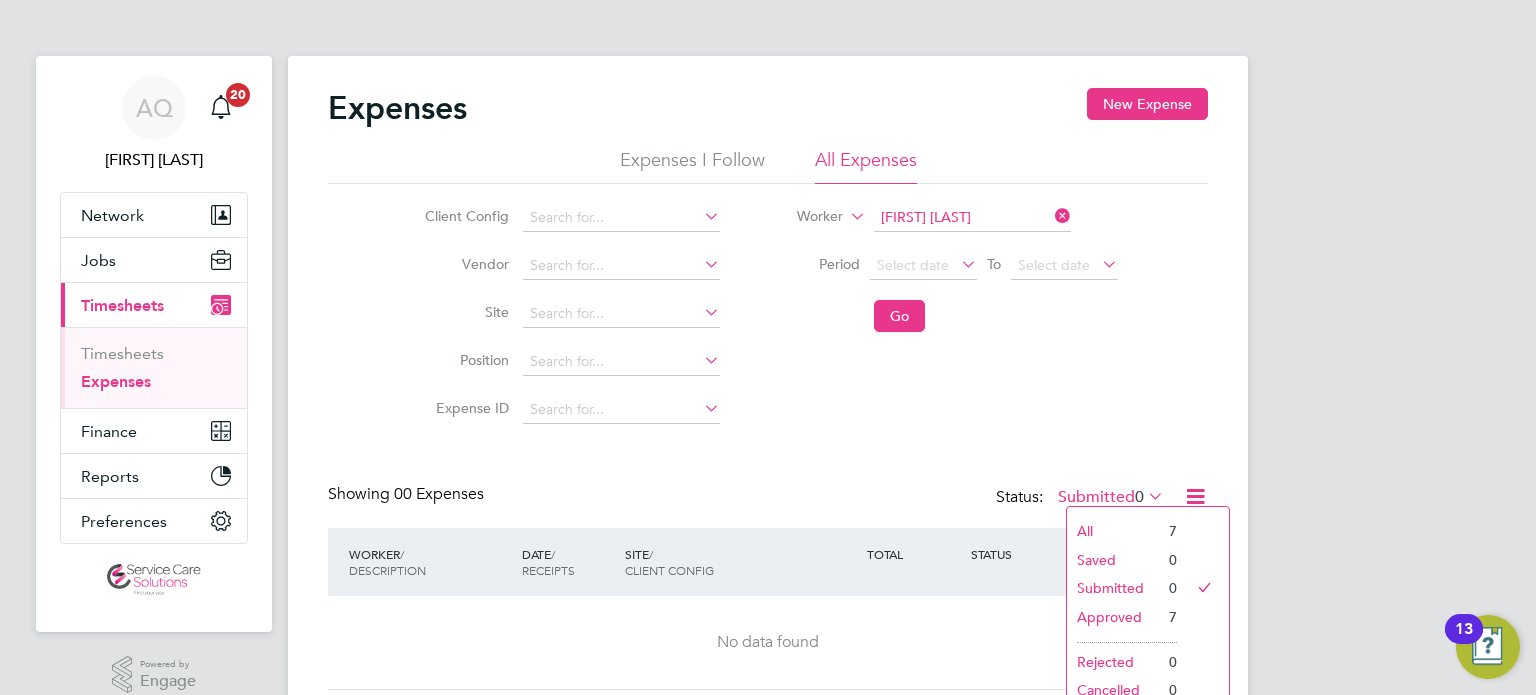 click on "All" 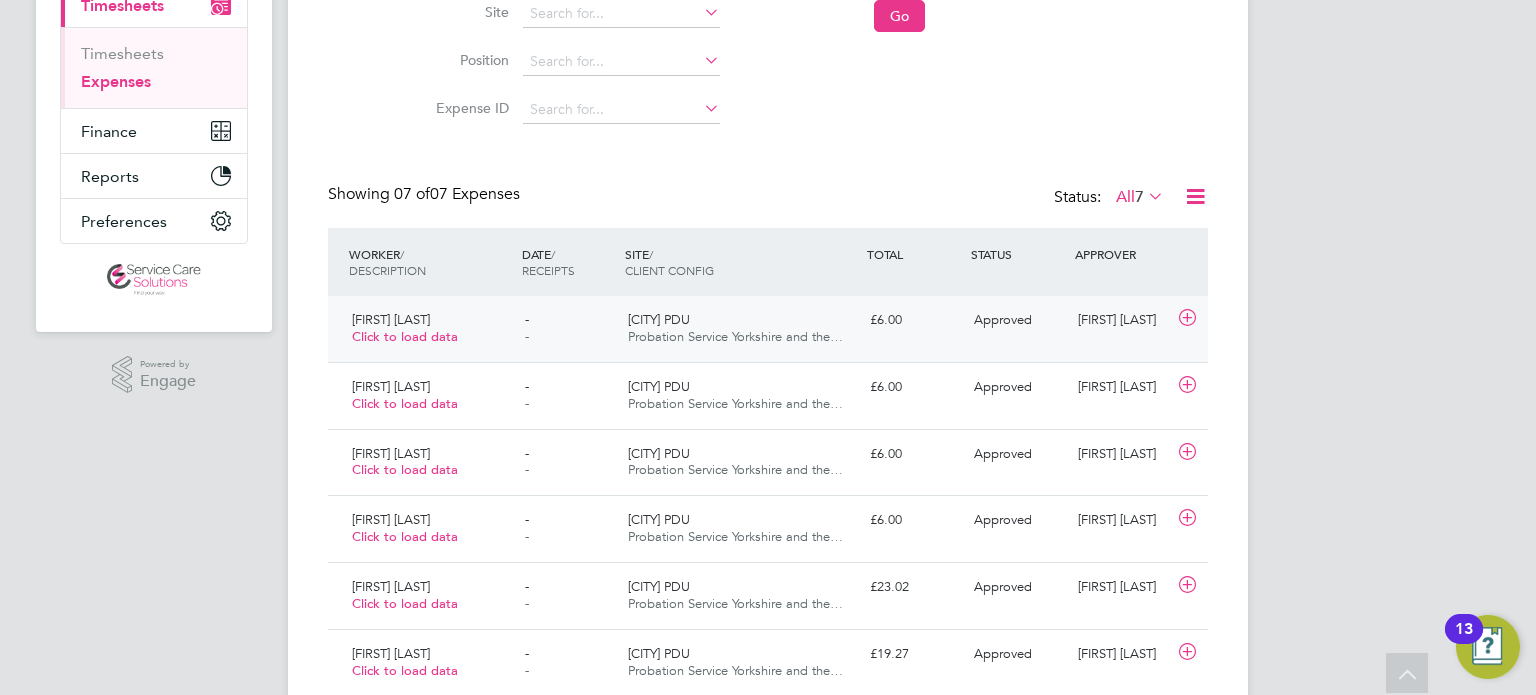 click on "£6.00" 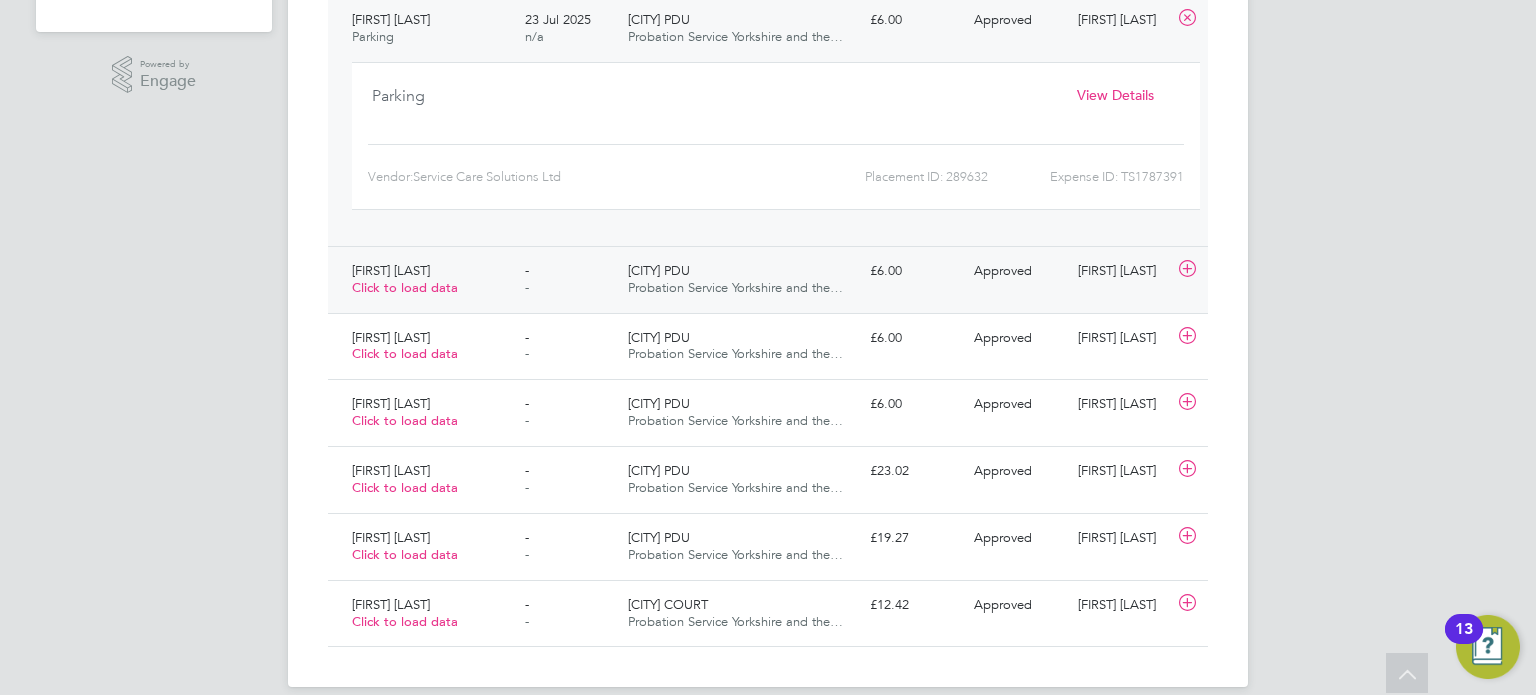 click on "Gary Kilbride   Click to load data -   - Calderdale PDU Probation Service Yorkshire and the… £6.00 Approved Caterina Fagg" 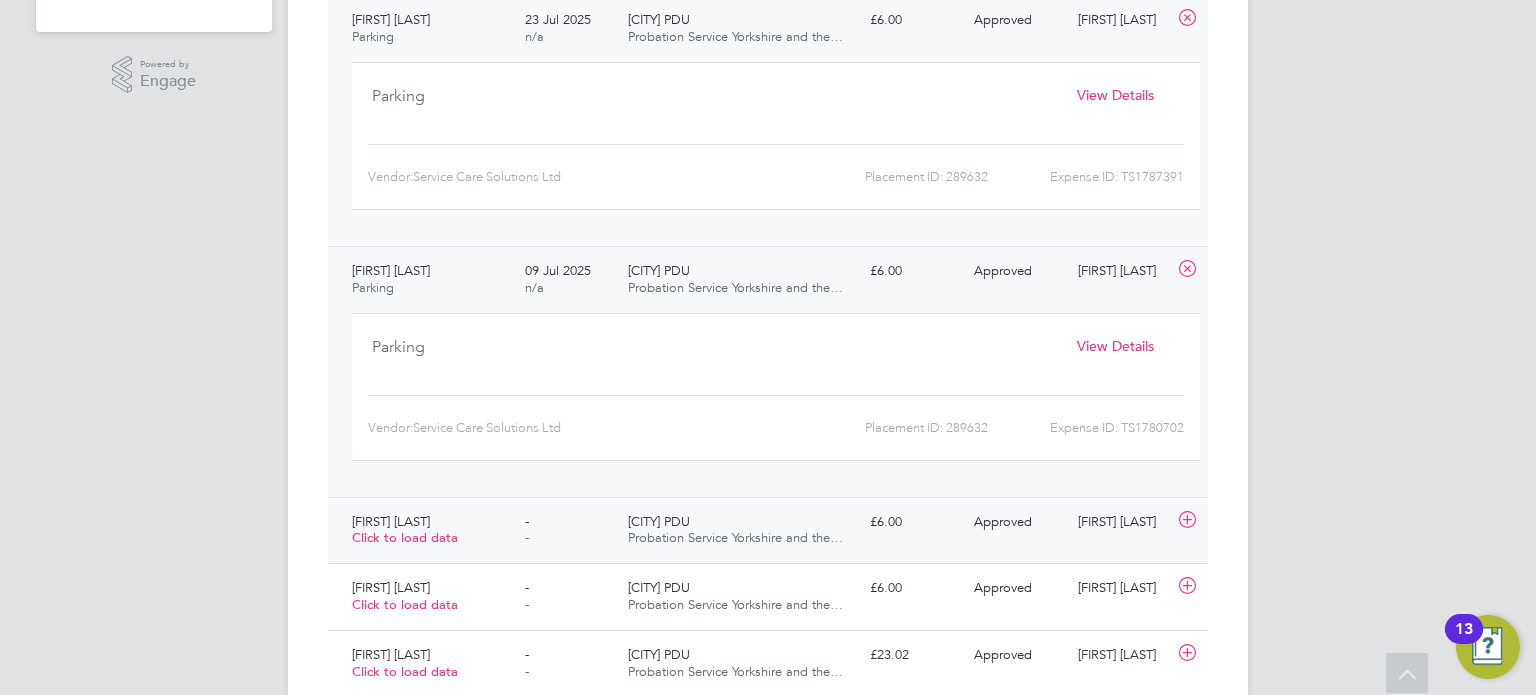 click on "Gary Kilbride   Click to load data -   - Calderdale PDU Probation Service Yorkshire and the… £6.00 Approved Caterina Fagg" 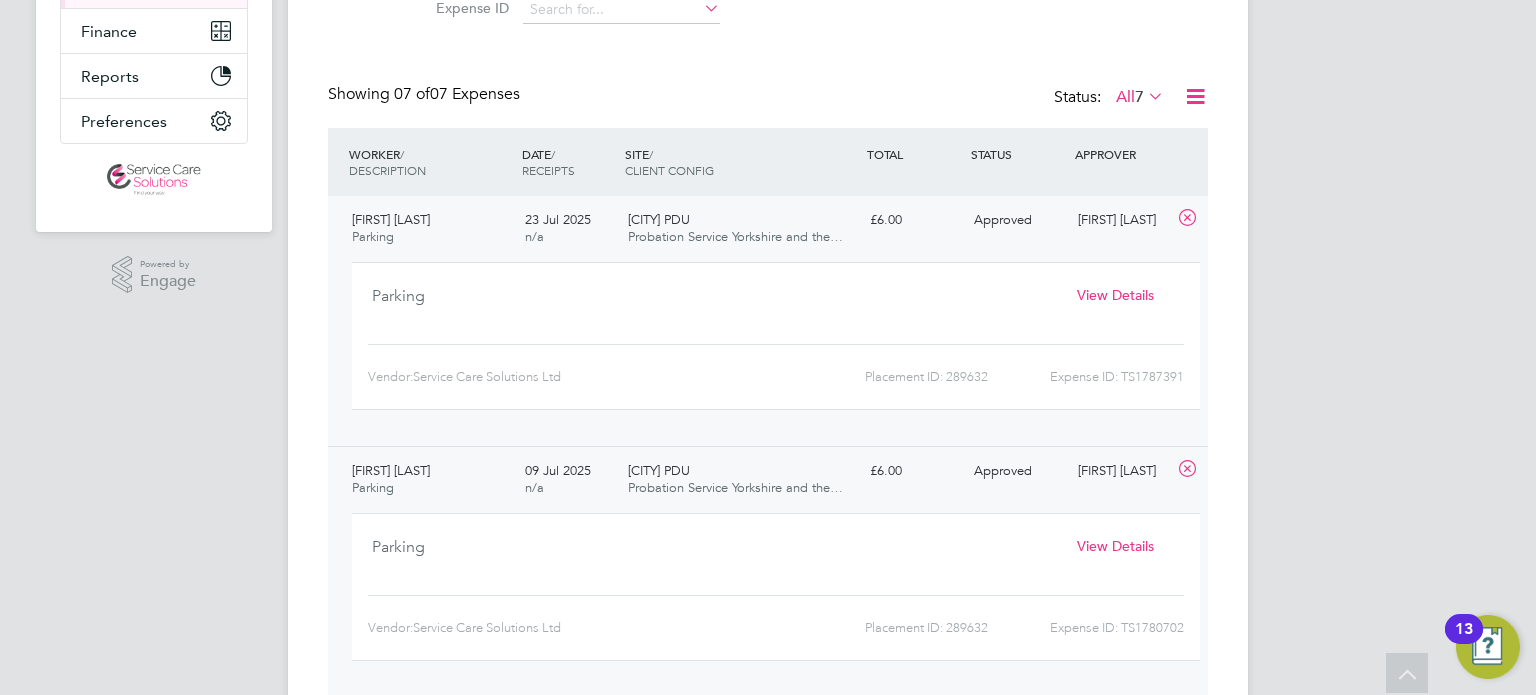 scroll, scrollTop: 0, scrollLeft: 0, axis: both 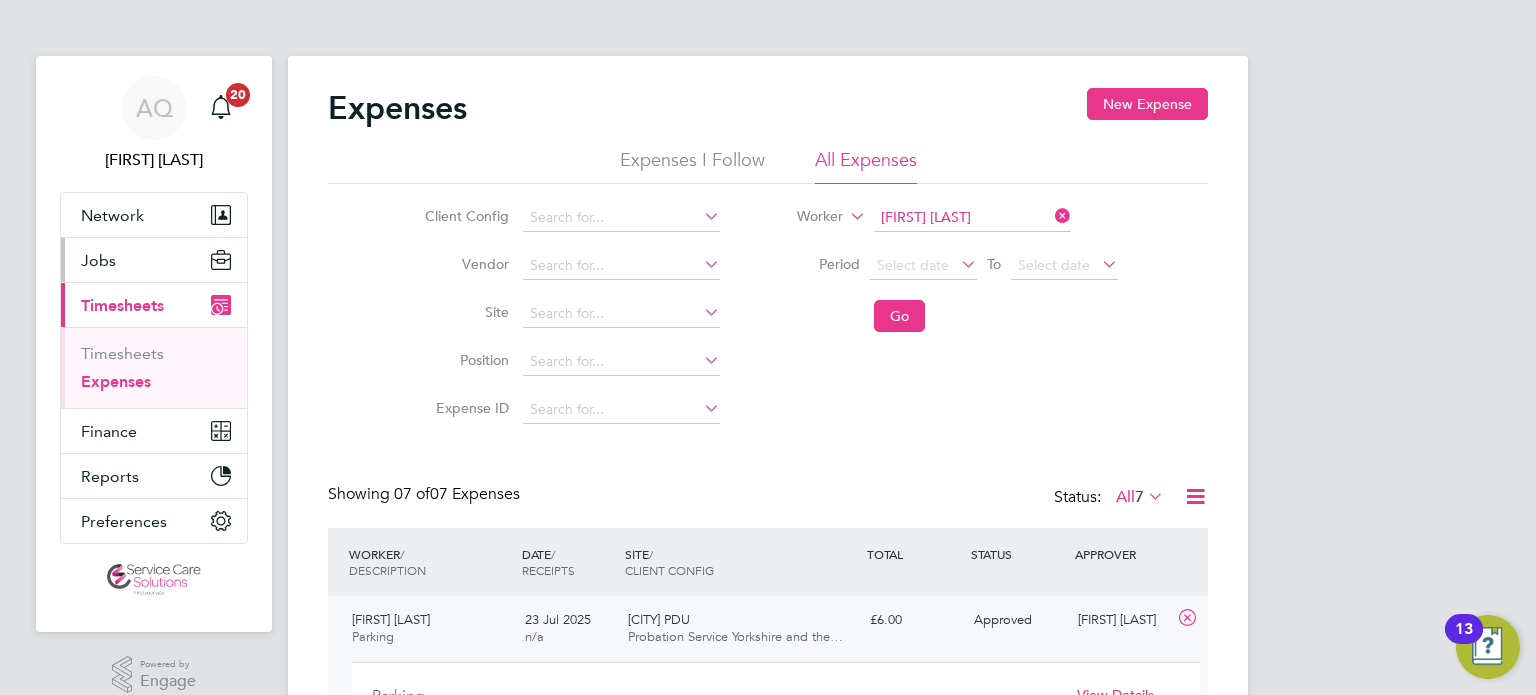 click on "Jobs" at bounding box center [98, 260] 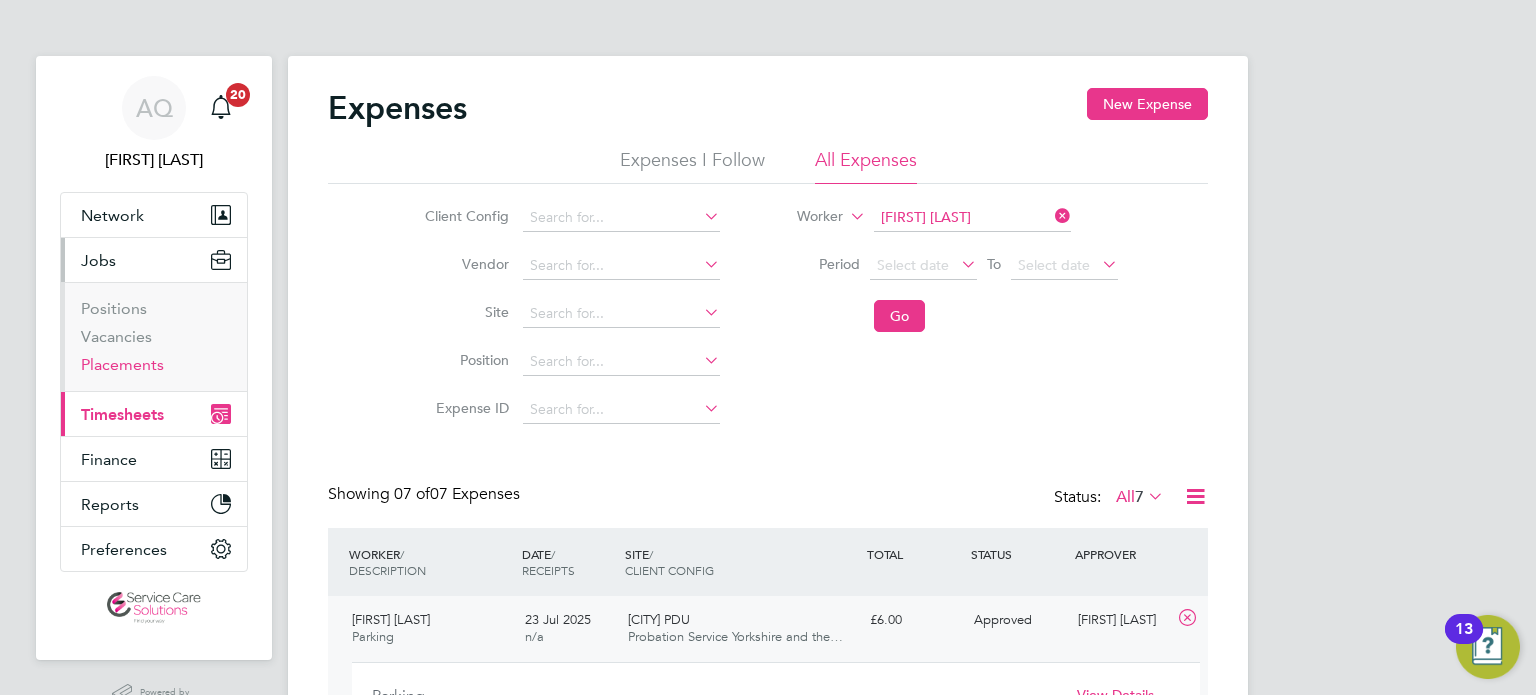 click on "Placements" at bounding box center (122, 364) 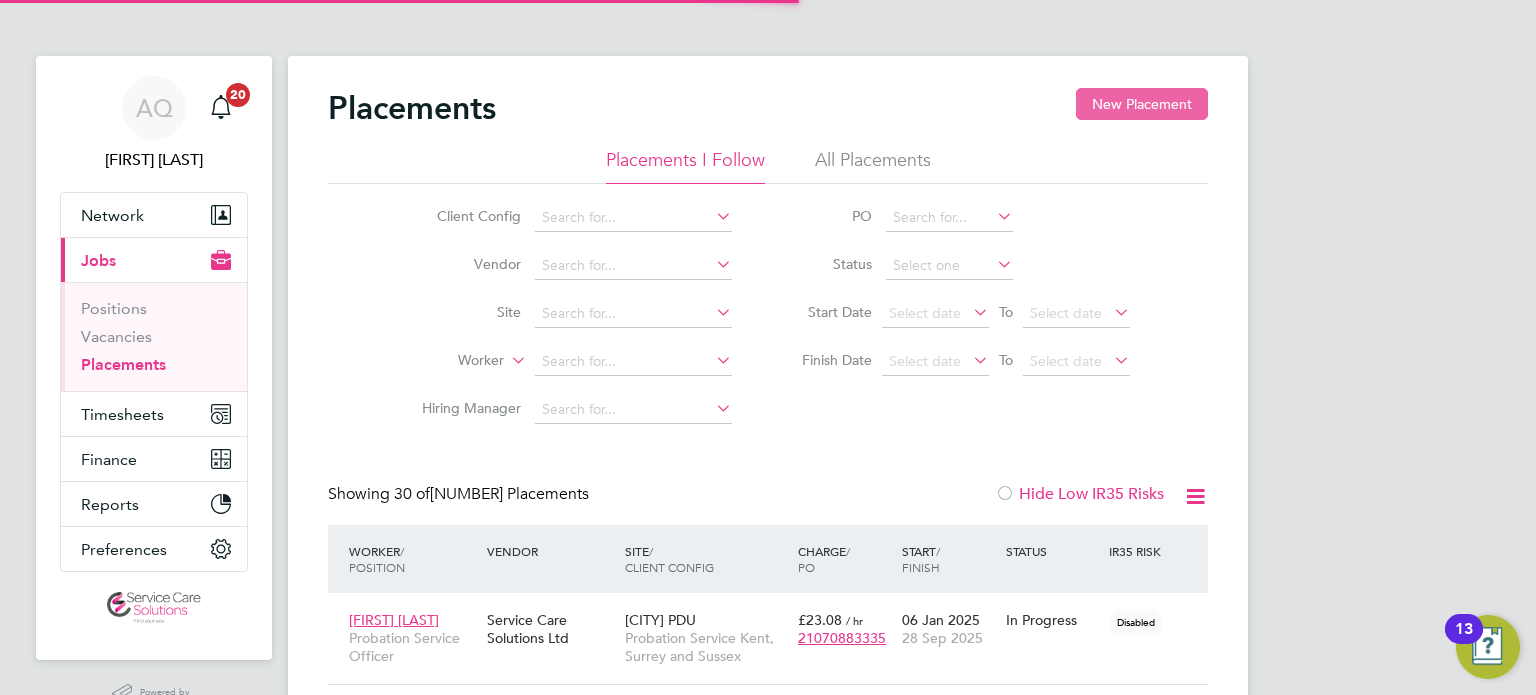 scroll, scrollTop: 10, scrollLeft: 9, axis: both 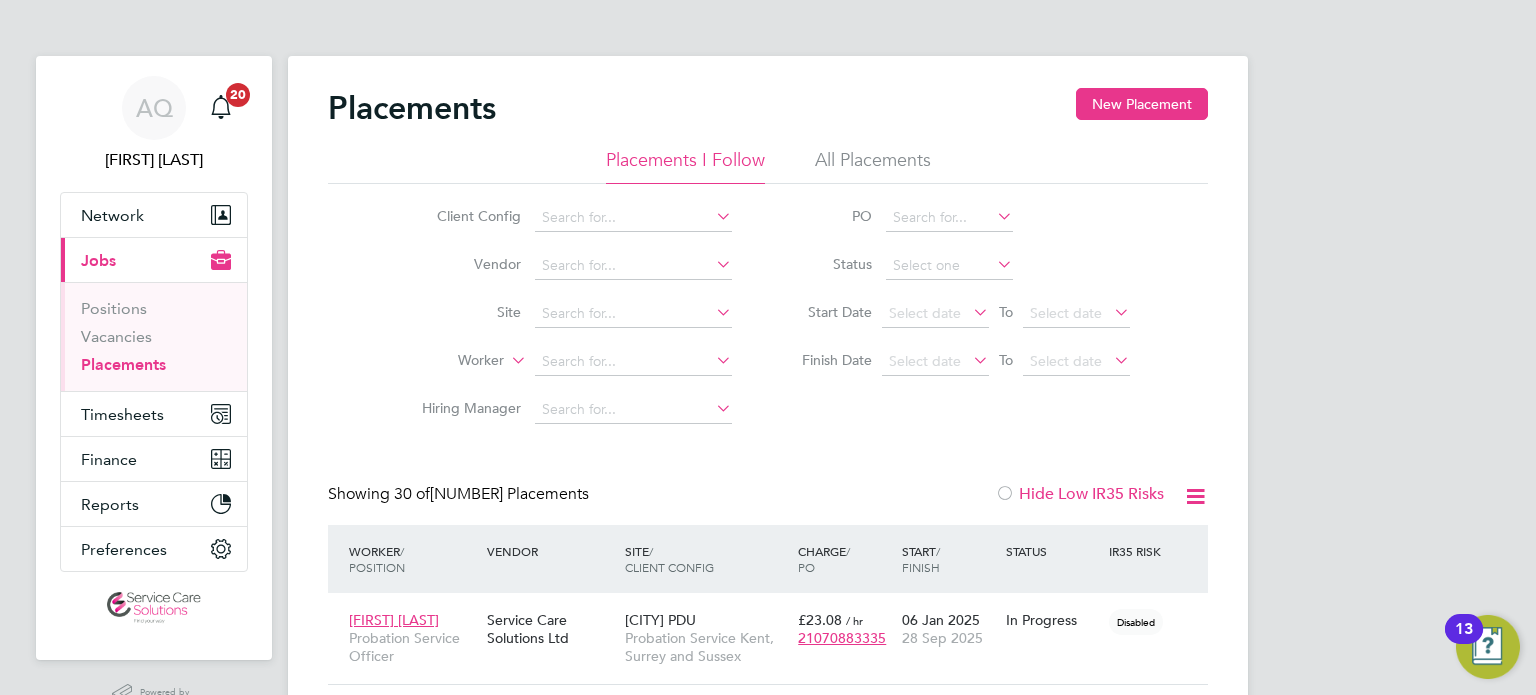 click on "All Placements" 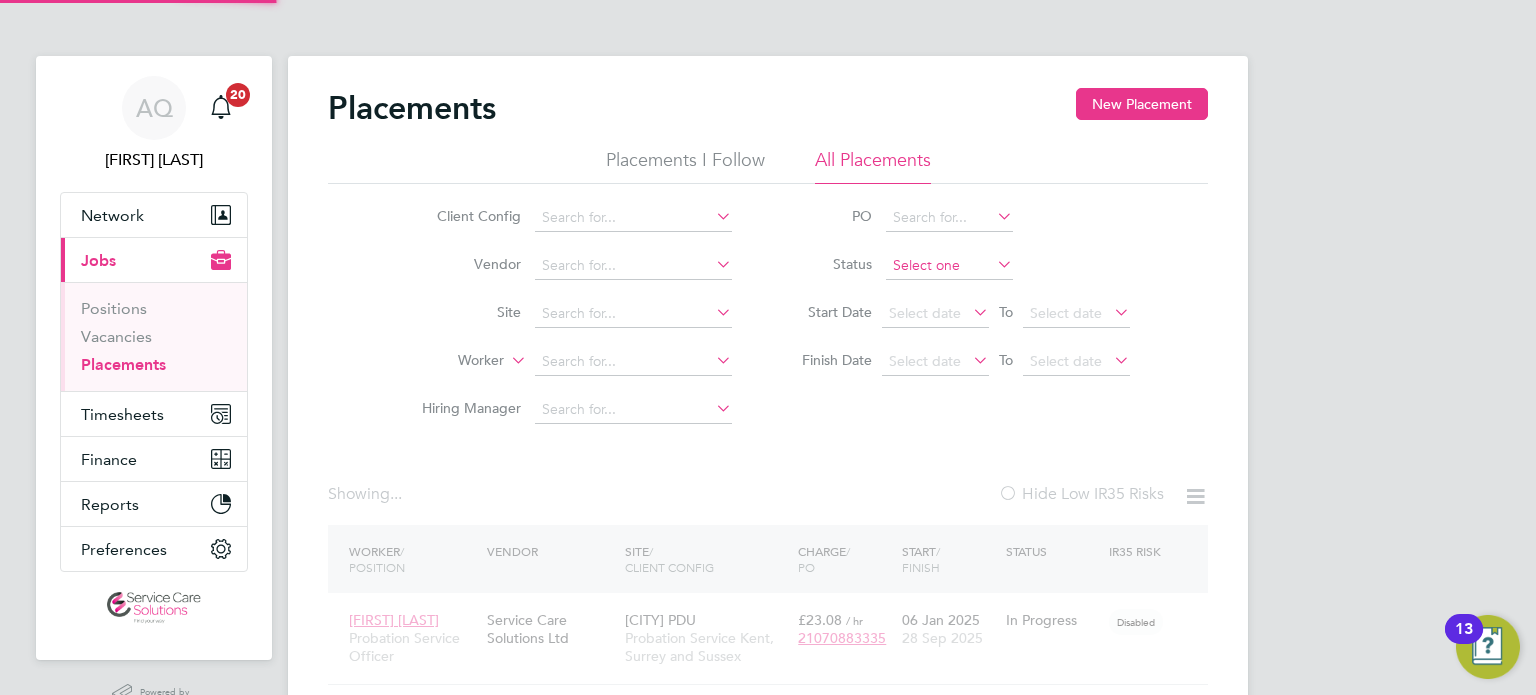 click 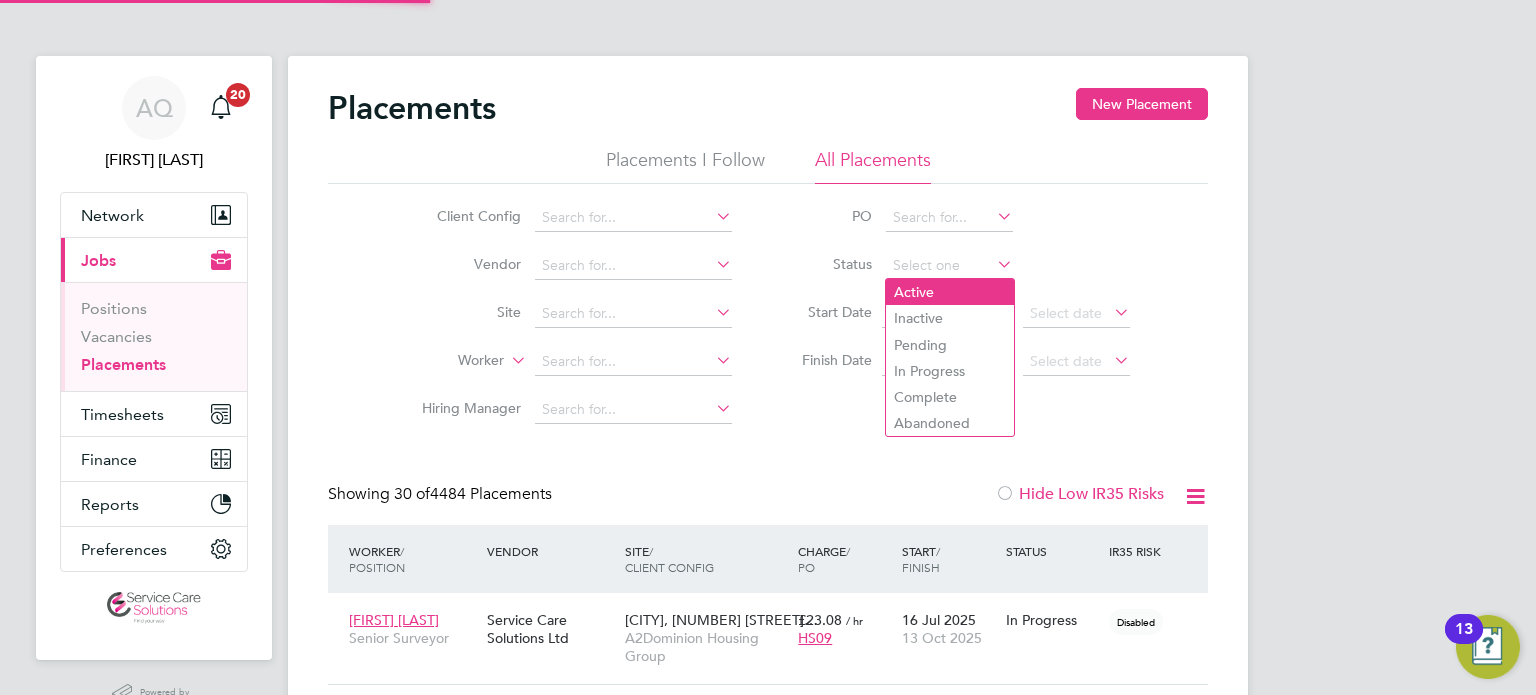 click on "Active" 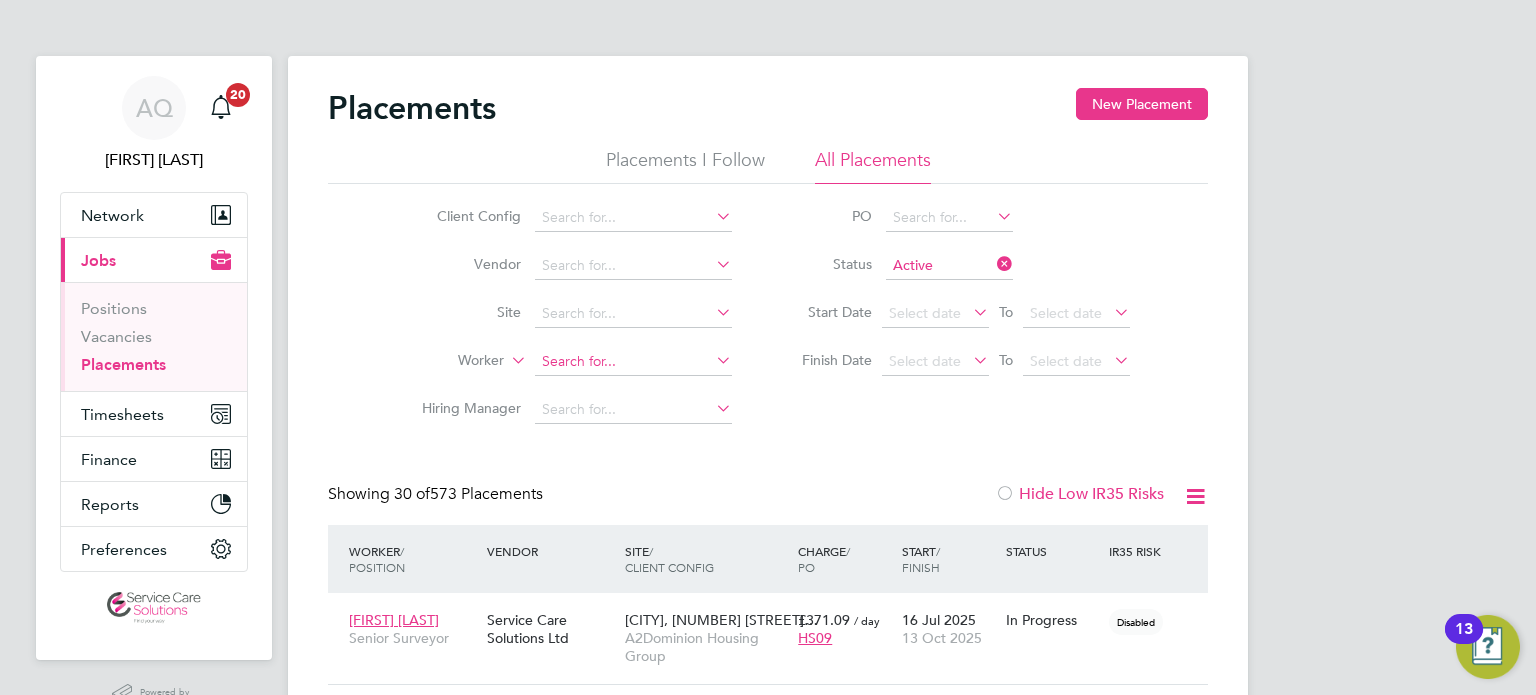 click 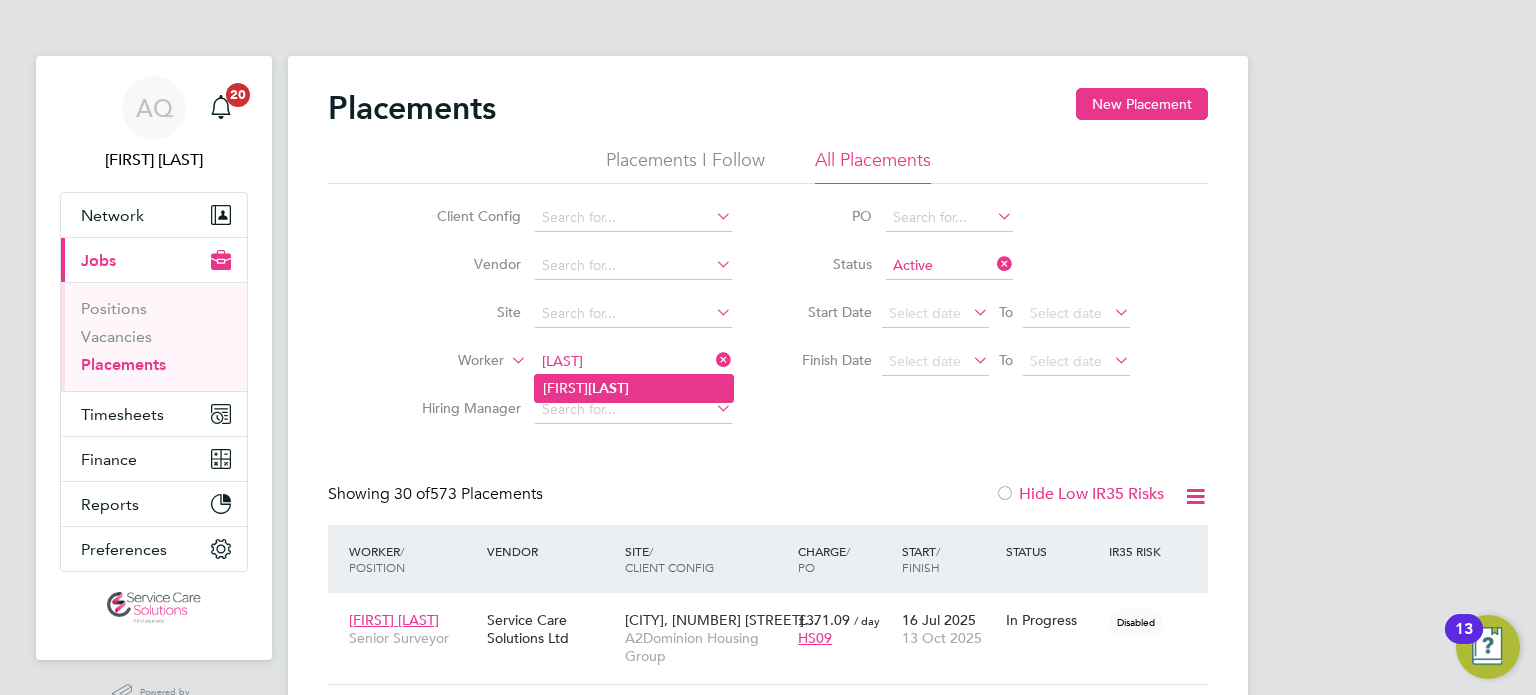 click on "Eleanor  Surridge" 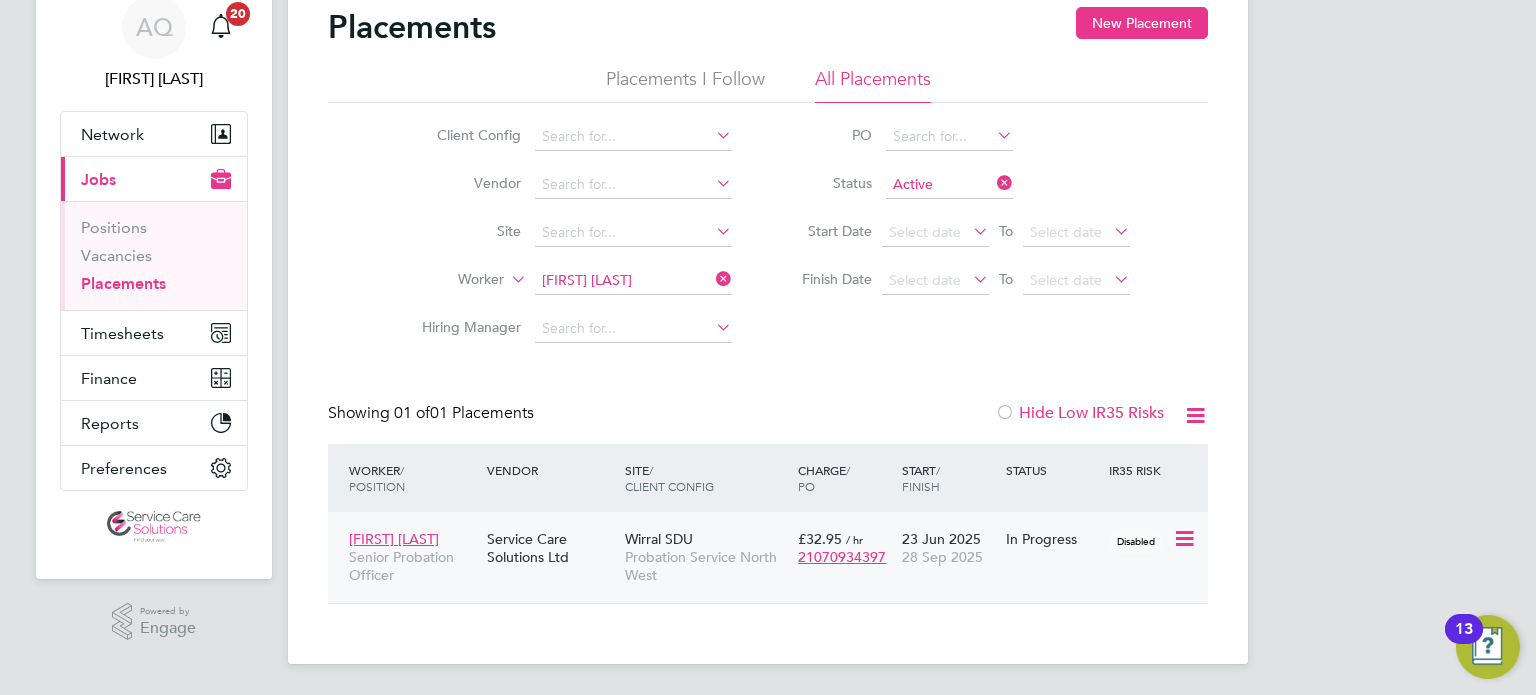 click on "Eleanor Surridge Senior Probation Officer Service Care Solutions Ltd Wirral SDU Probation Service North West £32.95   / hr 21070934397 23 Jun 2025 28 Sep 2025 In Progress Disabled" 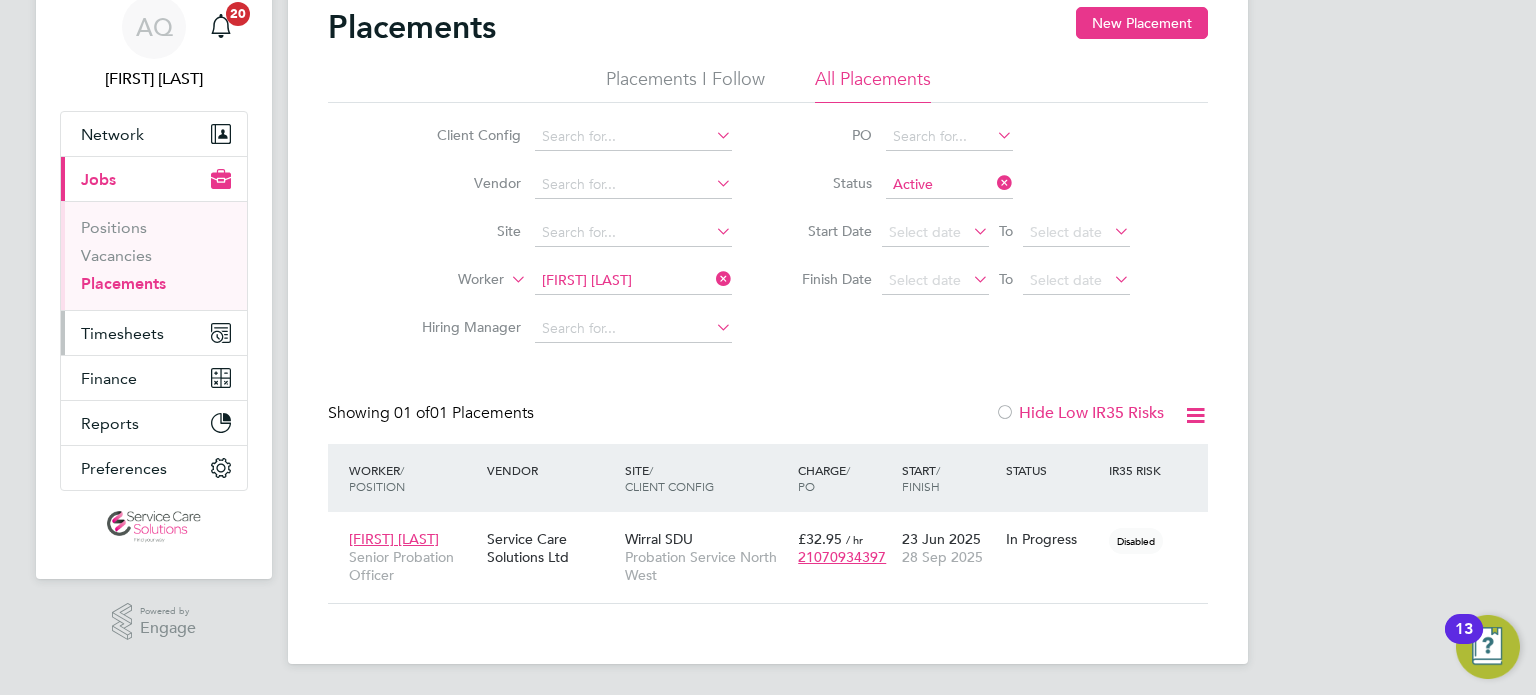 click on "Timesheets" at bounding box center [122, 333] 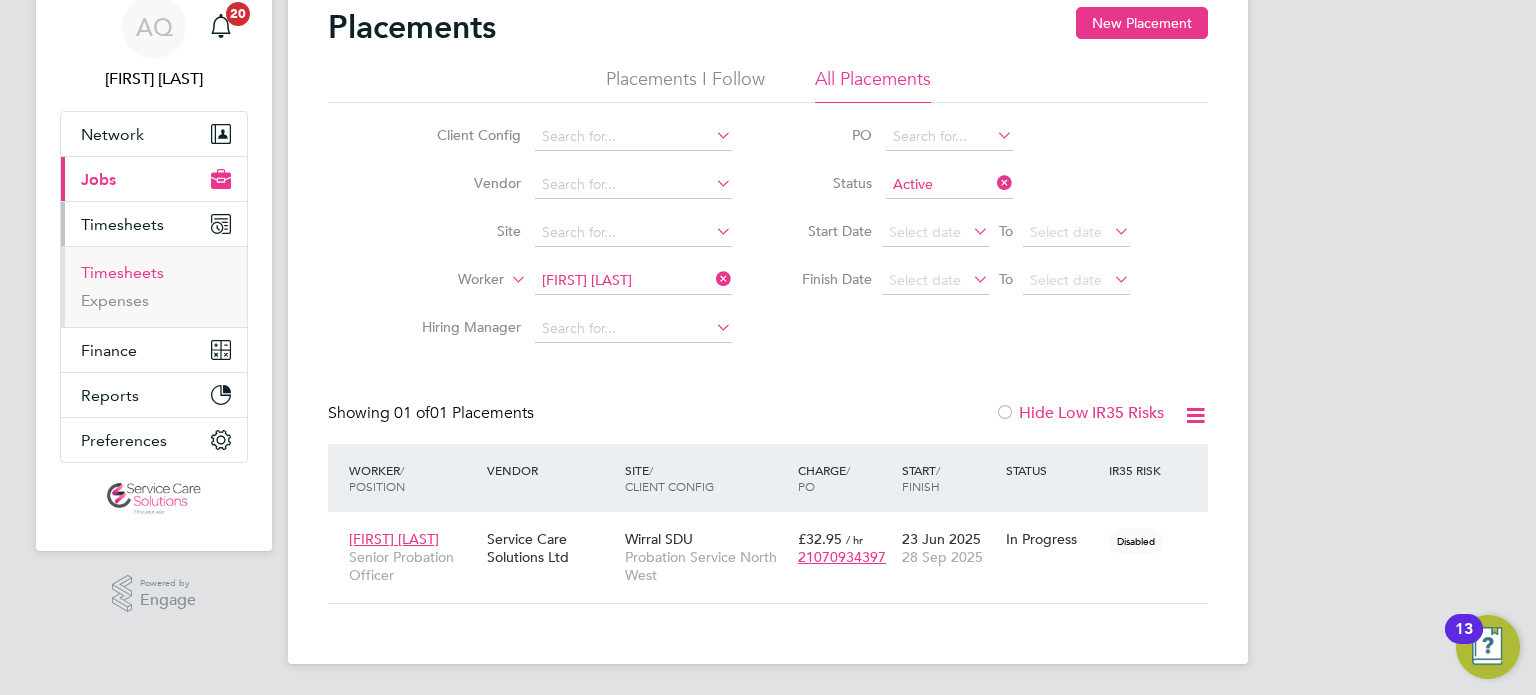 drag, startPoint x: 108, startPoint y: 268, endPoint x: 141, endPoint y: 271, distance: 33.13608 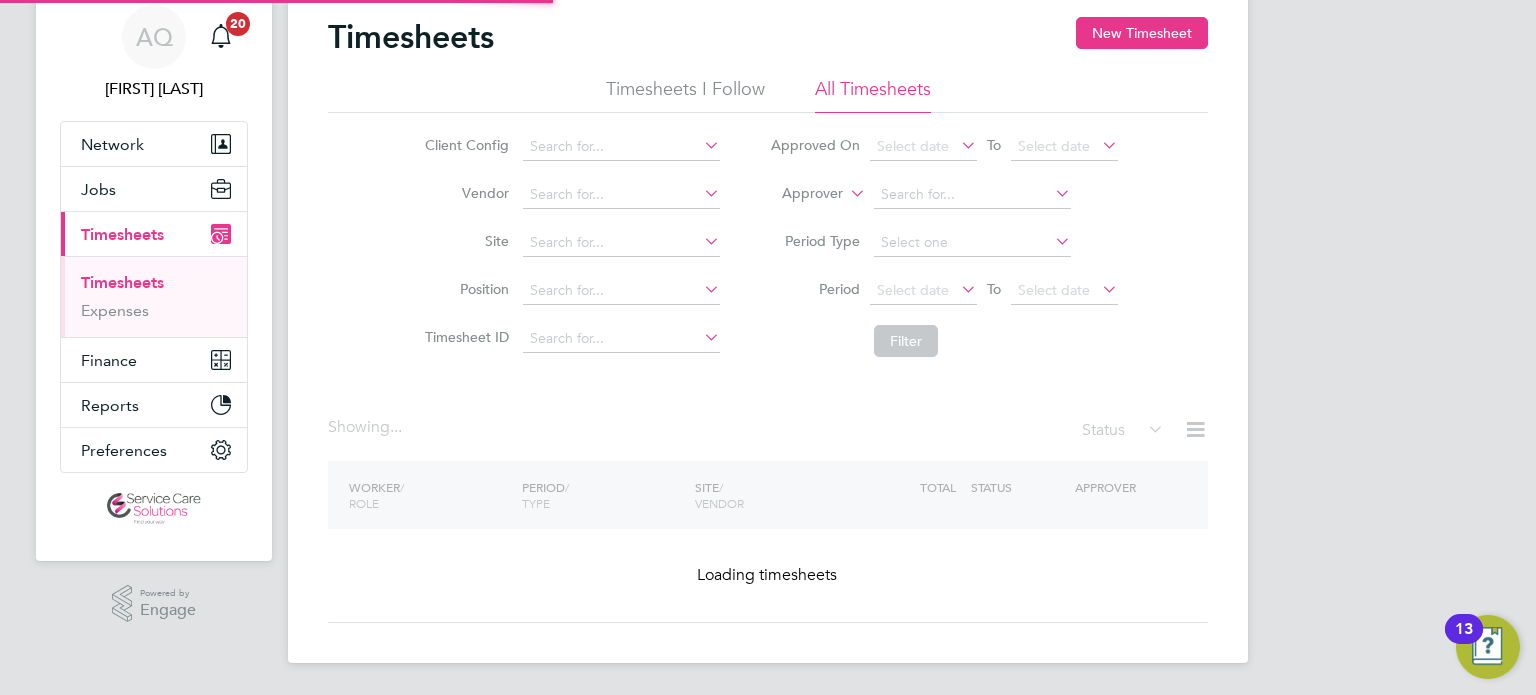 scroll, scrollTop: 0, scrollLeft: 0, axis: both 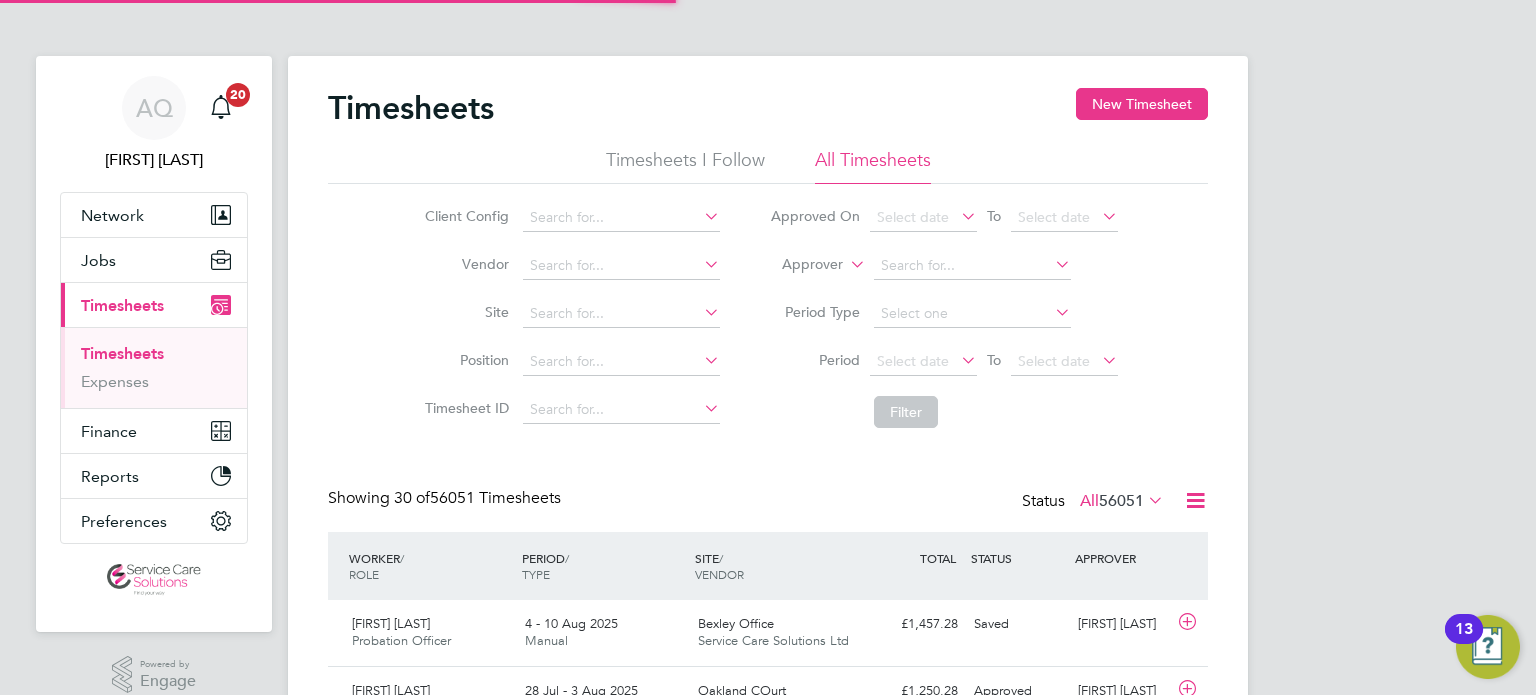 click on "Approver" 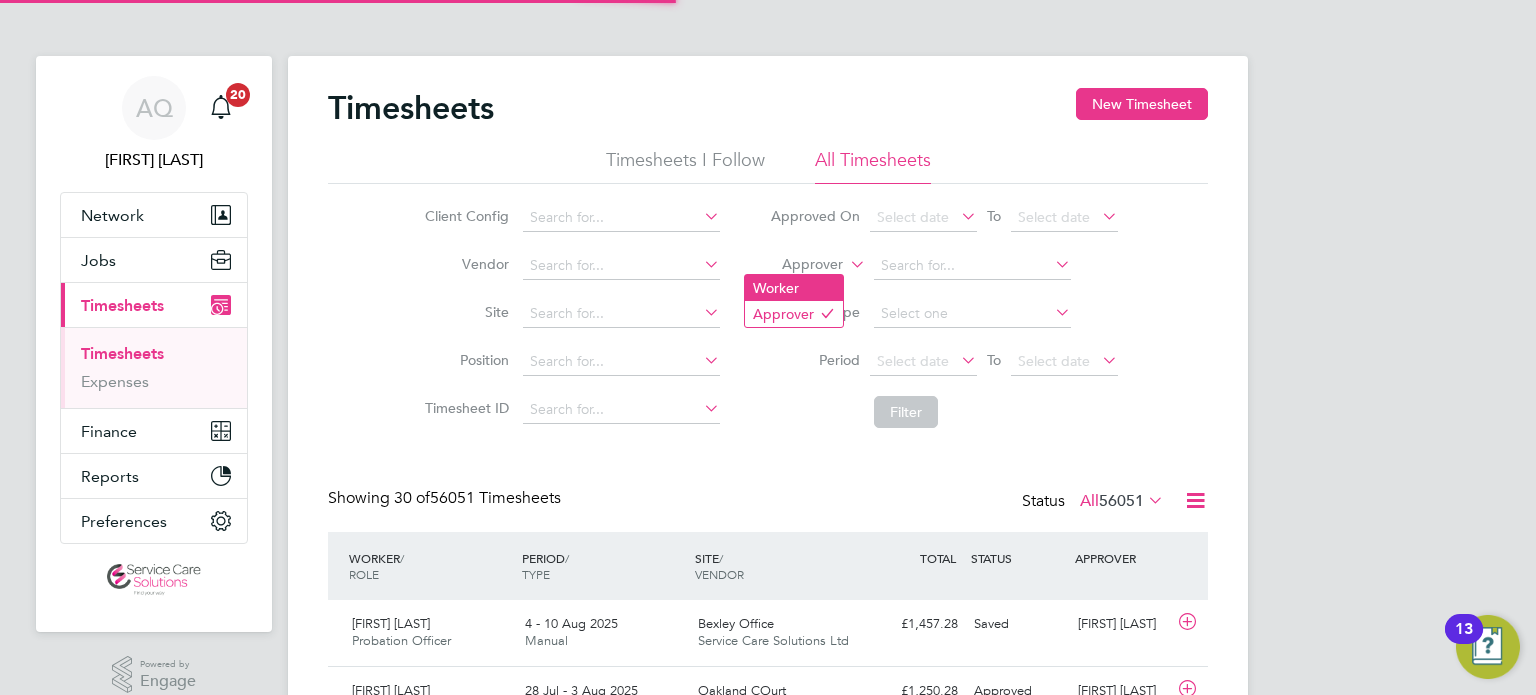 click on "Worker" 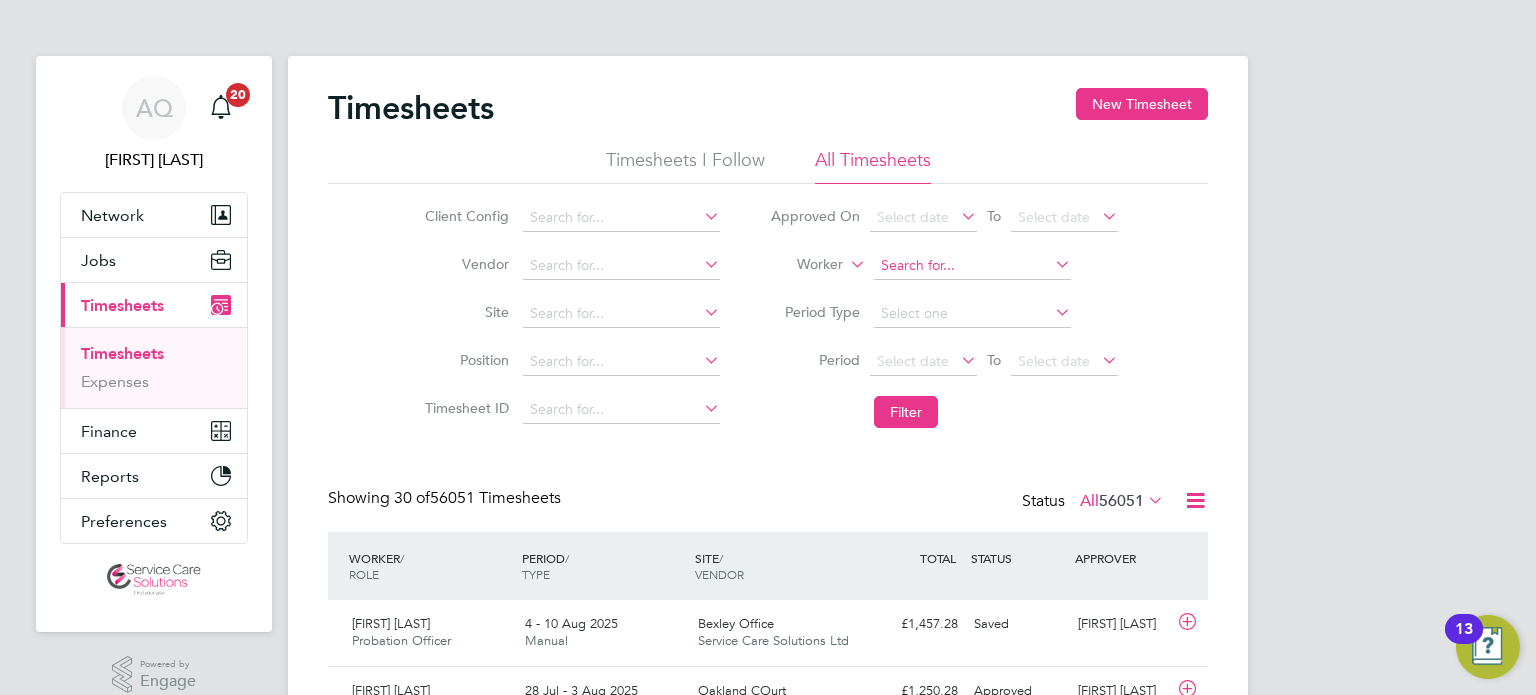 click 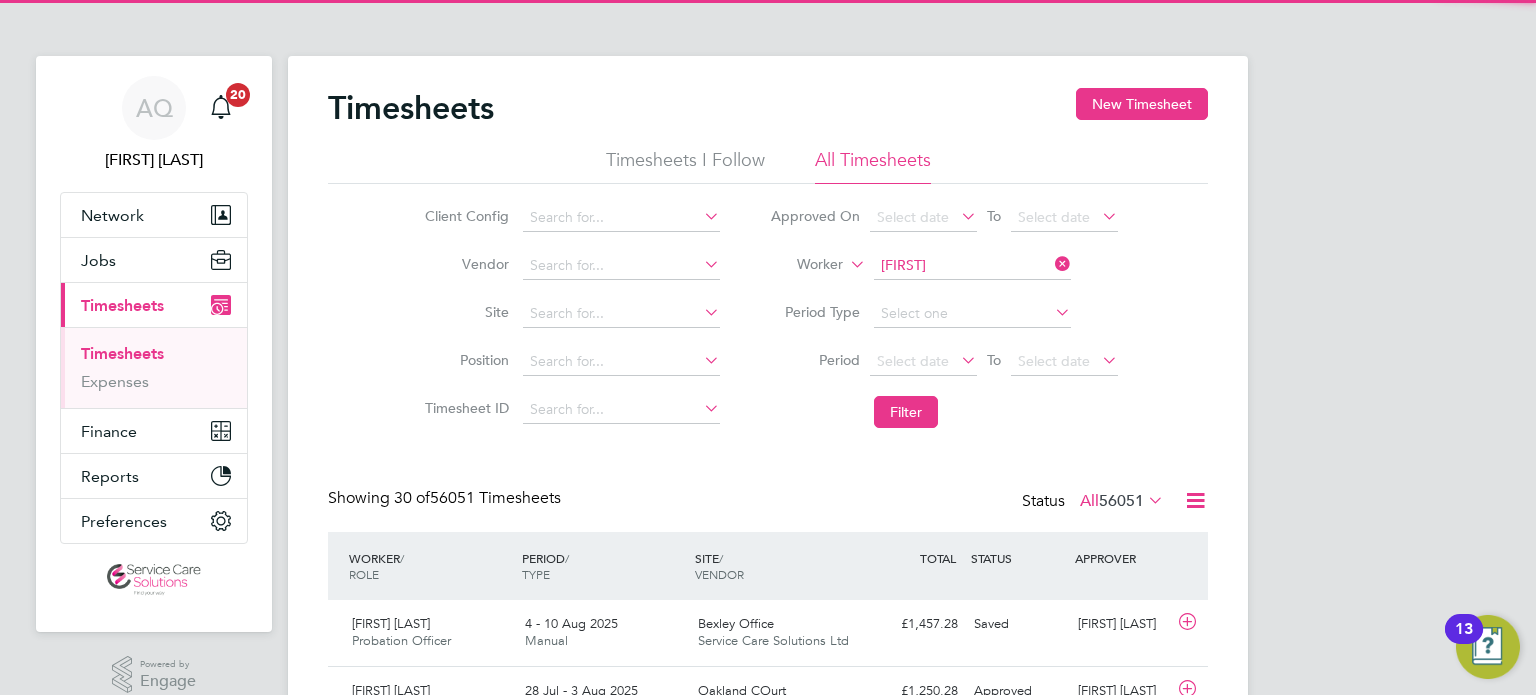 click on "Claudette" 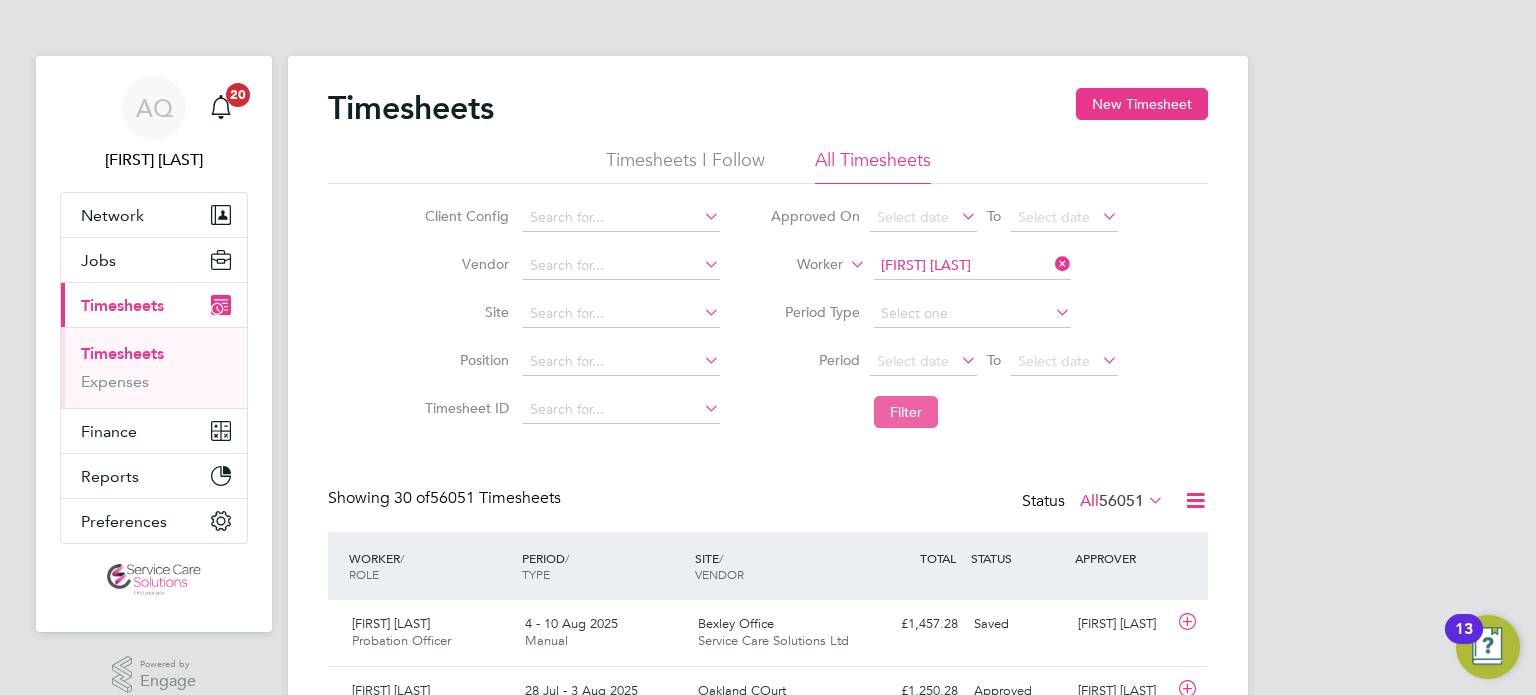 click on "Filter" 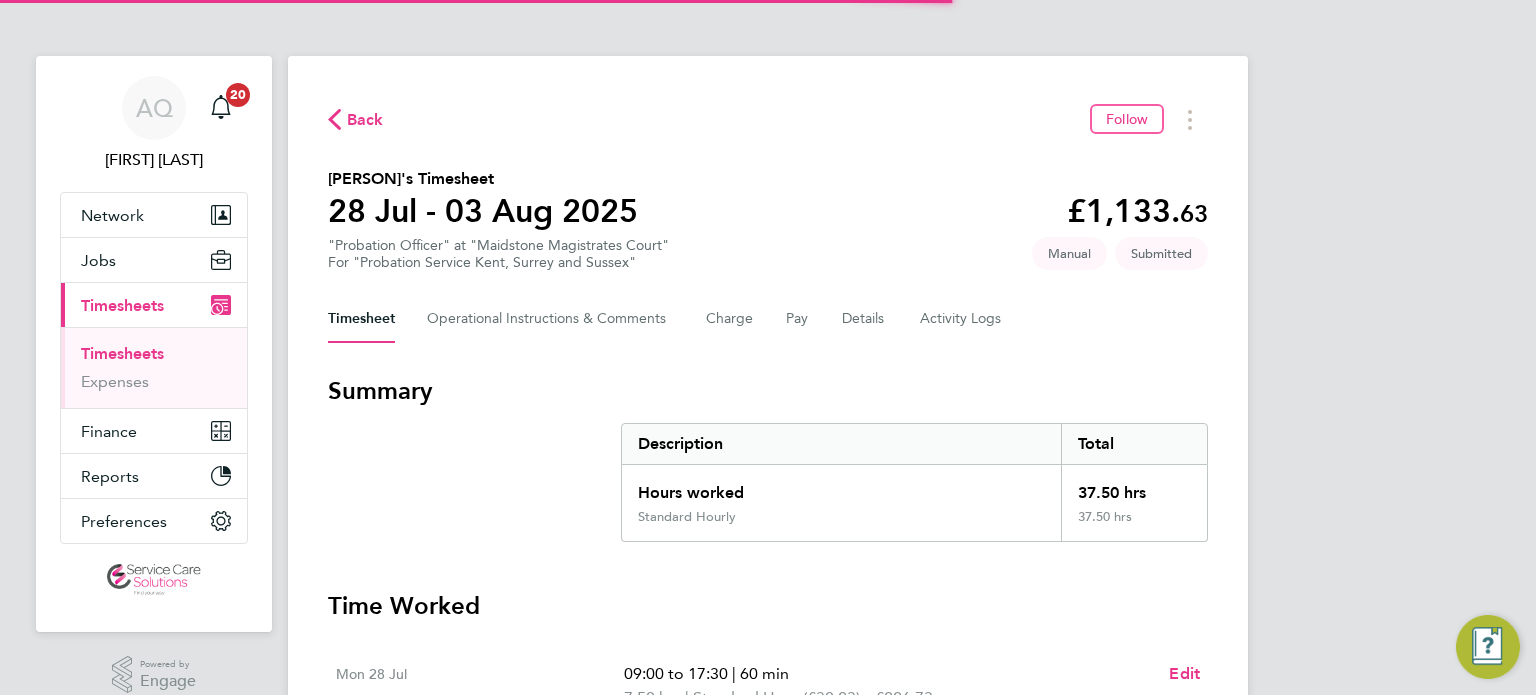 scroll, scrollTop: 0, scrollLeft: 0, axis: both 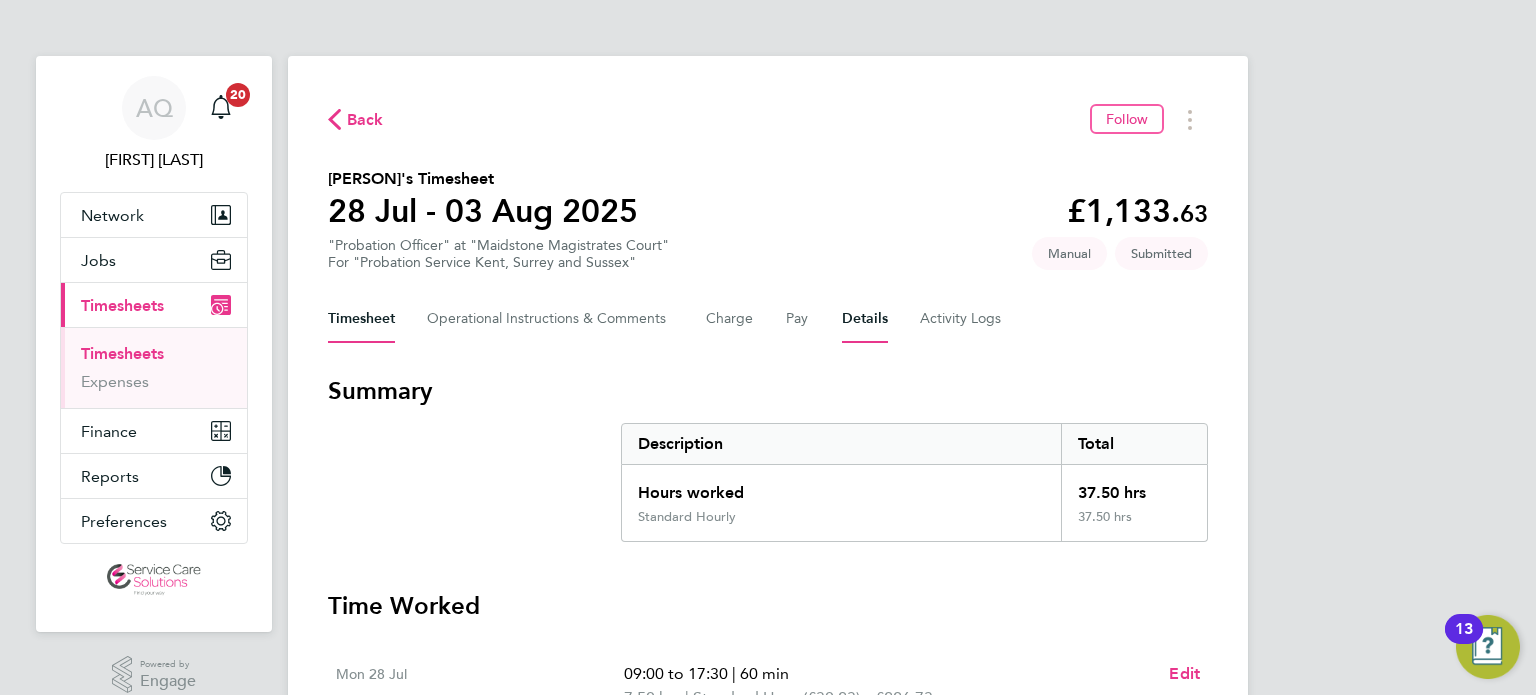 click on "Details" at bounding box center [865, 319] 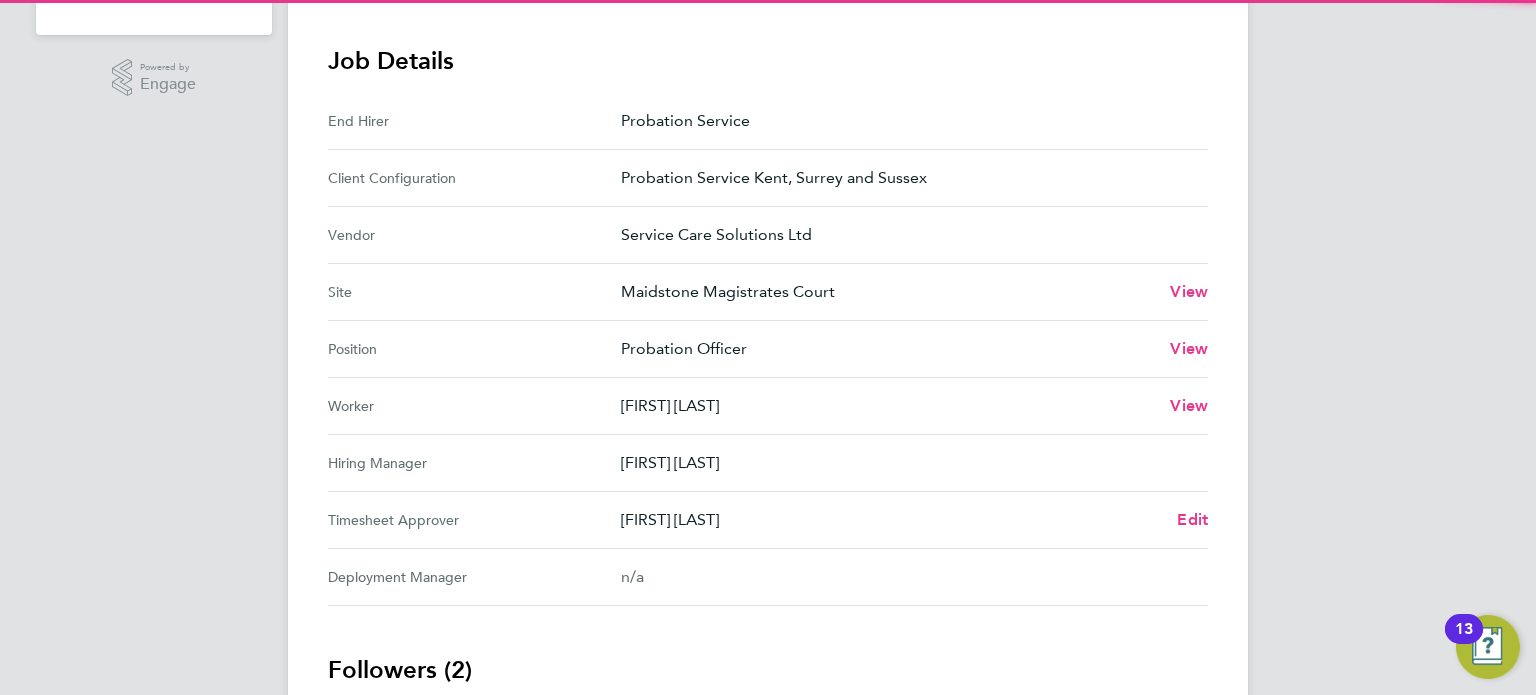 scroll, scrollTop: 600, scrollLeft: 0, axis: vertical 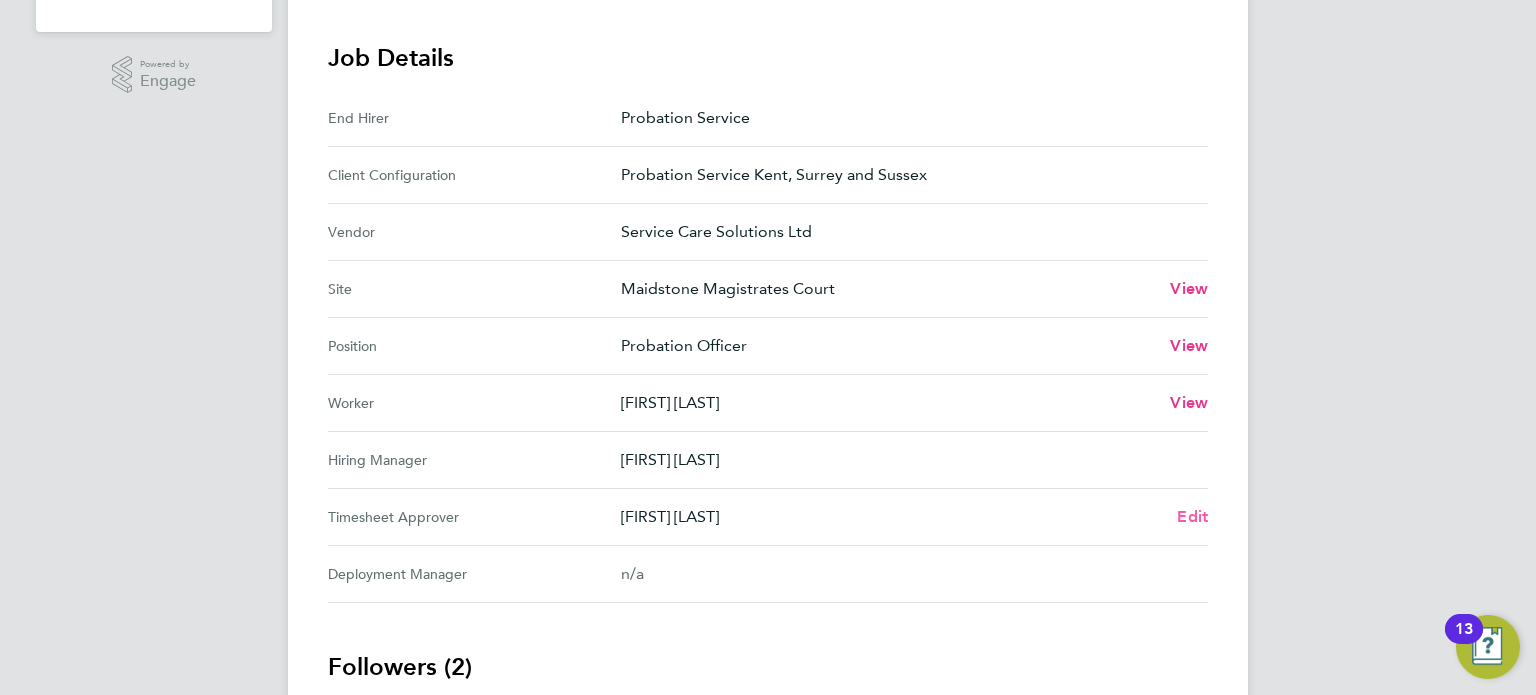 click on "Edit" at bounding box center [1192, 516] 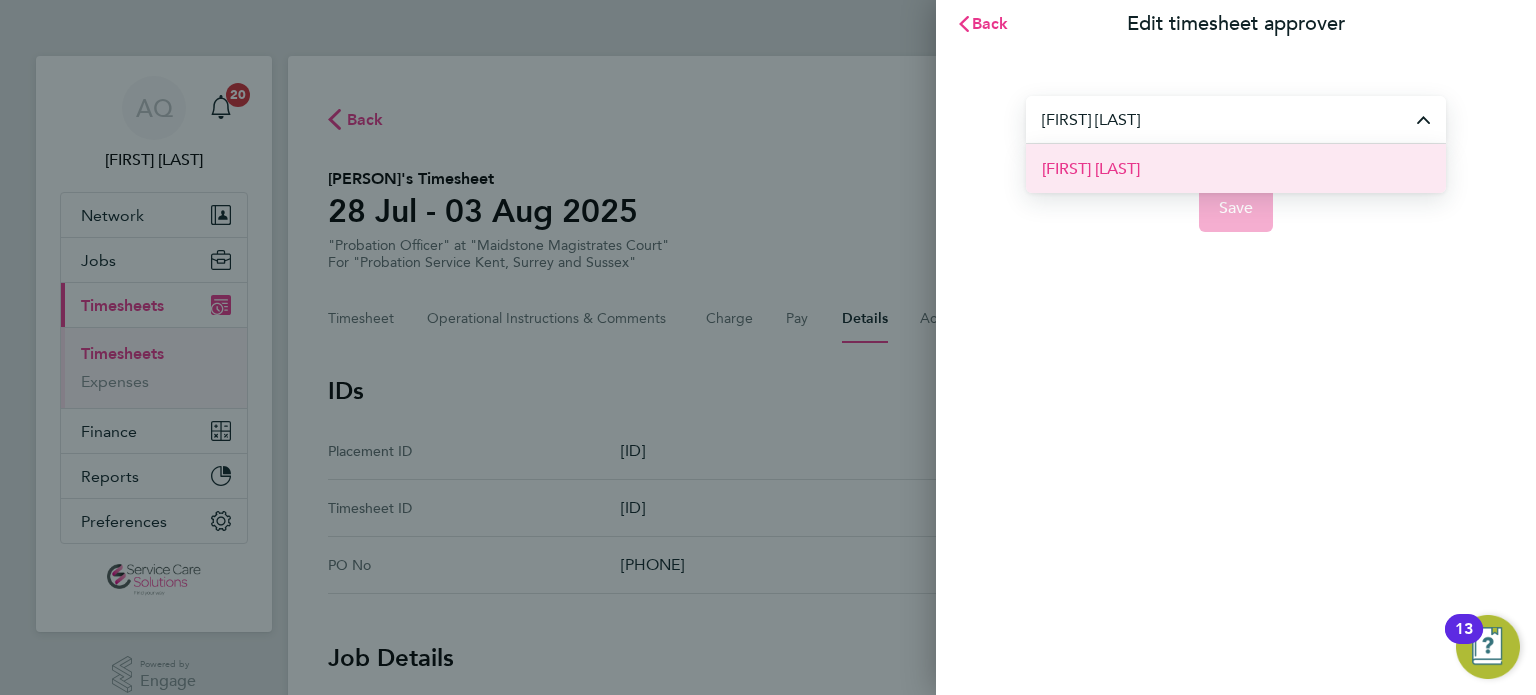 click on "[FIRST] [LAST]" at bounding box center [1236, 168] 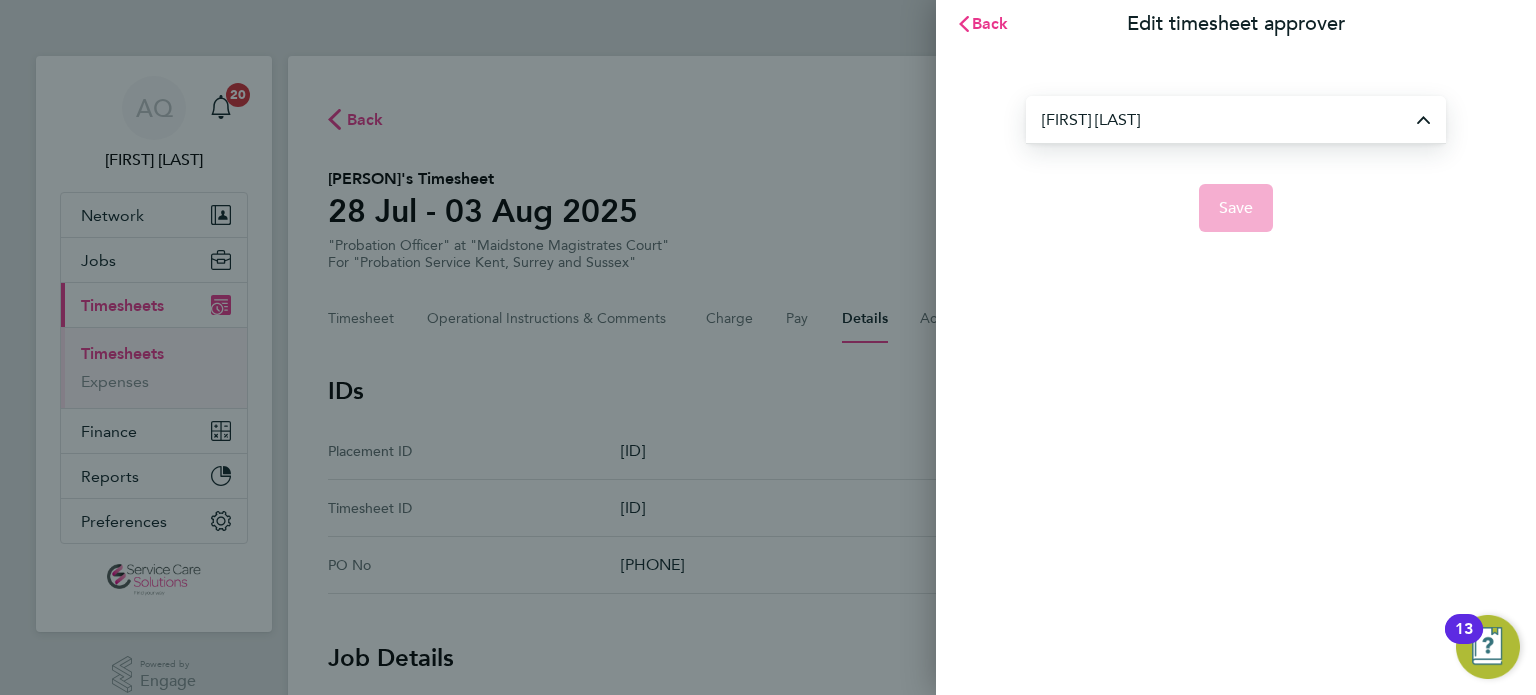 type on "[FIRST] [LAST]" 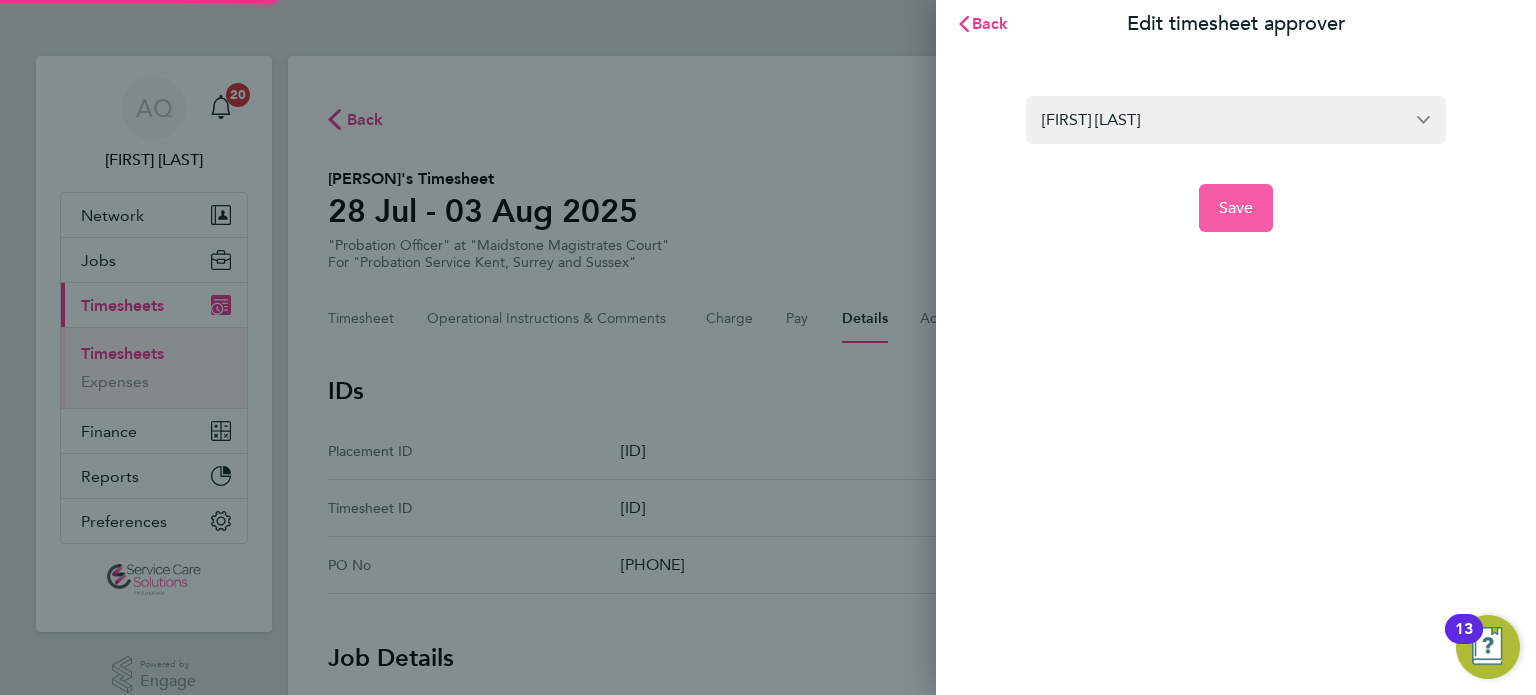 click on "Save" 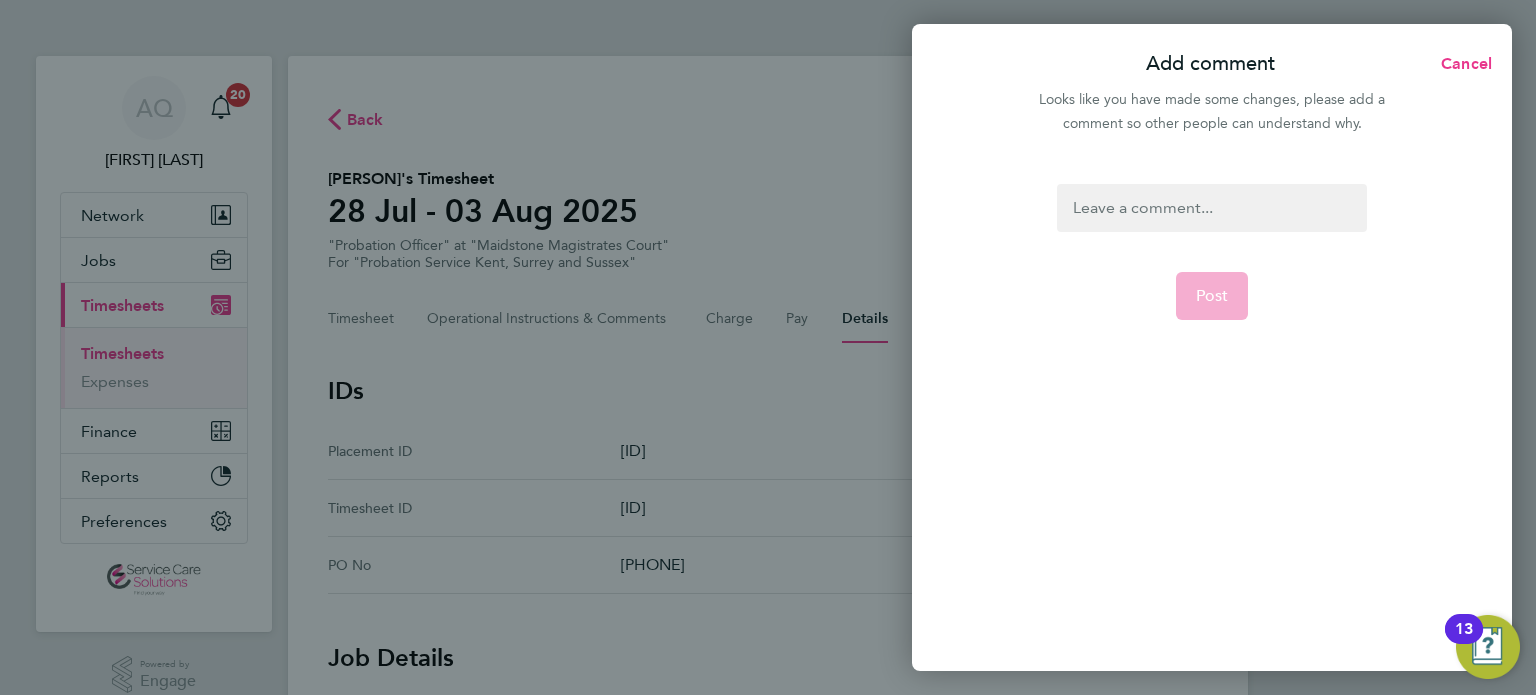 click at bounding box center (1211, 208) 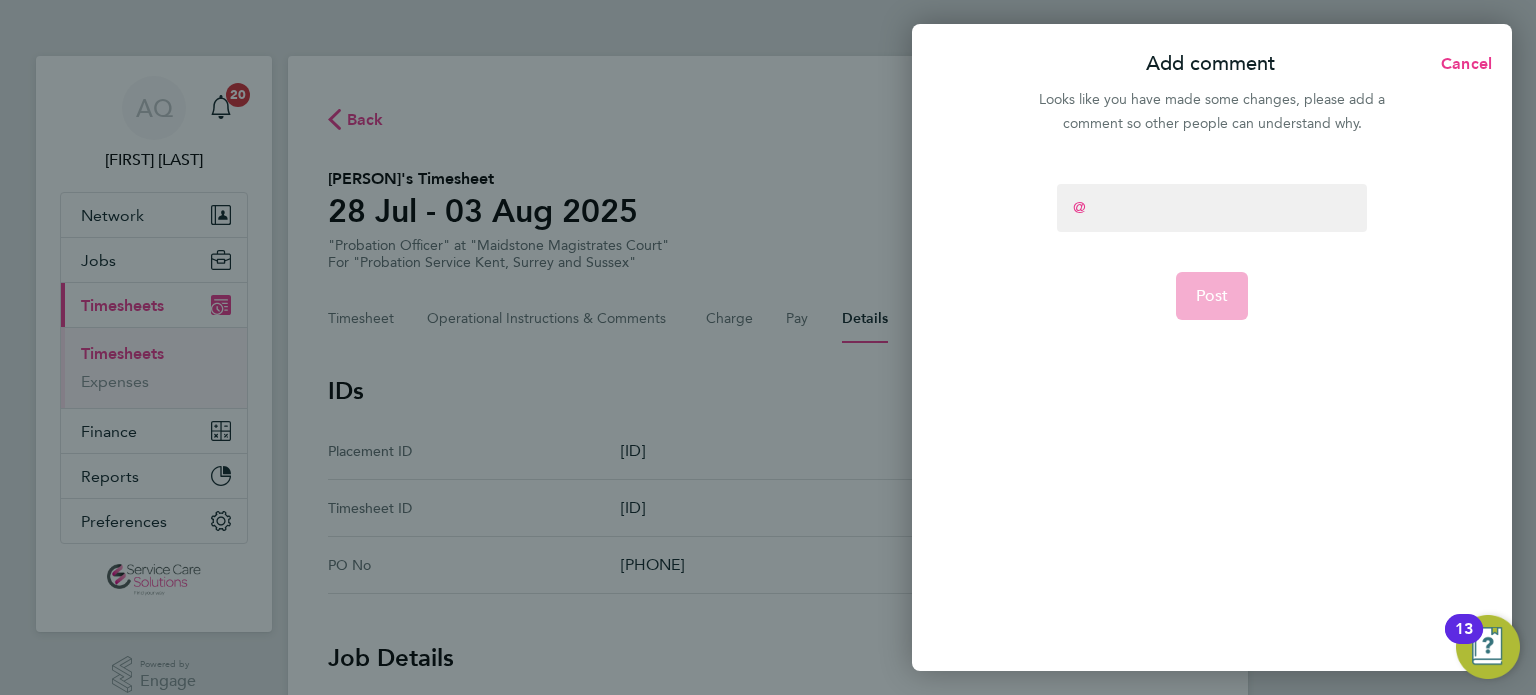 type 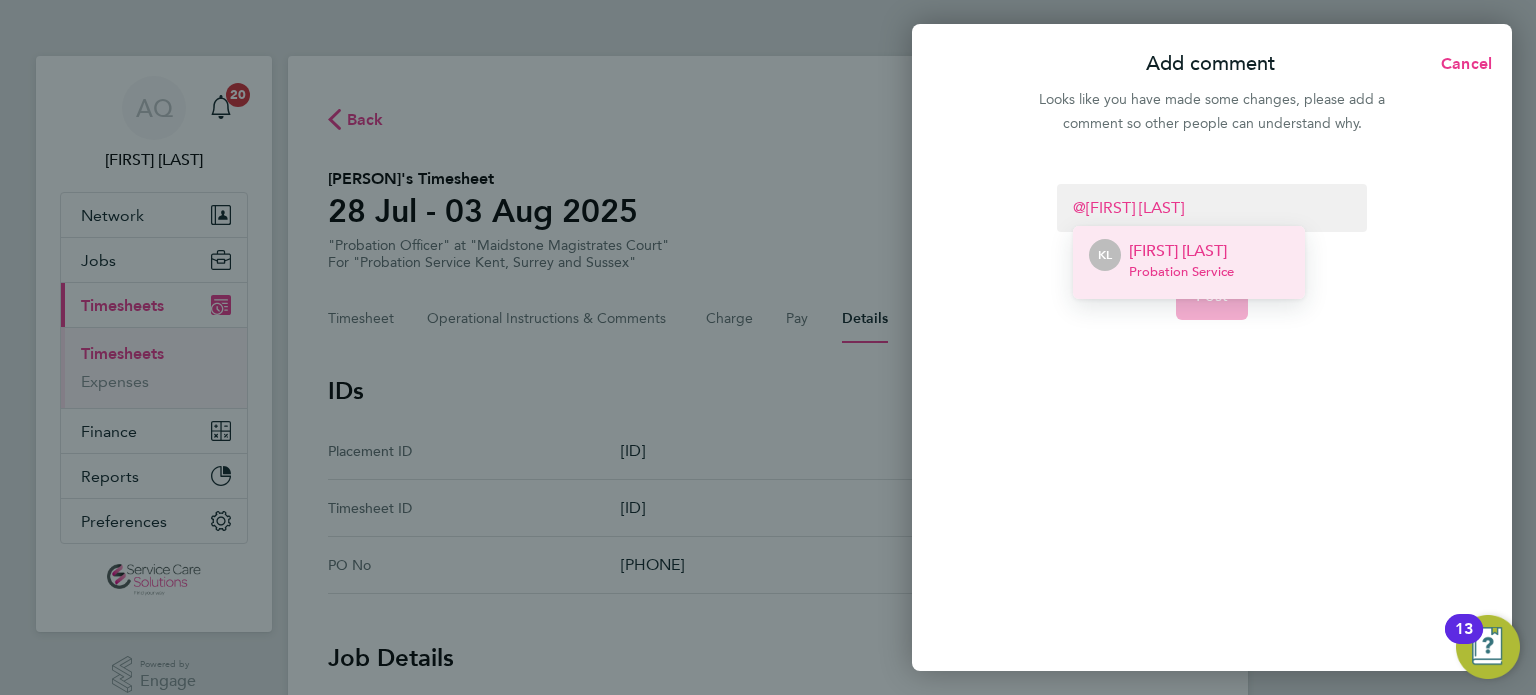 click on "Kate Leek" at bounding box center (1181, 251) 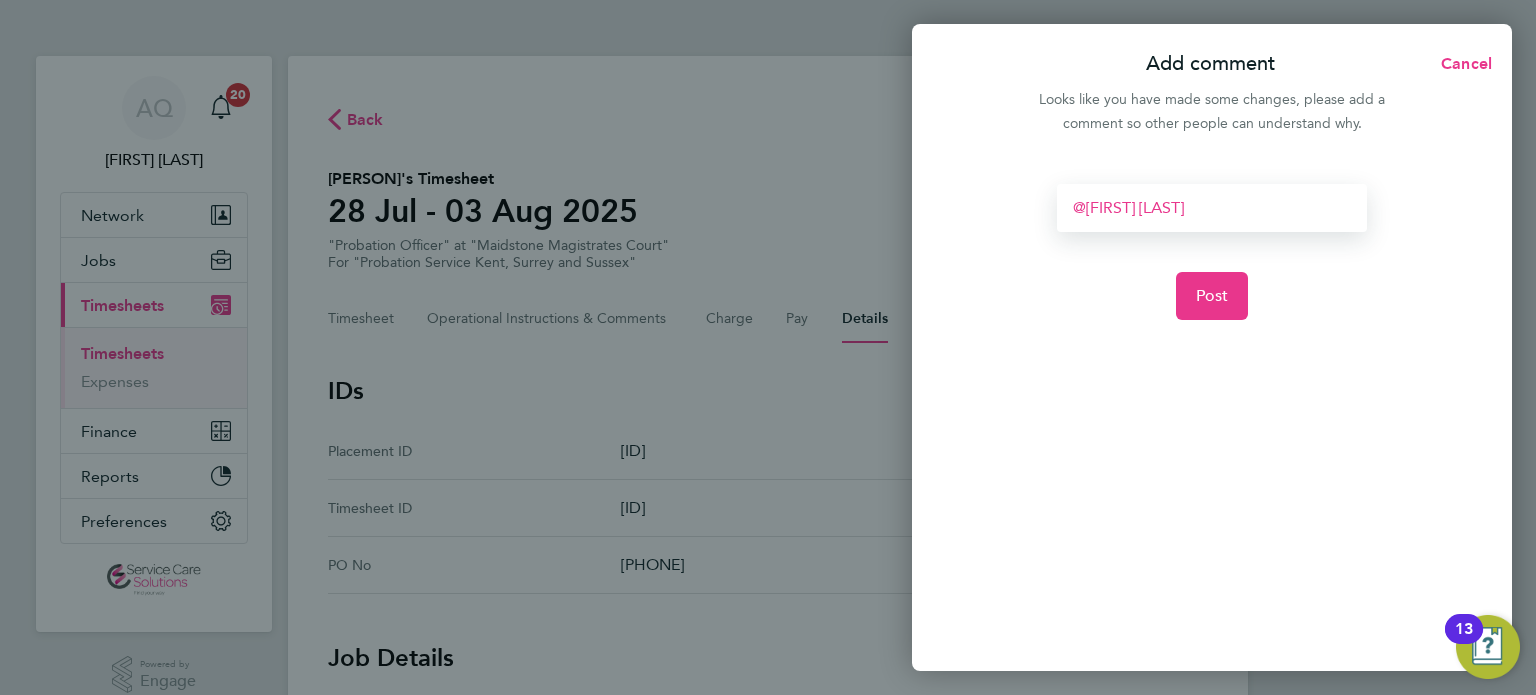 type 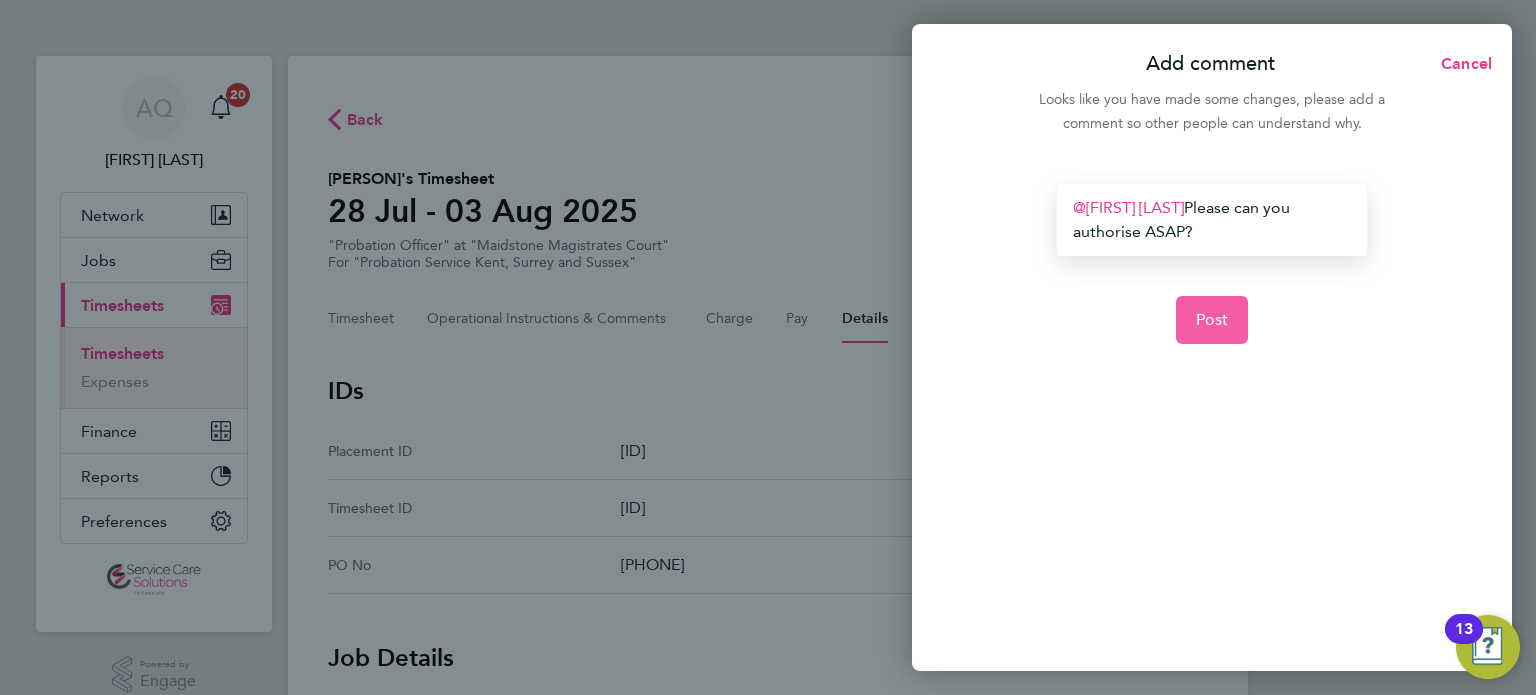 click on "Post" 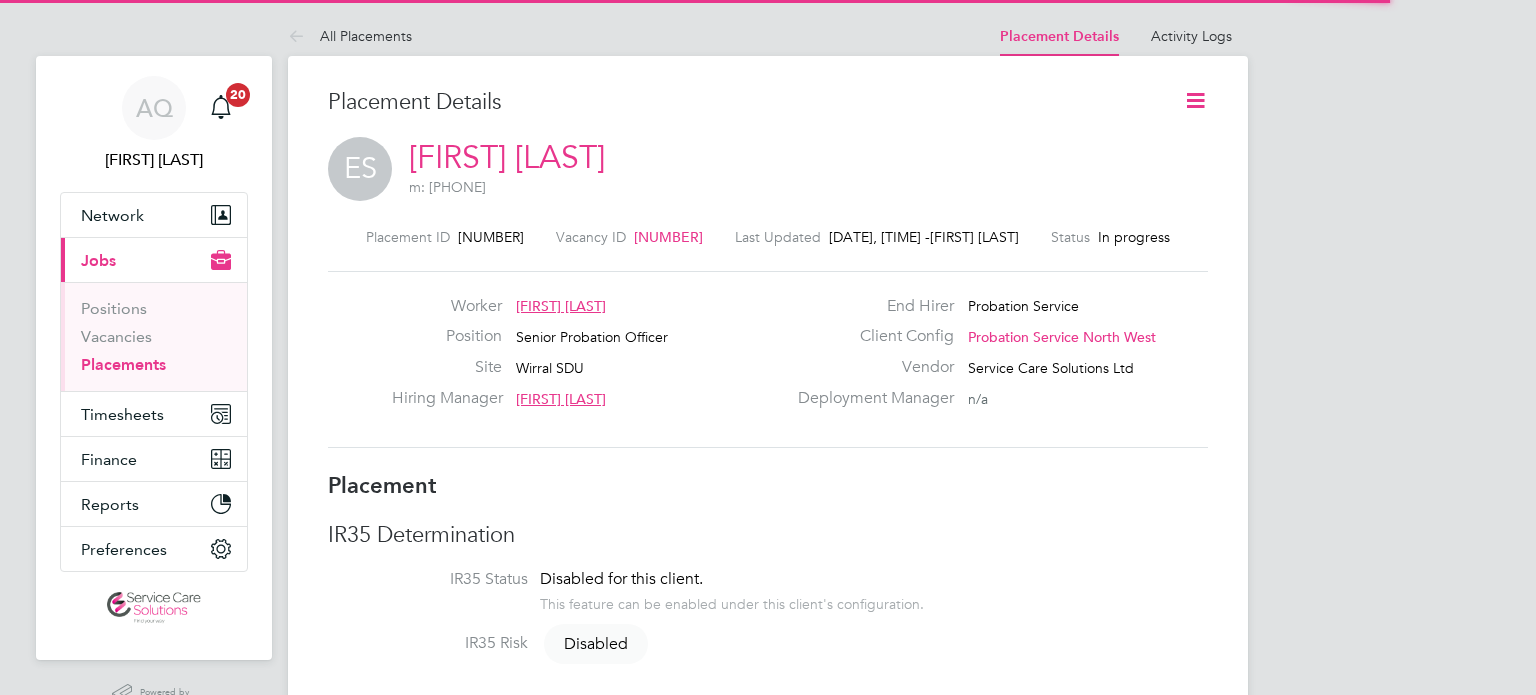 scroll, scrollTop: 0, scrollLeft: 0, axis: both 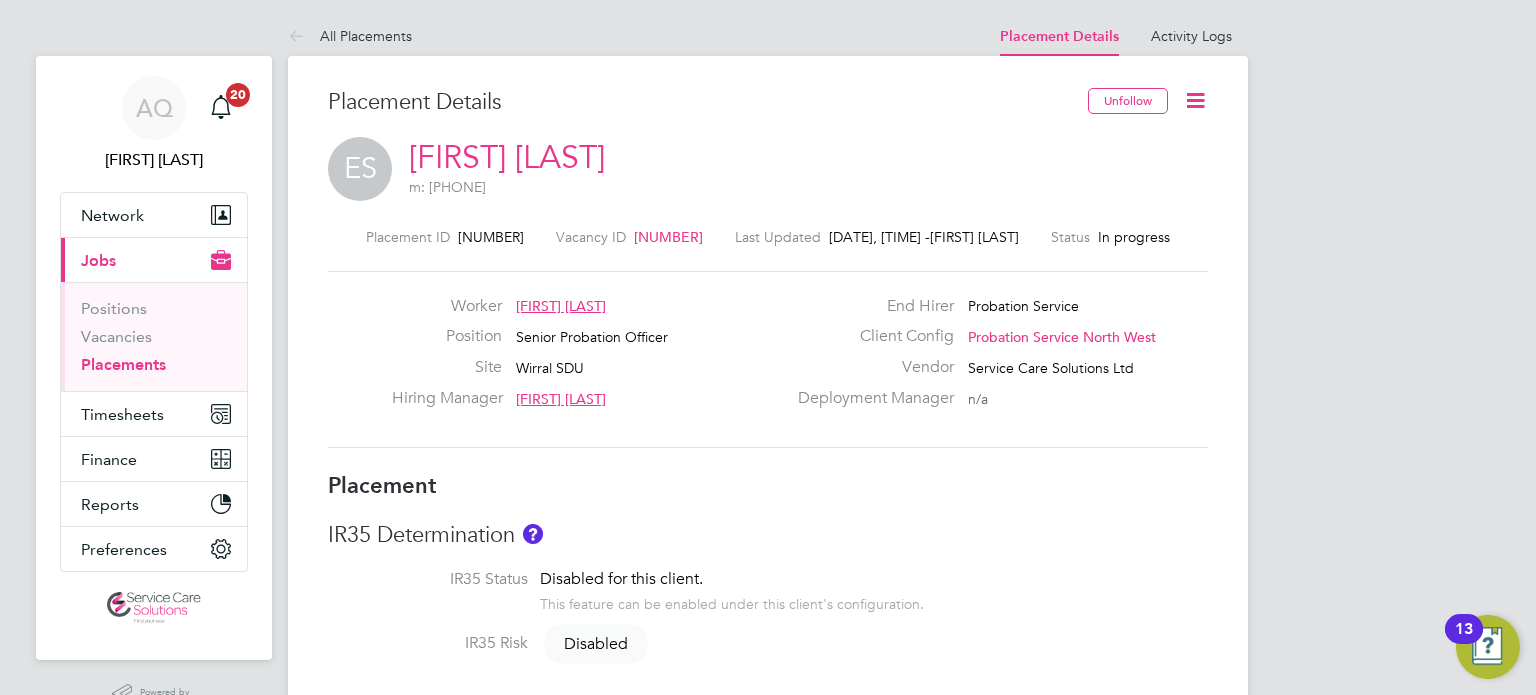 click 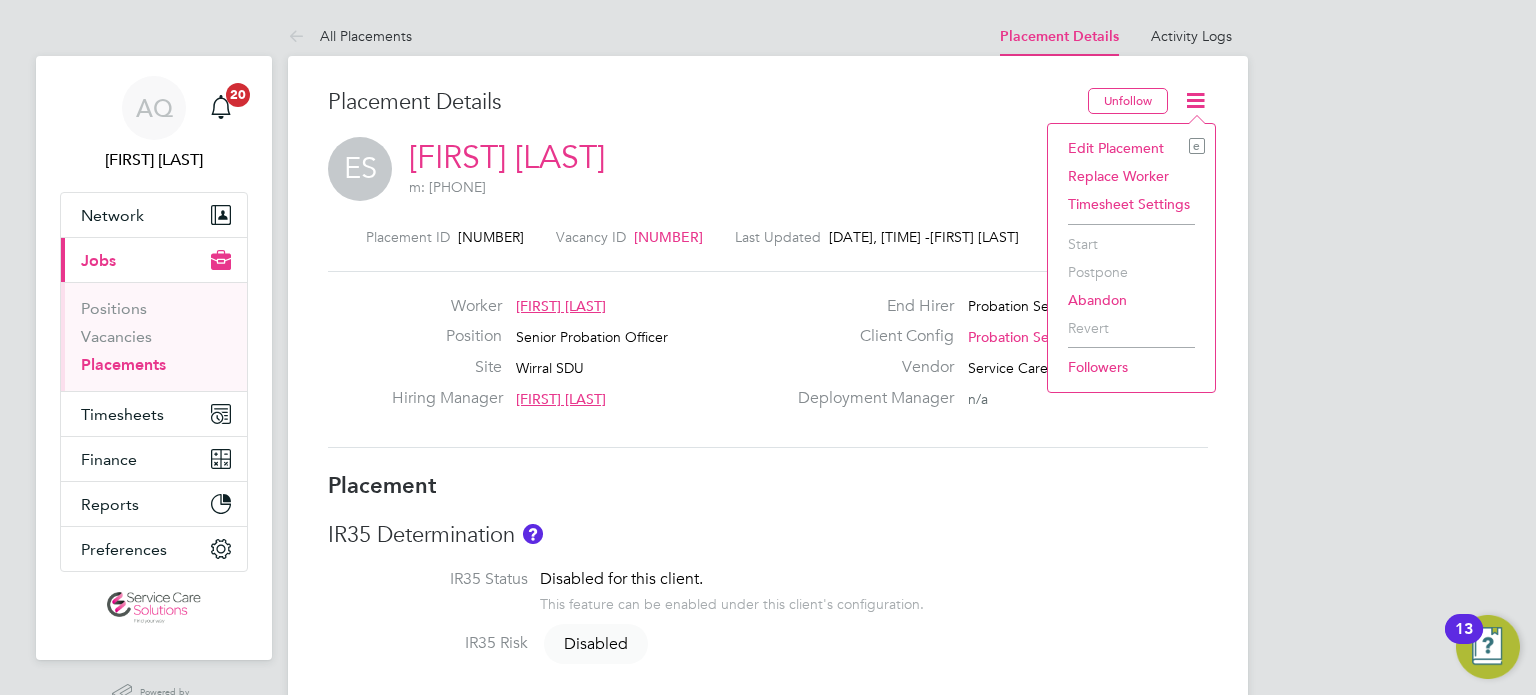 click on "Edit Placement e" 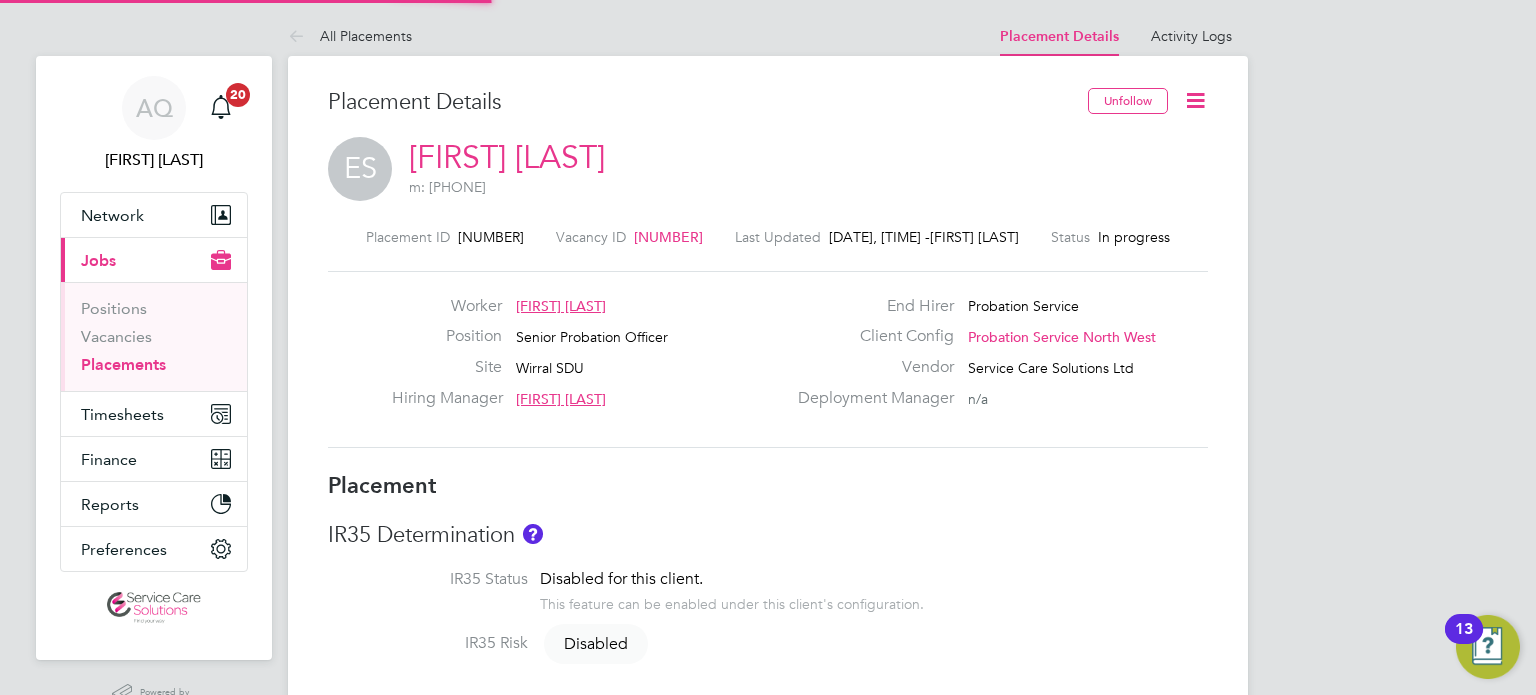type on "Carla Jones" 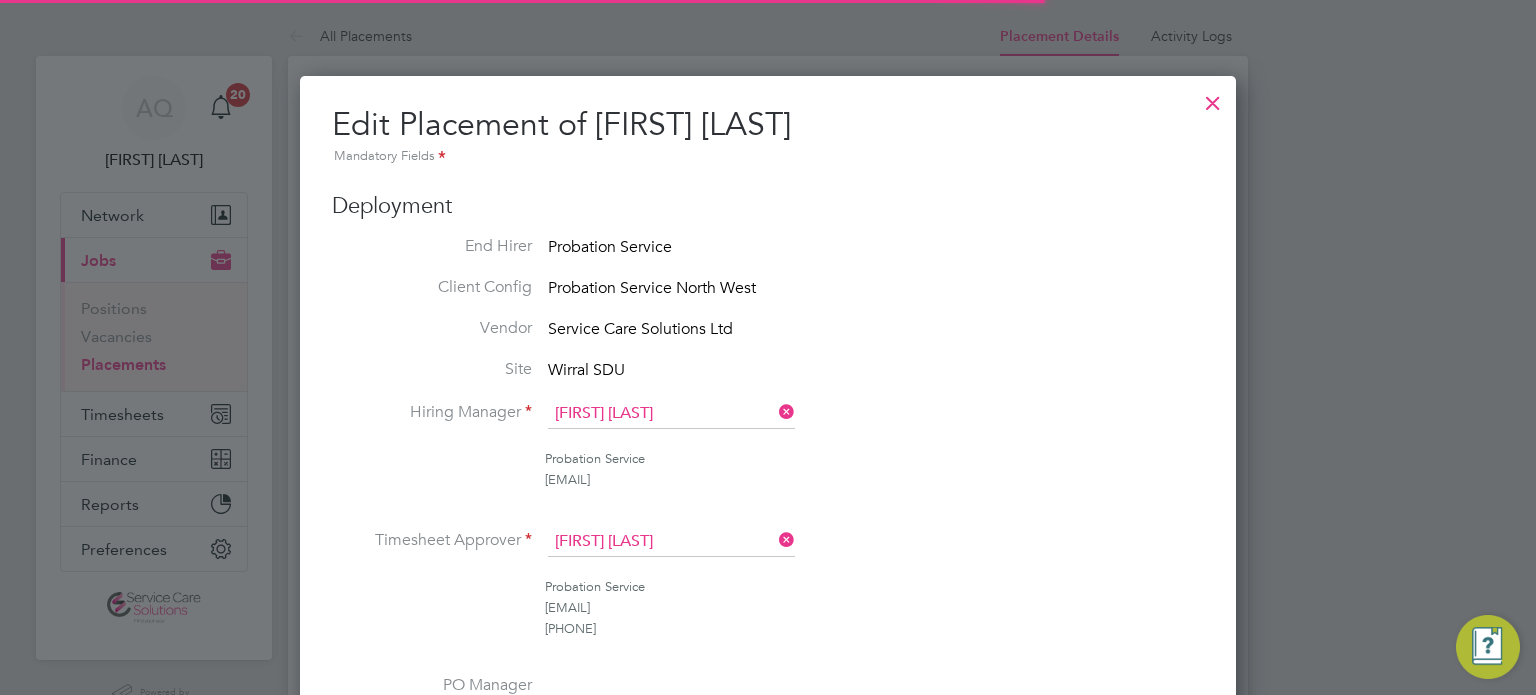 scroll, scrollTop: 10, scrollLeft: 10, axis: both 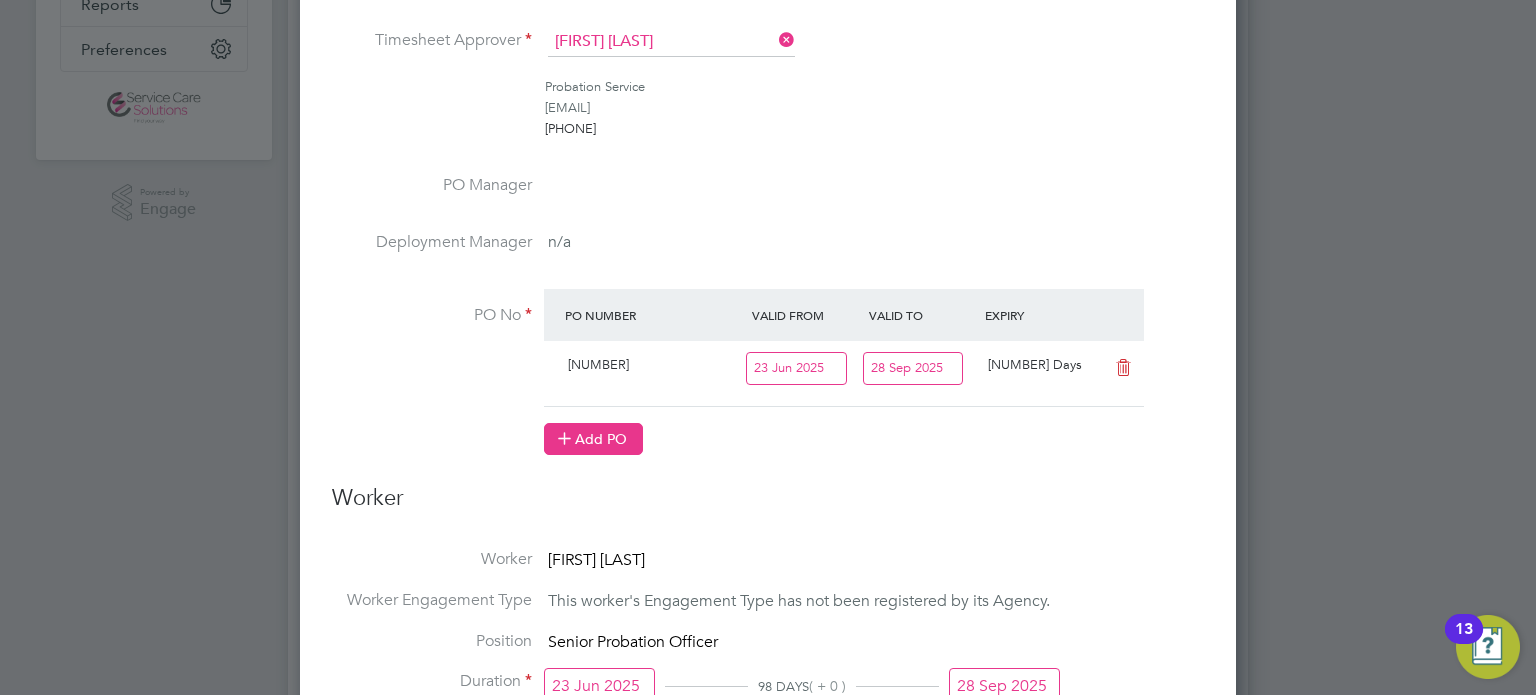 click on "Add PO" at bounding box center (593, 439) 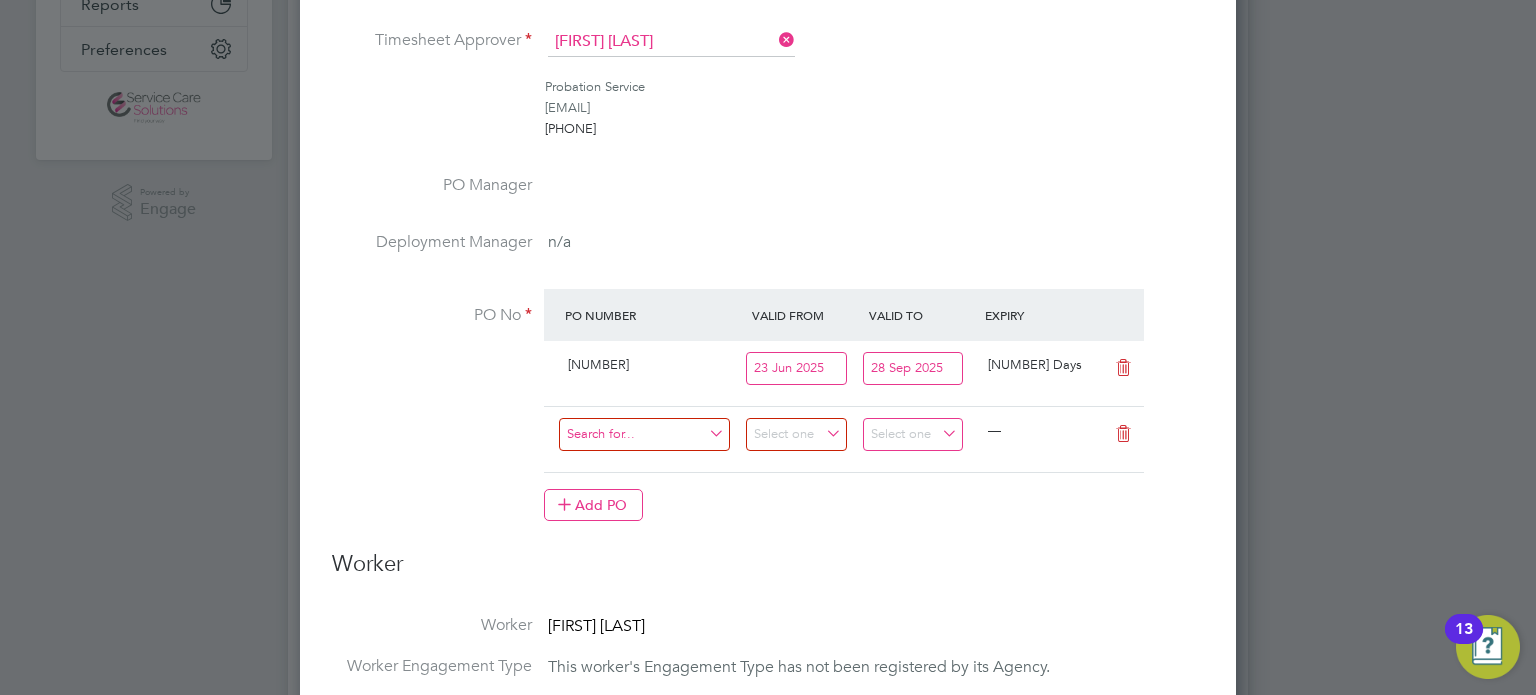 click at bounding box center [644, 434] 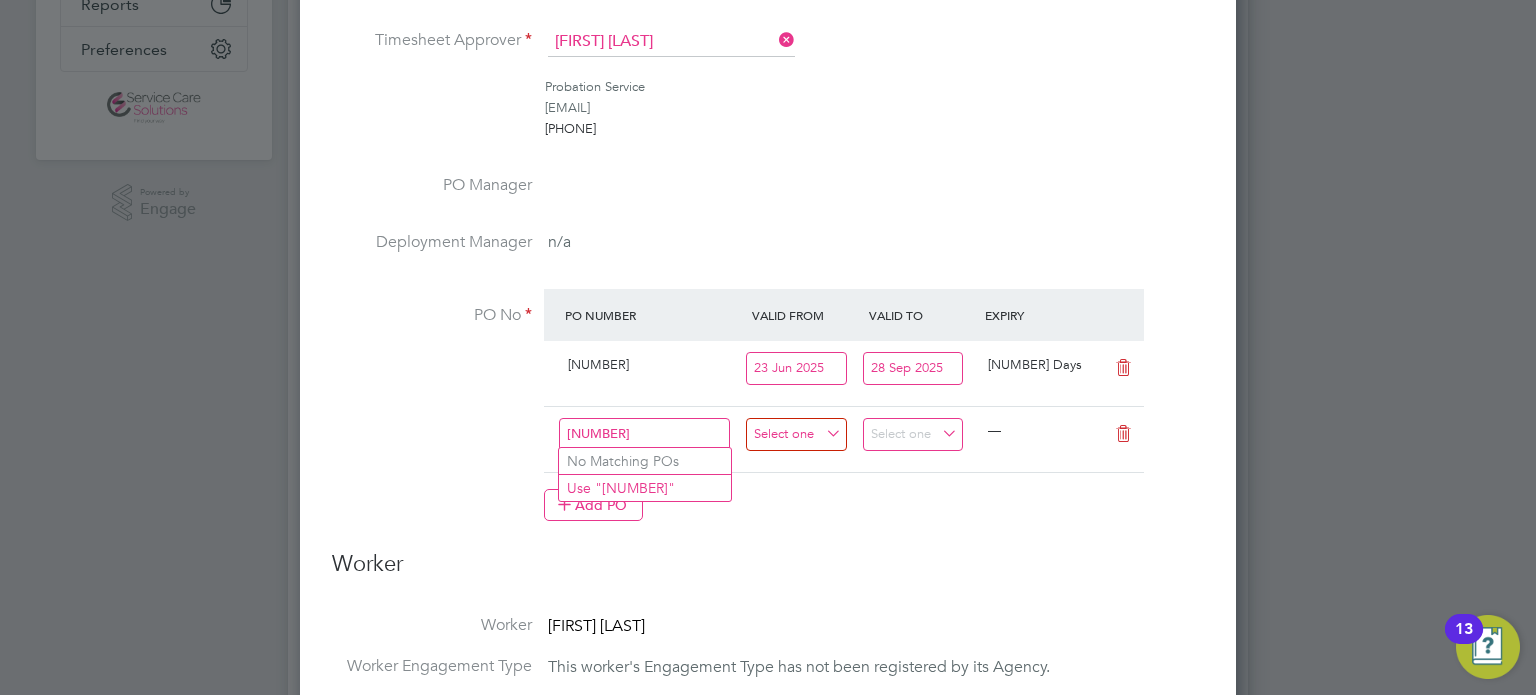 type on "21070941606" 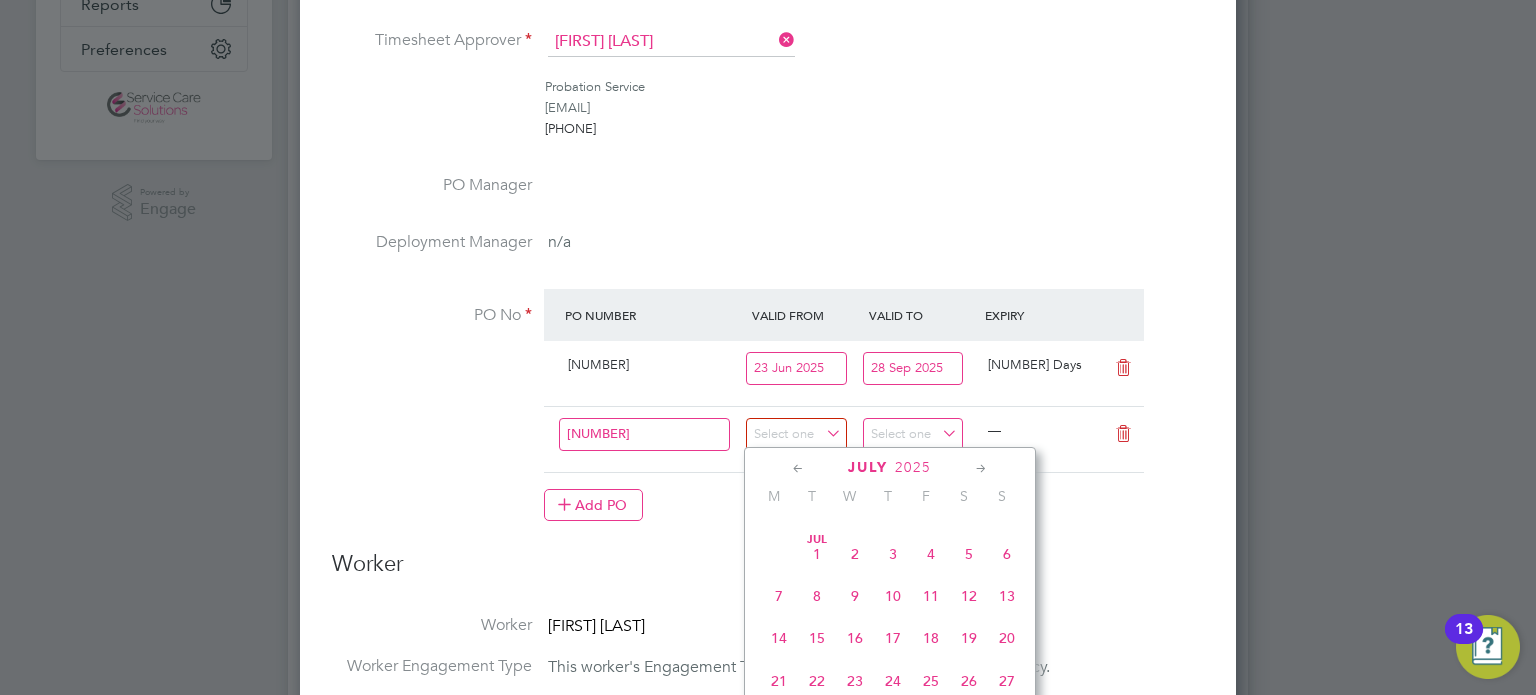 click on "7" 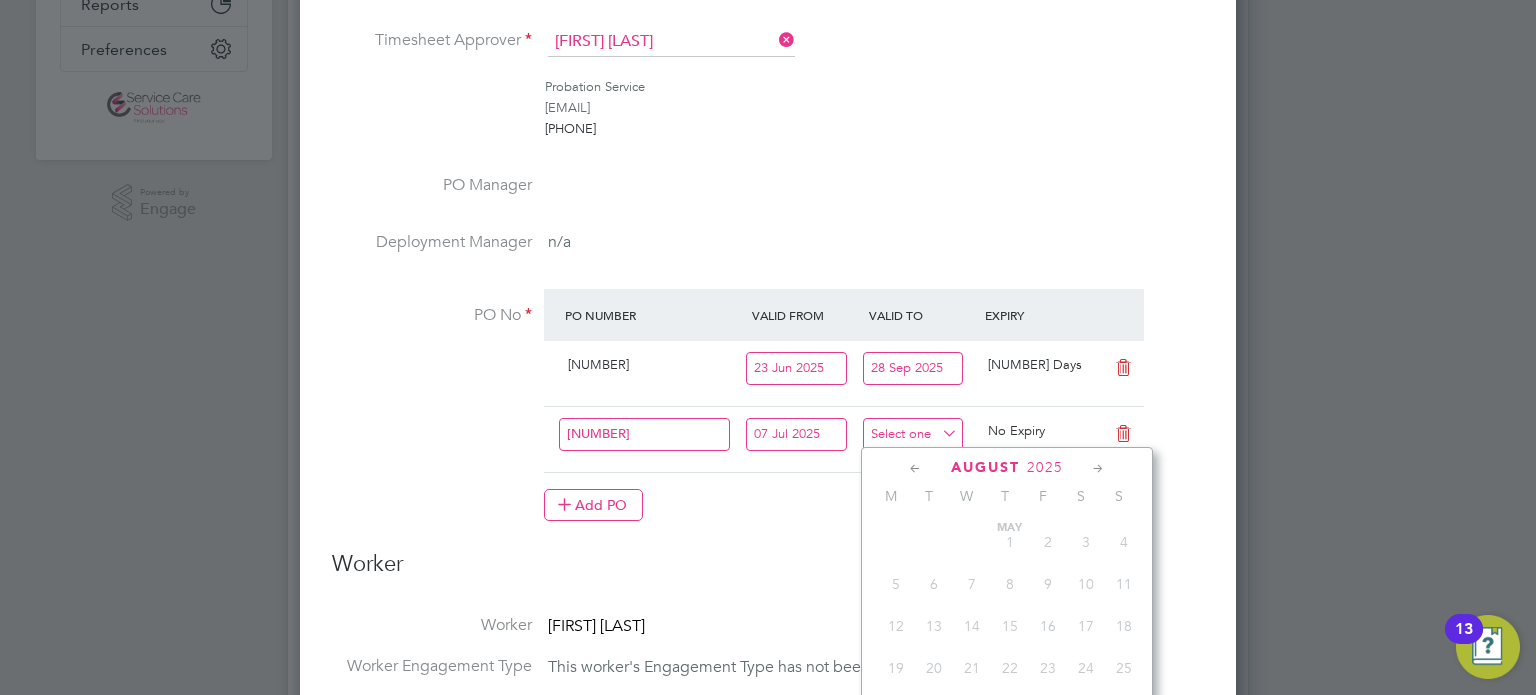 click at bounding box center (913, 434) 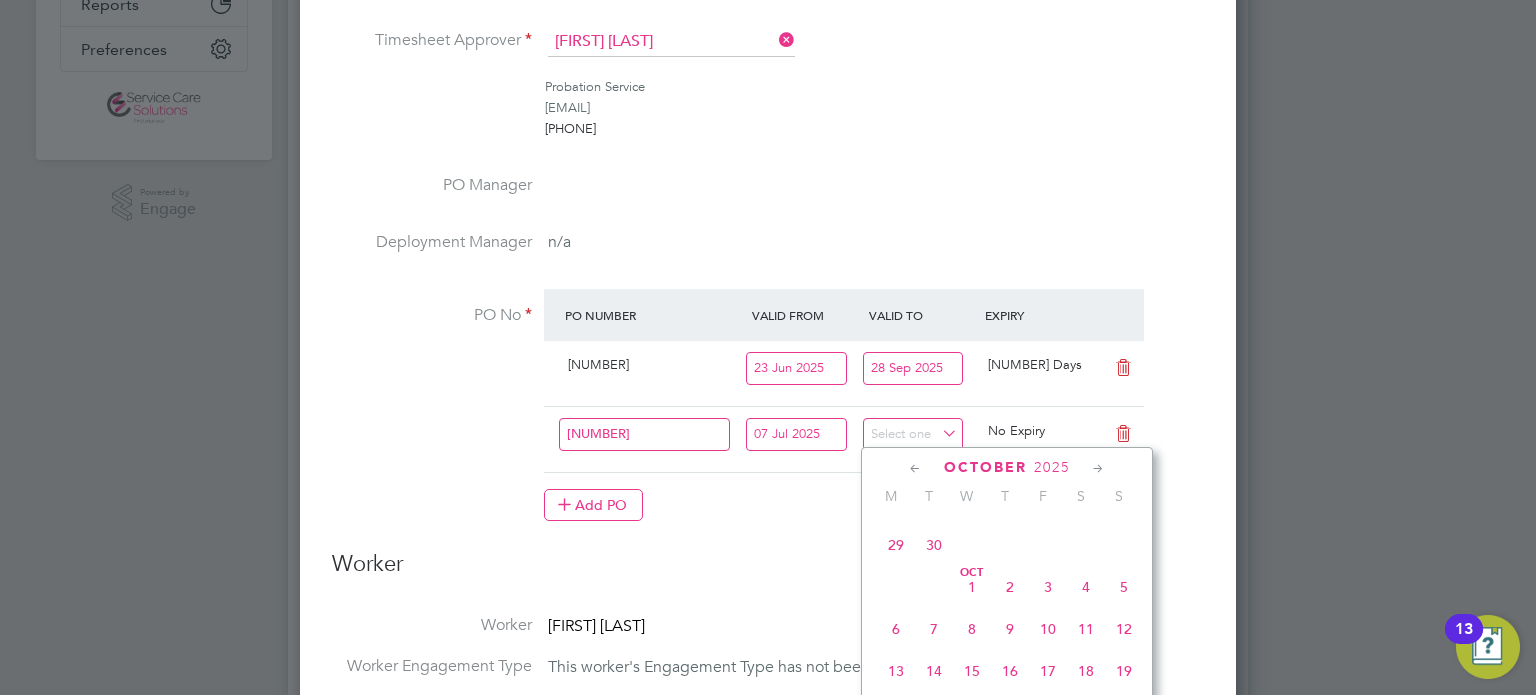 click on "28" 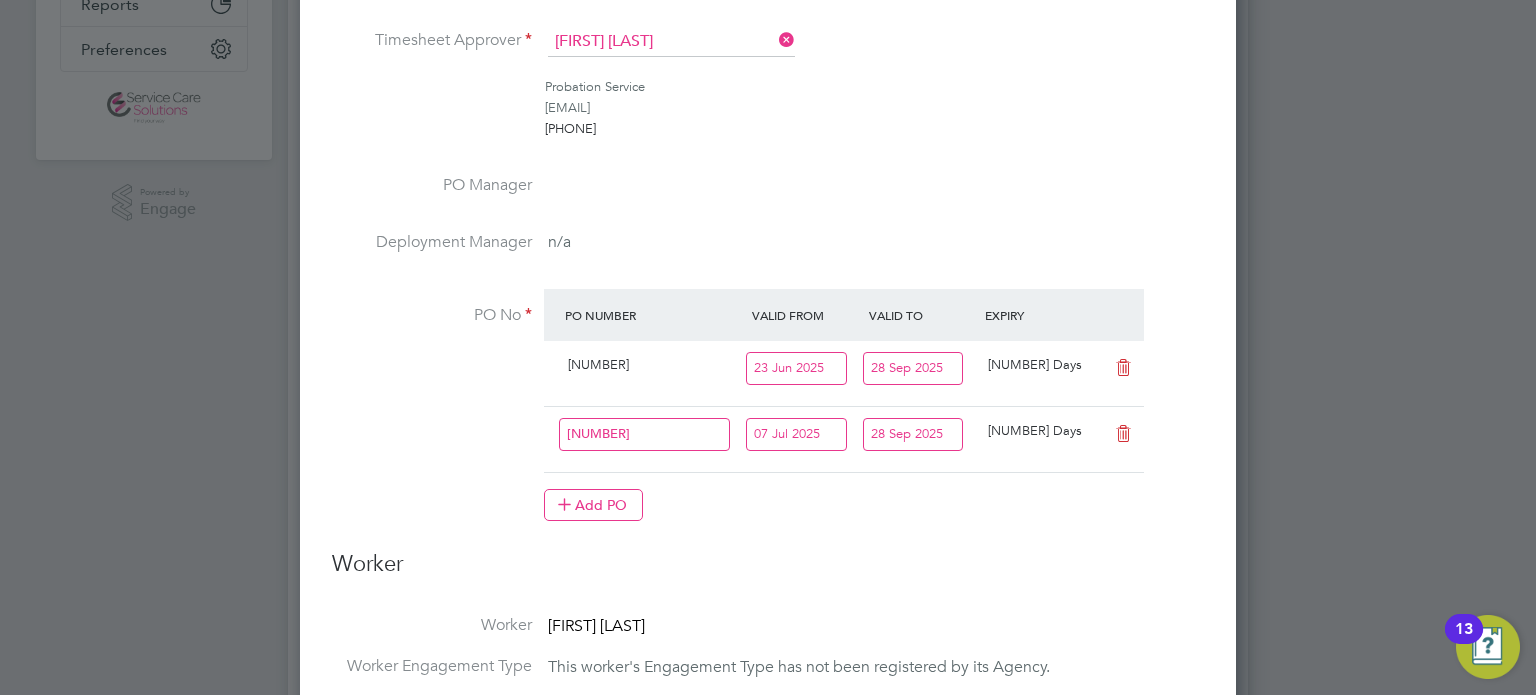 click on "28 Sep 2025" at bounding box center (913, 368) 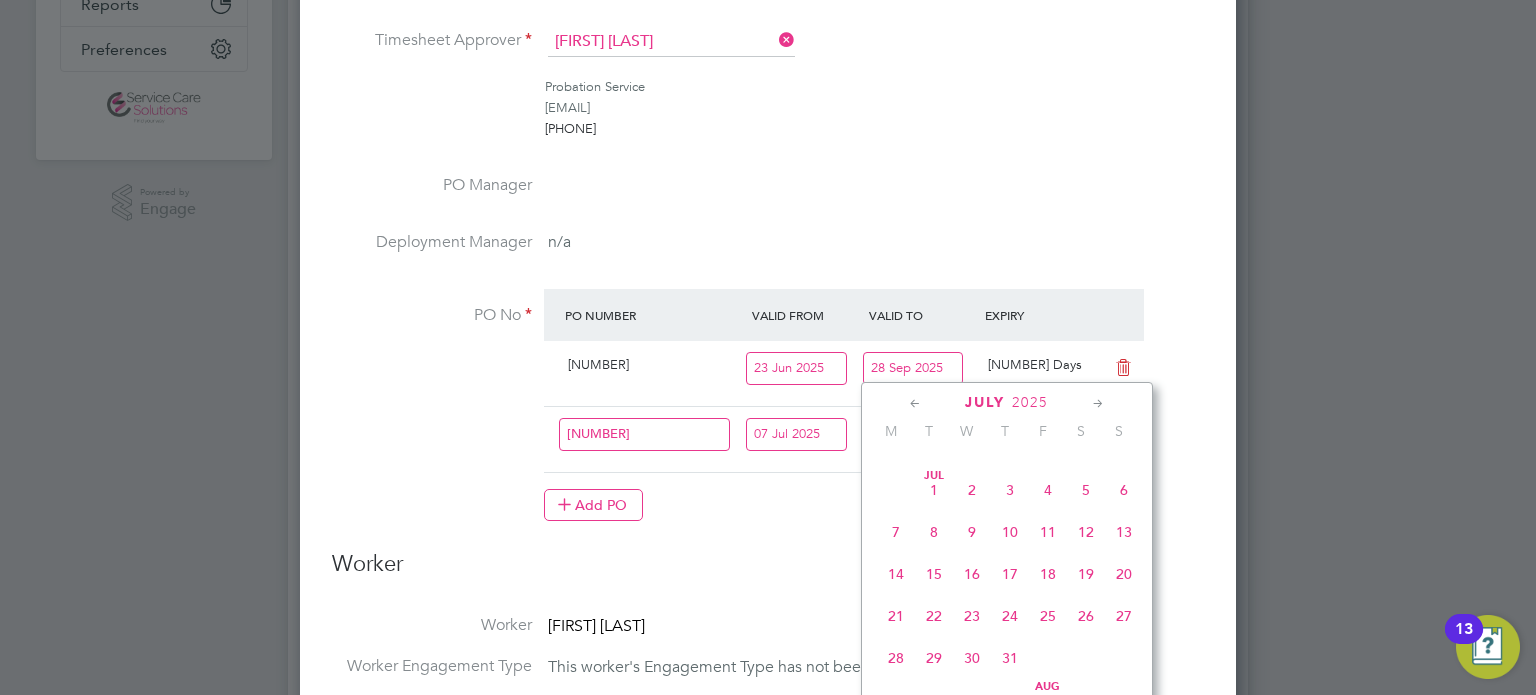 click on "6" 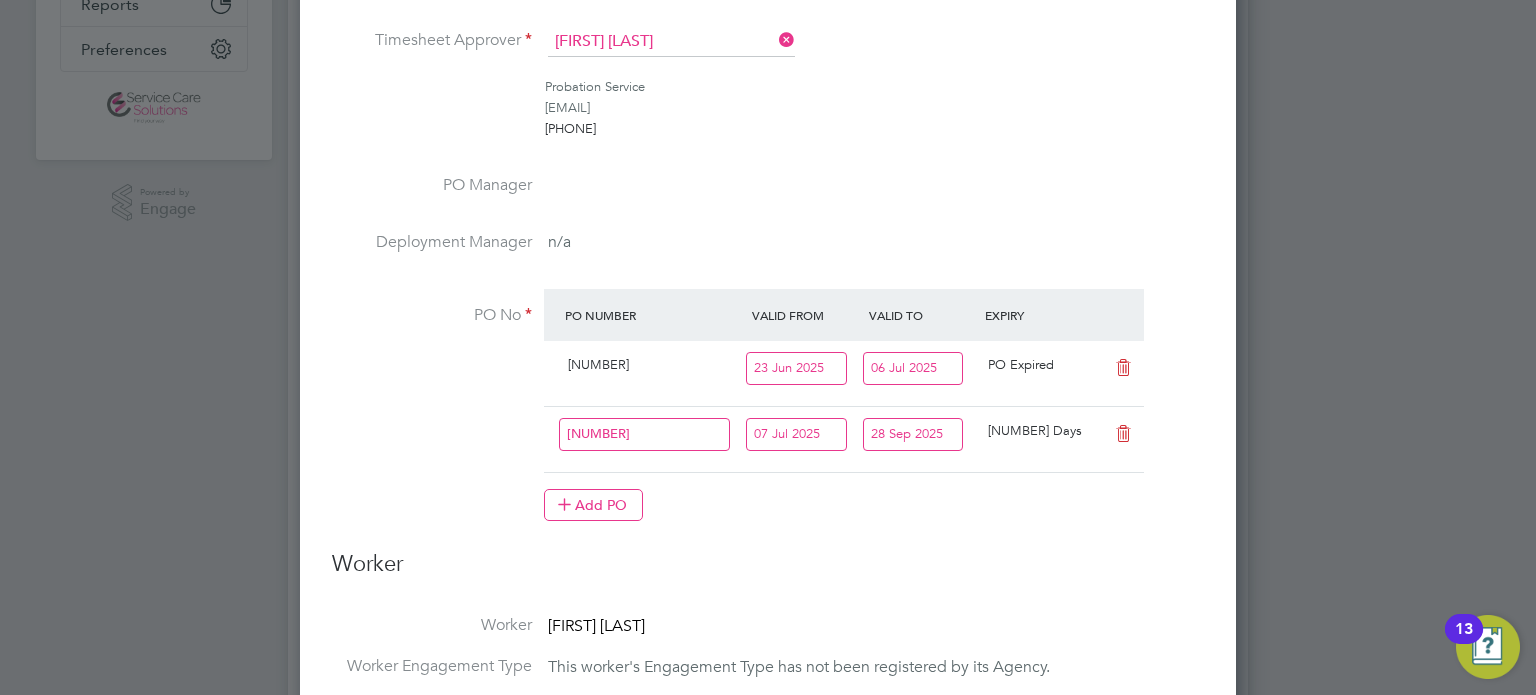 click on "28 Sep 2025" at bounding box center (913, 434) 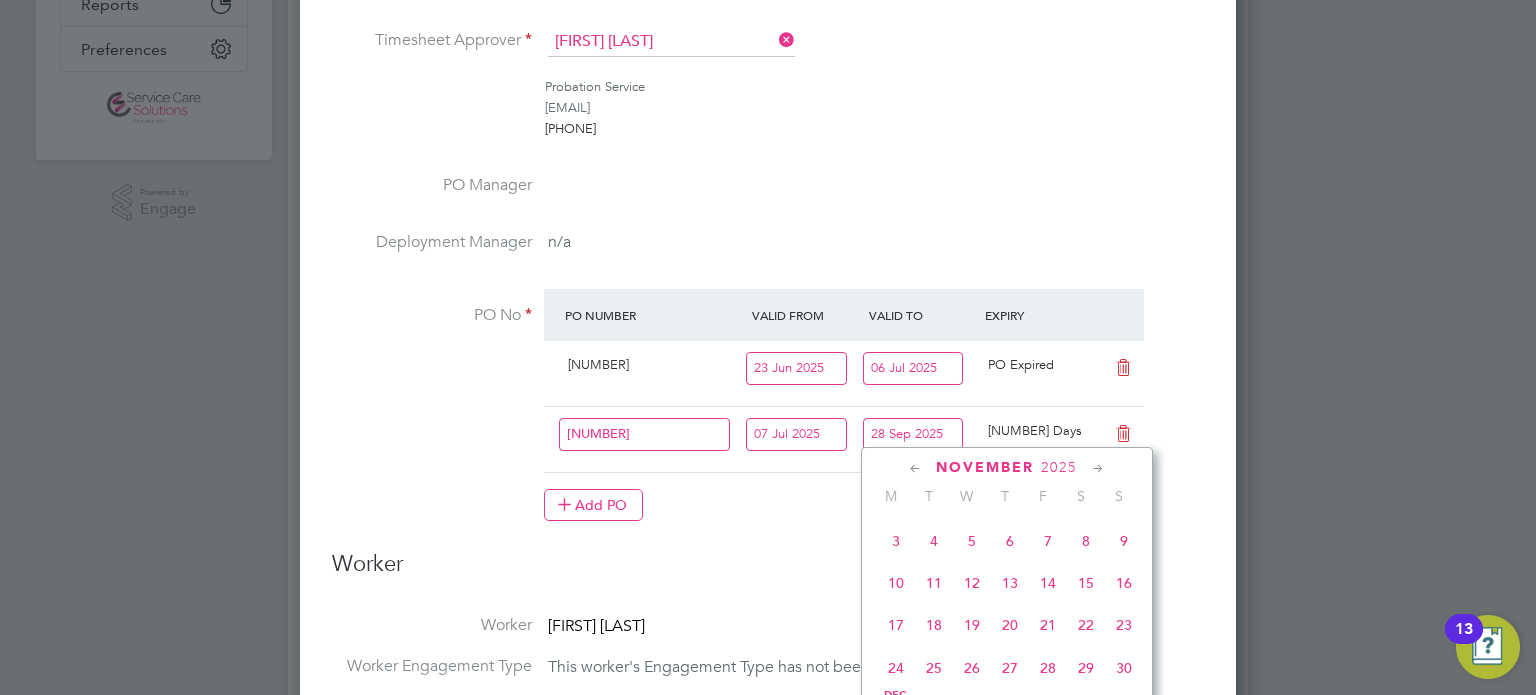 click on "2" 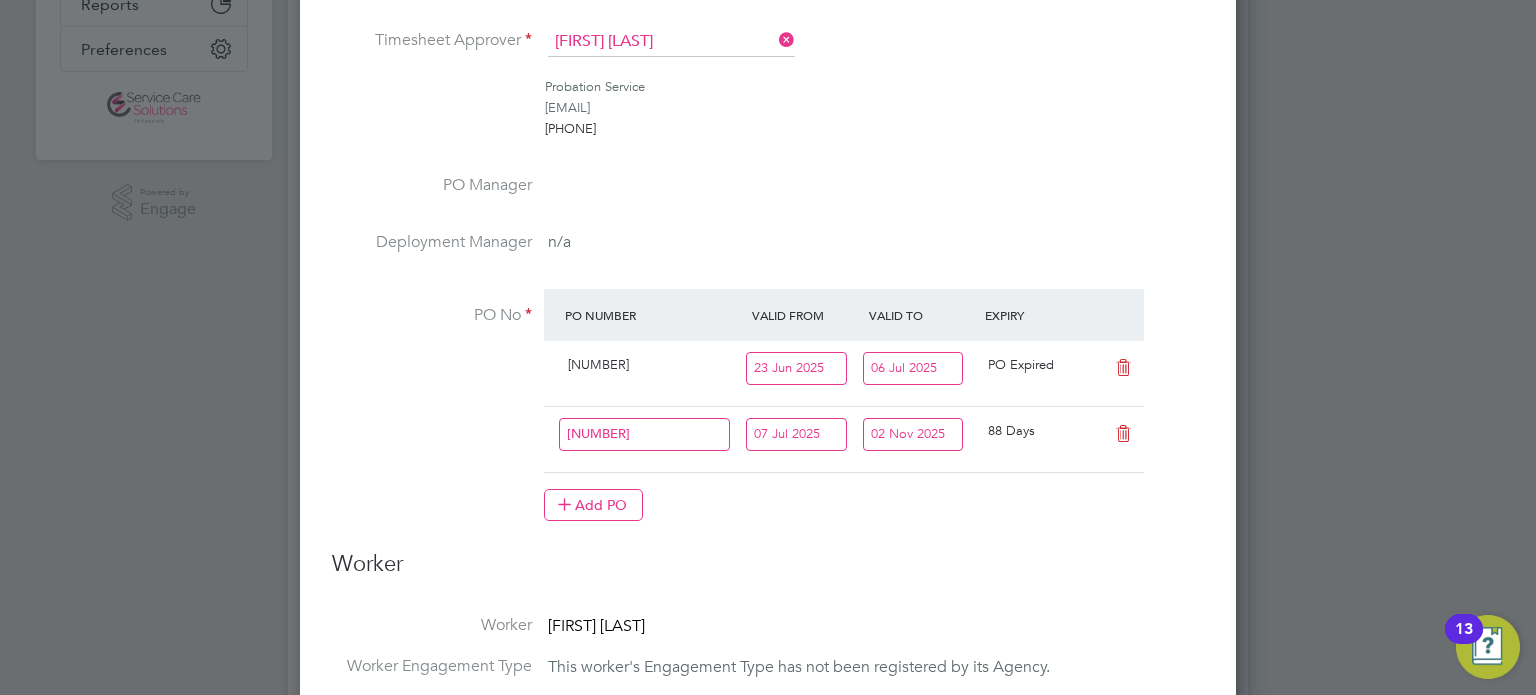 click on "PO No PO Number Valid From Valid To Expiry   21070934397 23 Jun 2025   06 Jul 2025   PO Expired 21070941606   07 Jul 2025   02 Nov 2025   88 Days  Add PO" at bounding box center (768, 415) 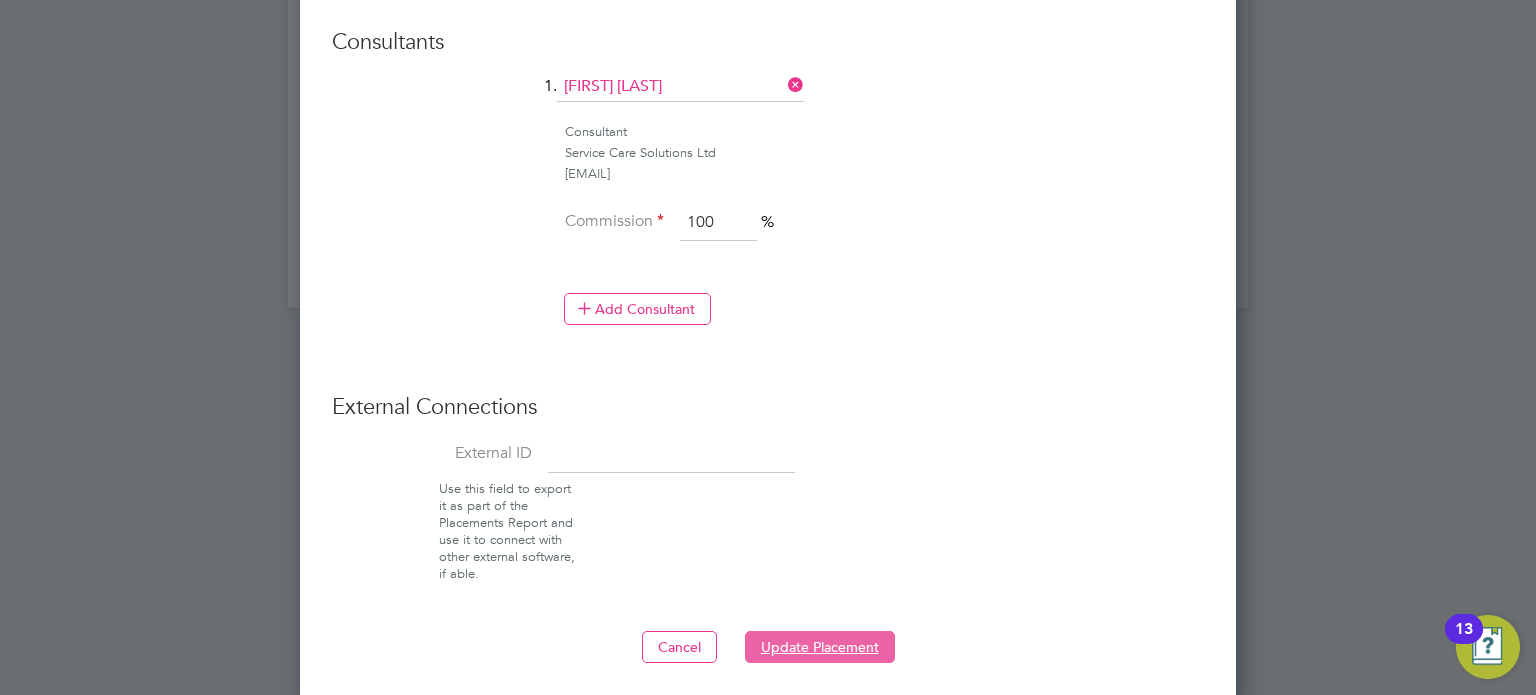 click on "Update Placement" at bounding box center [820, 647] 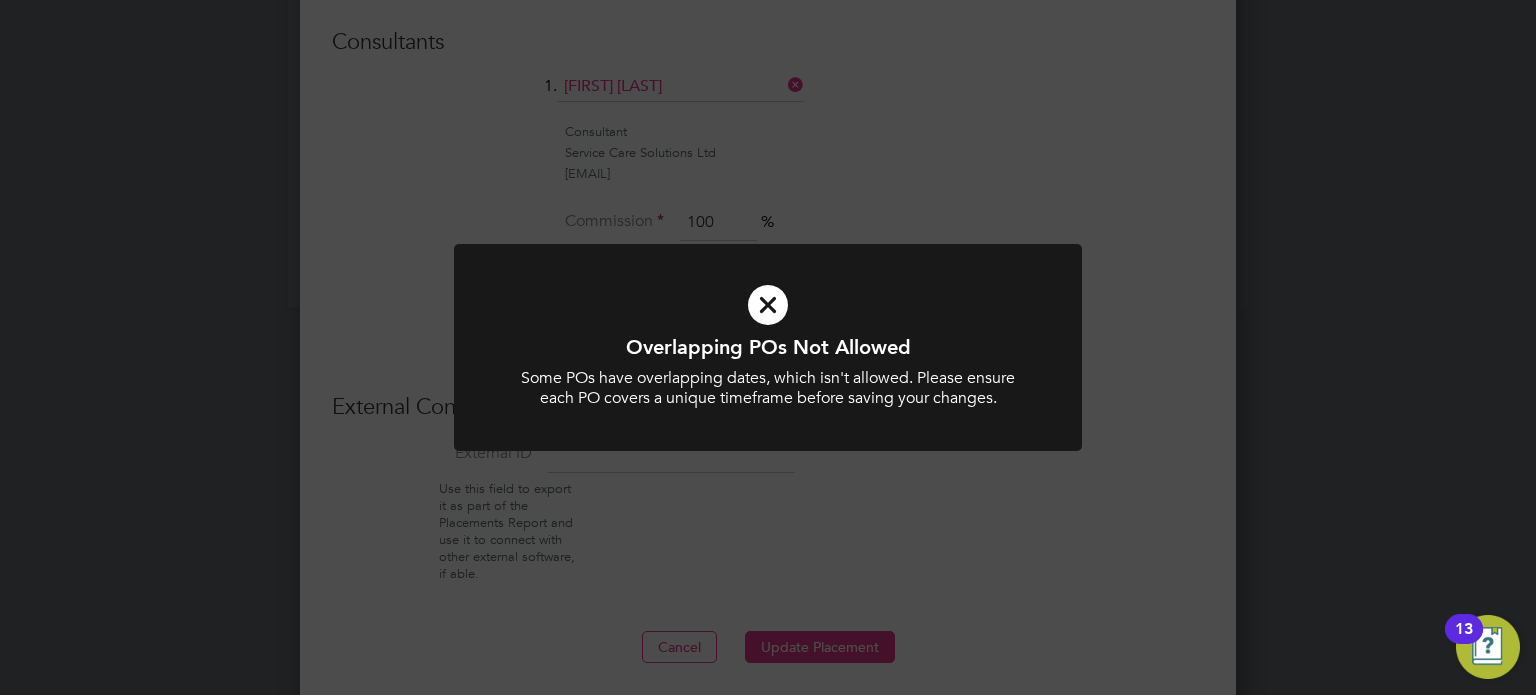 click at bounding box center [768, 305] 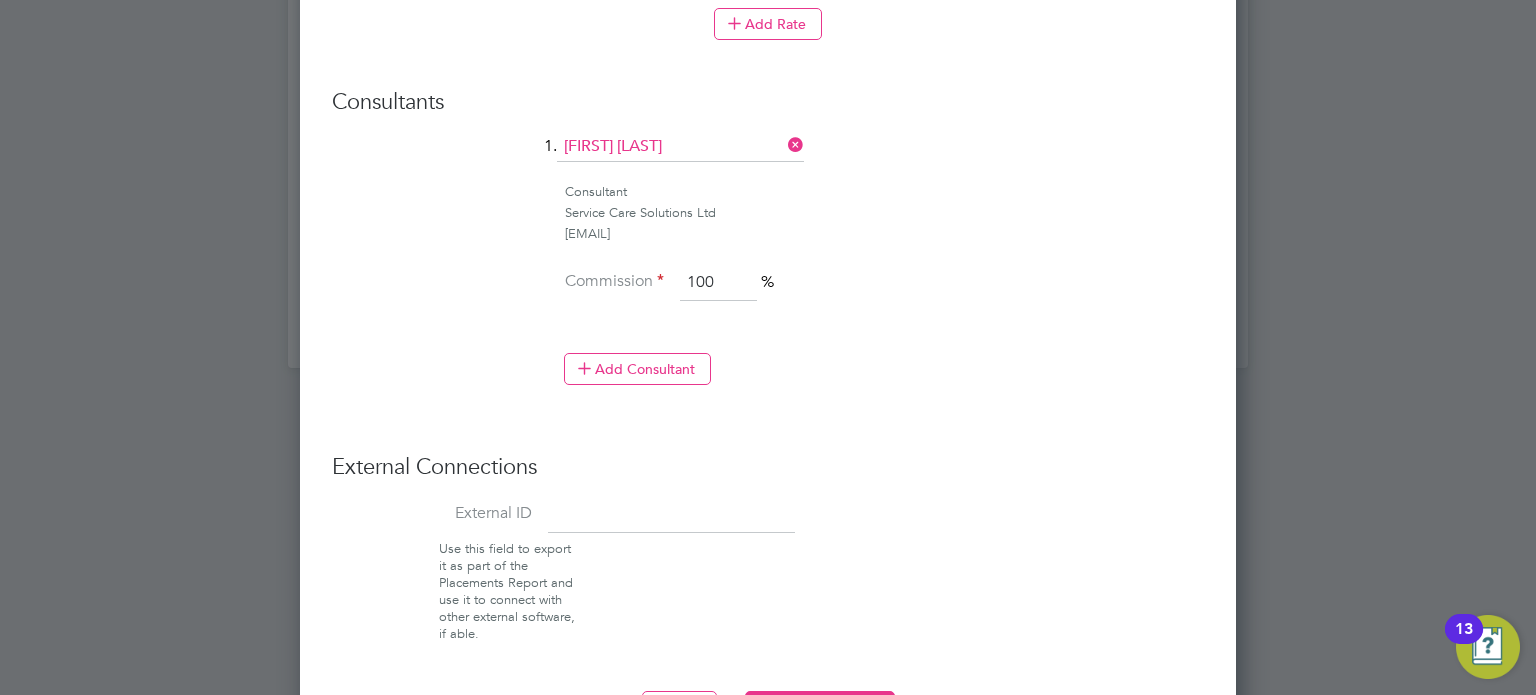 scroll, scrollTop: 1631, scrollLeft: 0, axis: vertical 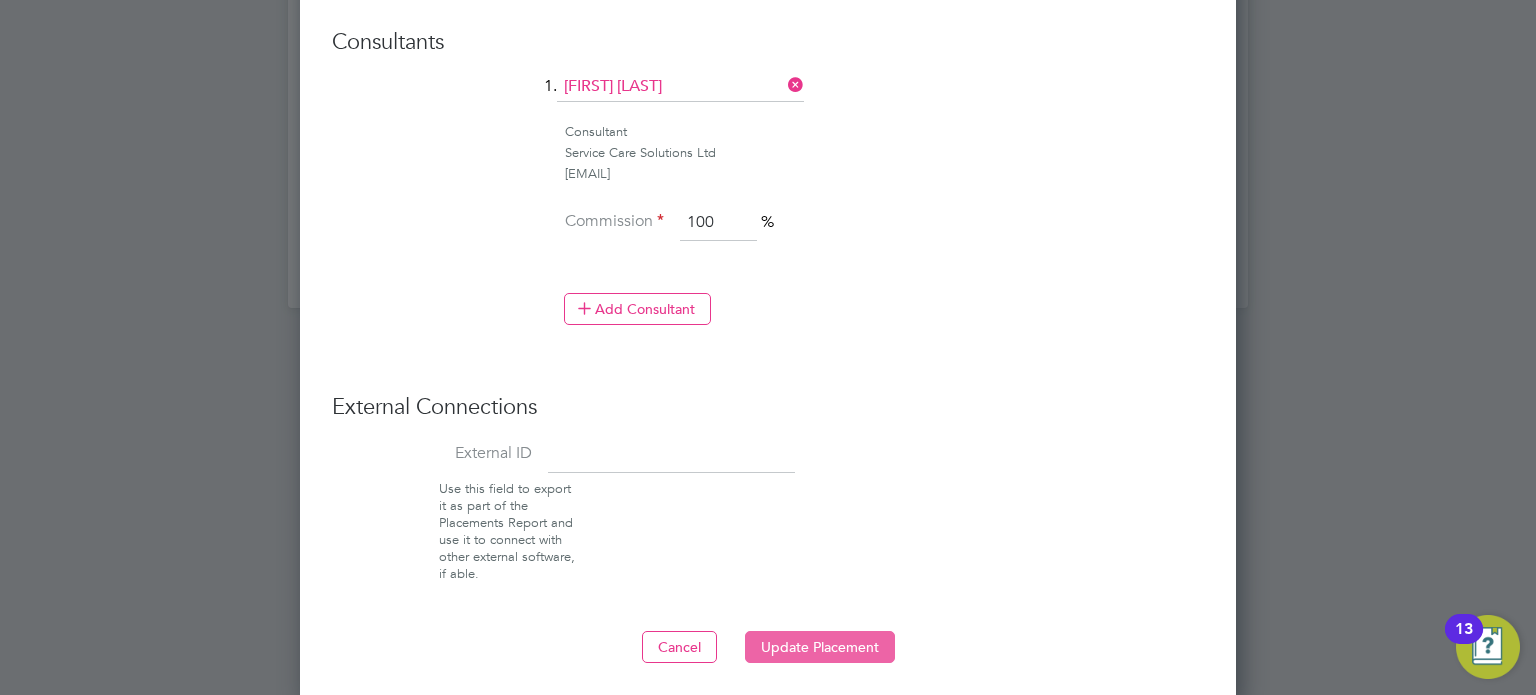 click on "Update Placement" at bounding box center (820, 647) 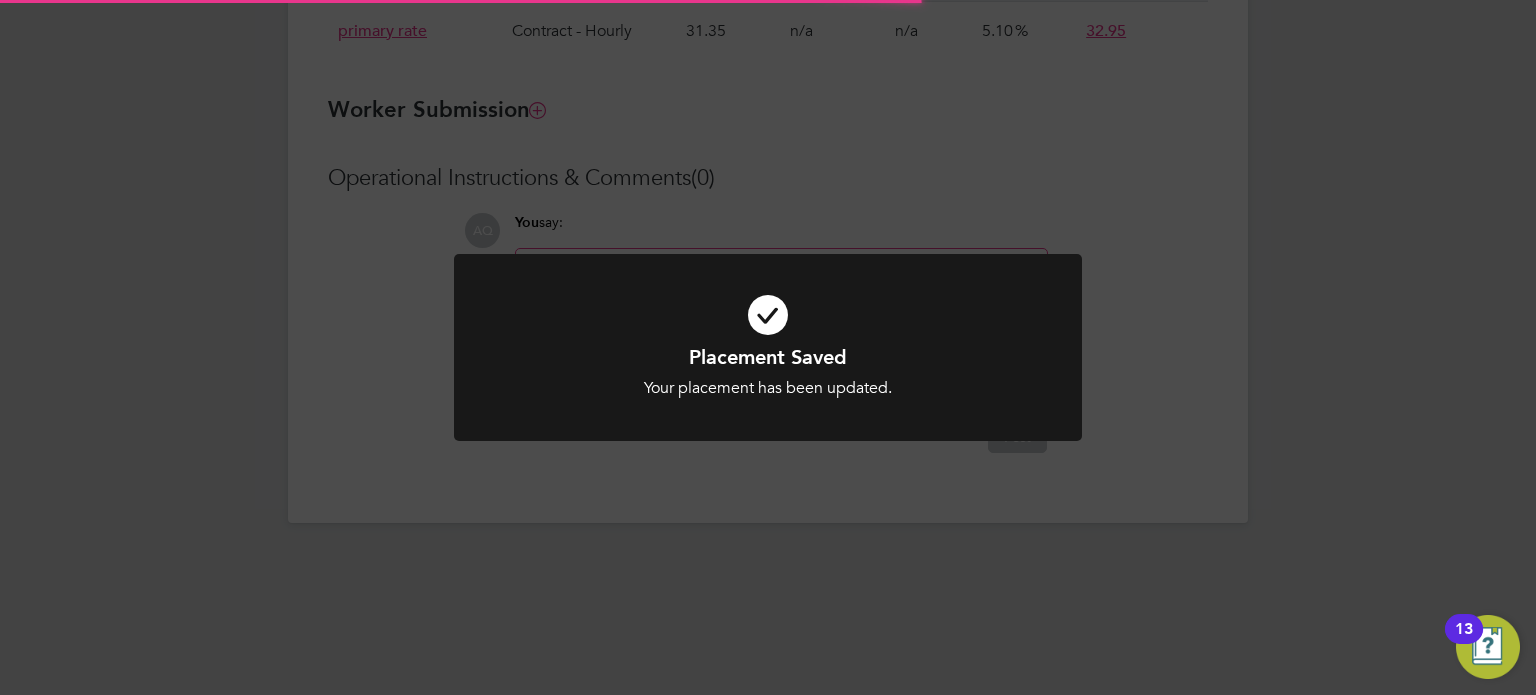 scroll, scrollTop: 482, scrollLeft: 0, axis: vertical 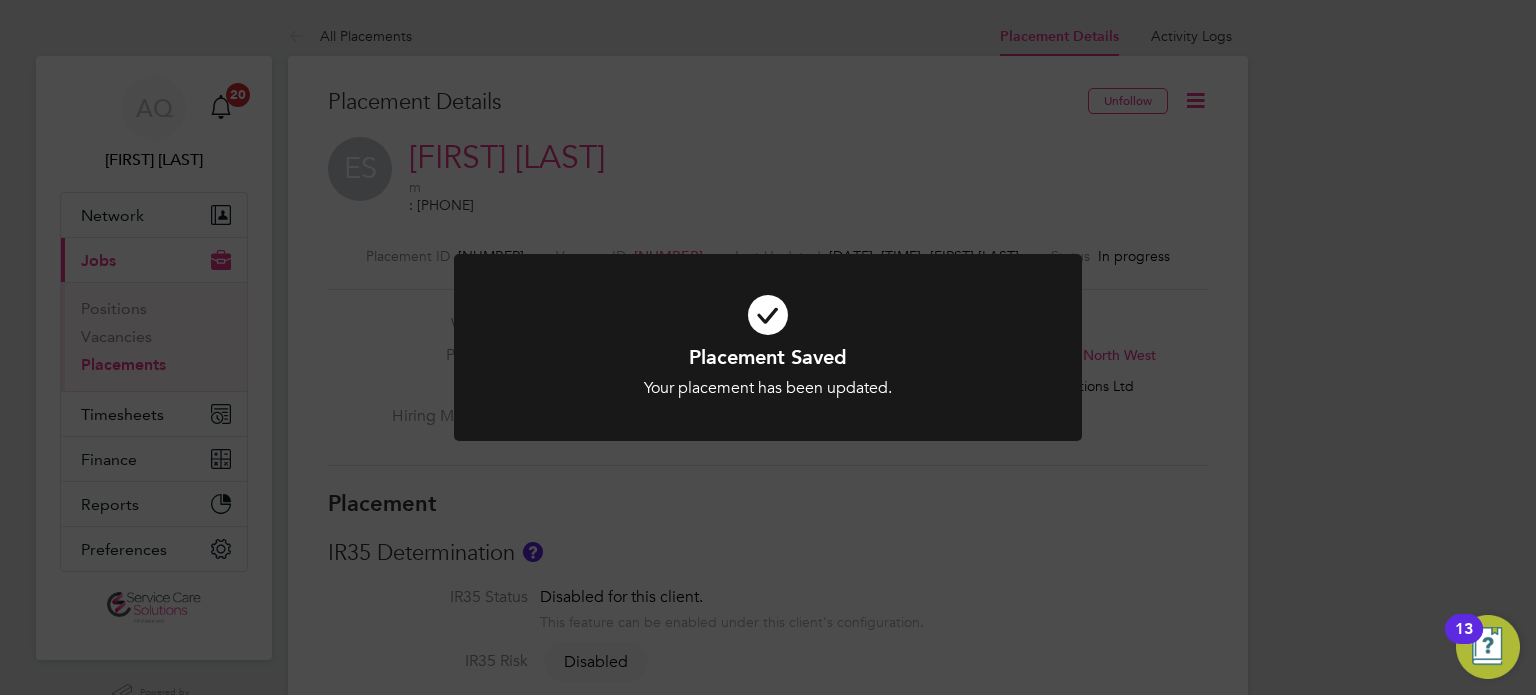 click on "Placement Saved Your placement has been updated. Cancel Okay" 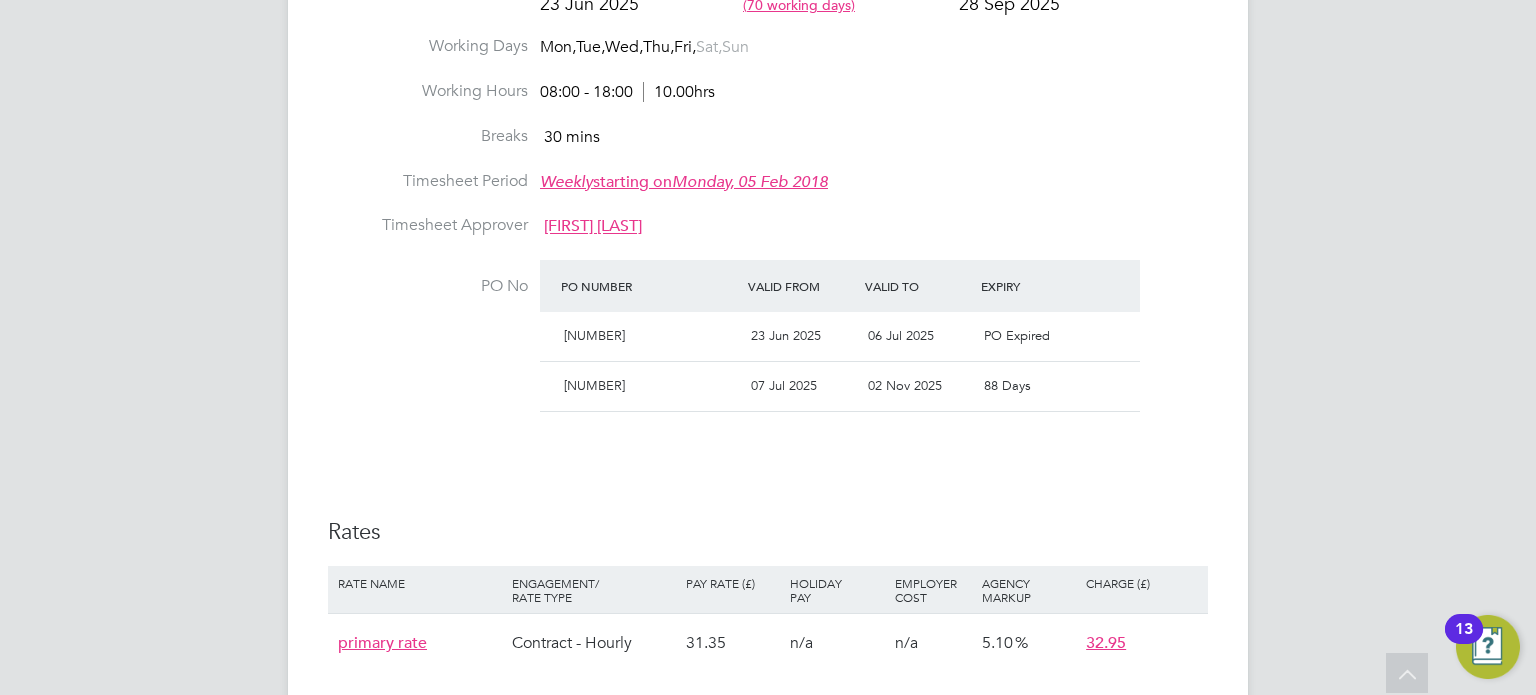 scroll, scrollTop: 708, scrollLeft: 0, axis: vertical 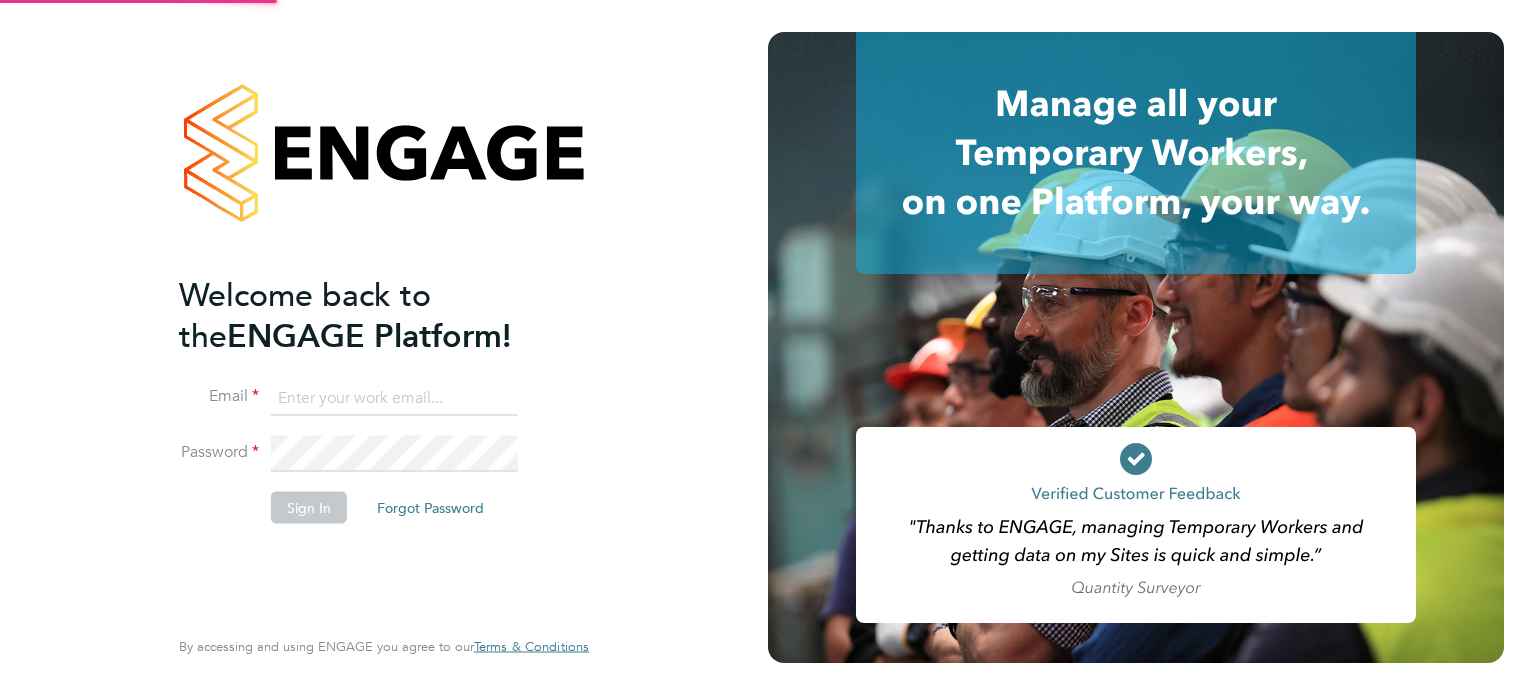 type on "[EMAIL]" 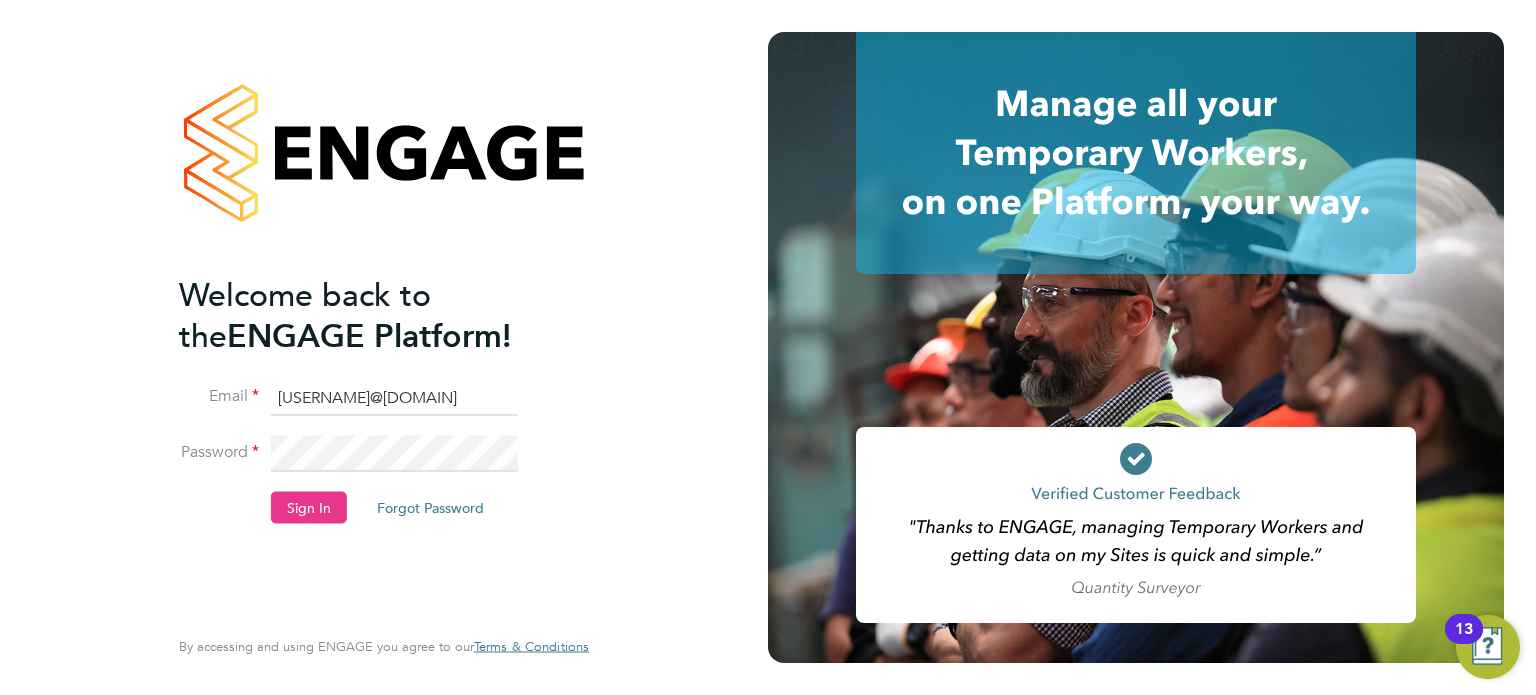 click on "Password" 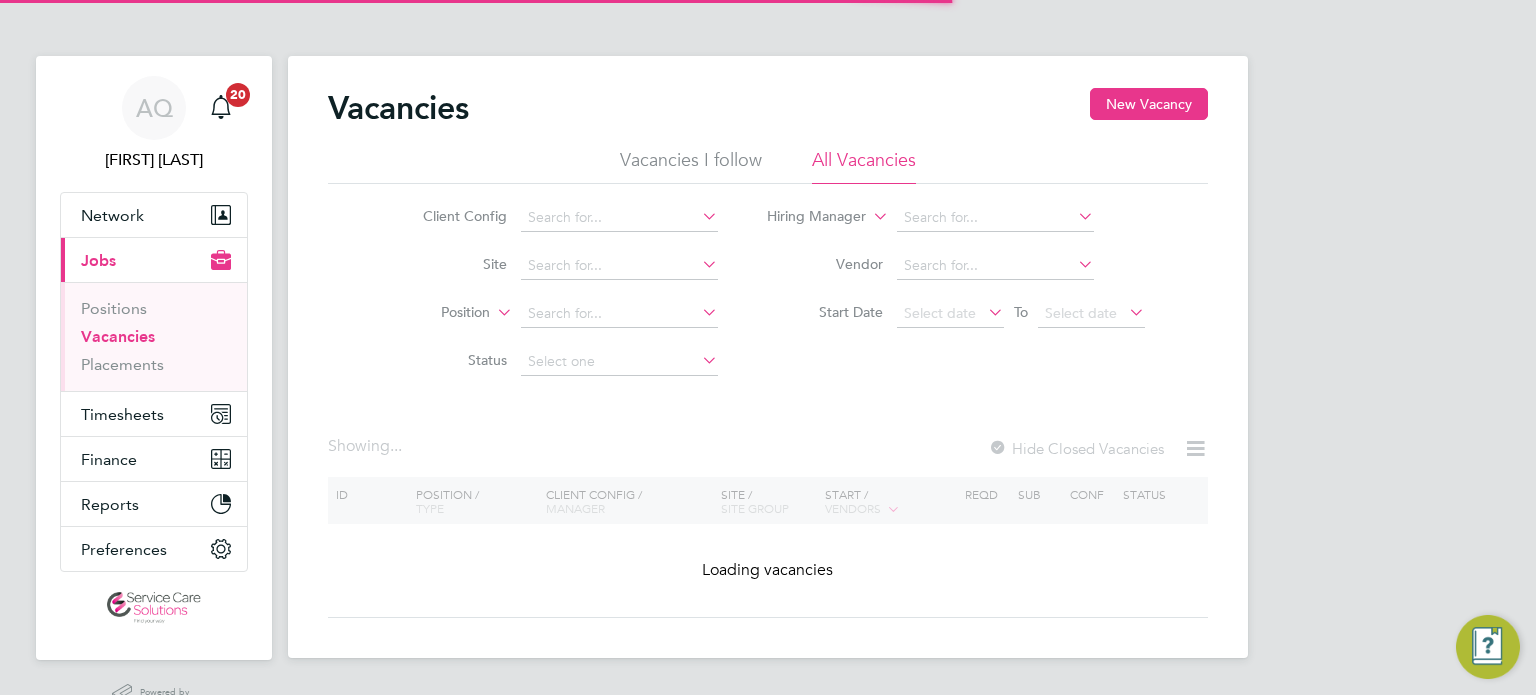scroll, scrollTop: 0, scrollLeft: 0, axis: both 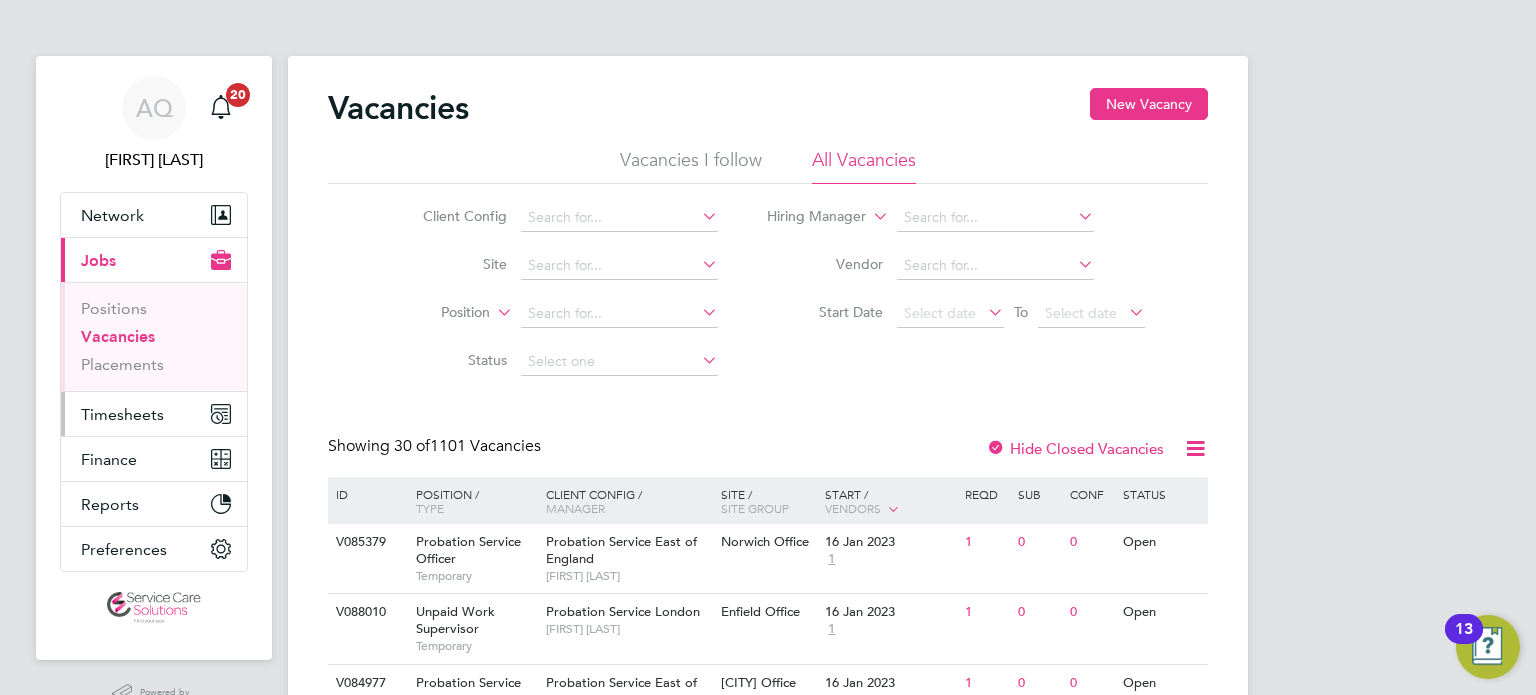 click on "Timesheets" at bounding box center [122, 414] 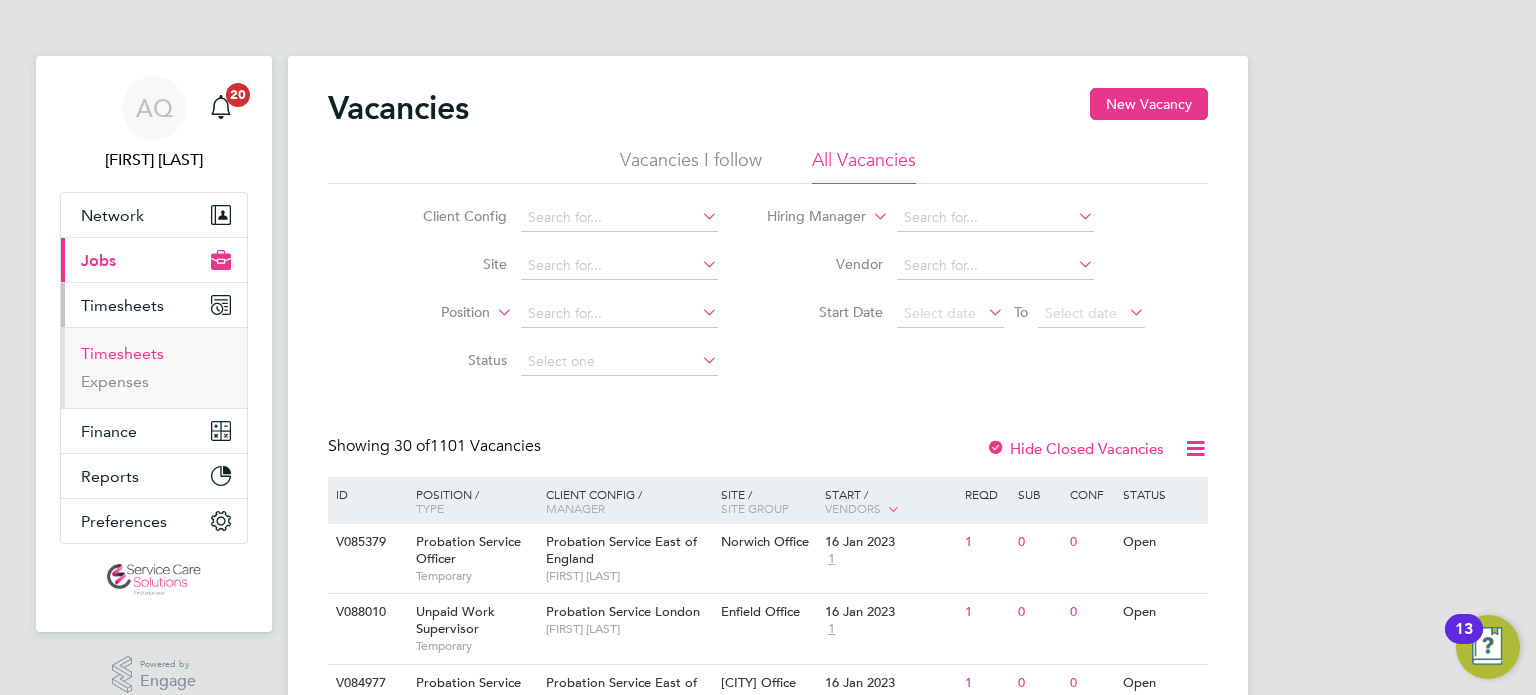 click on "Timesheets" at bounding box center (122, 353) 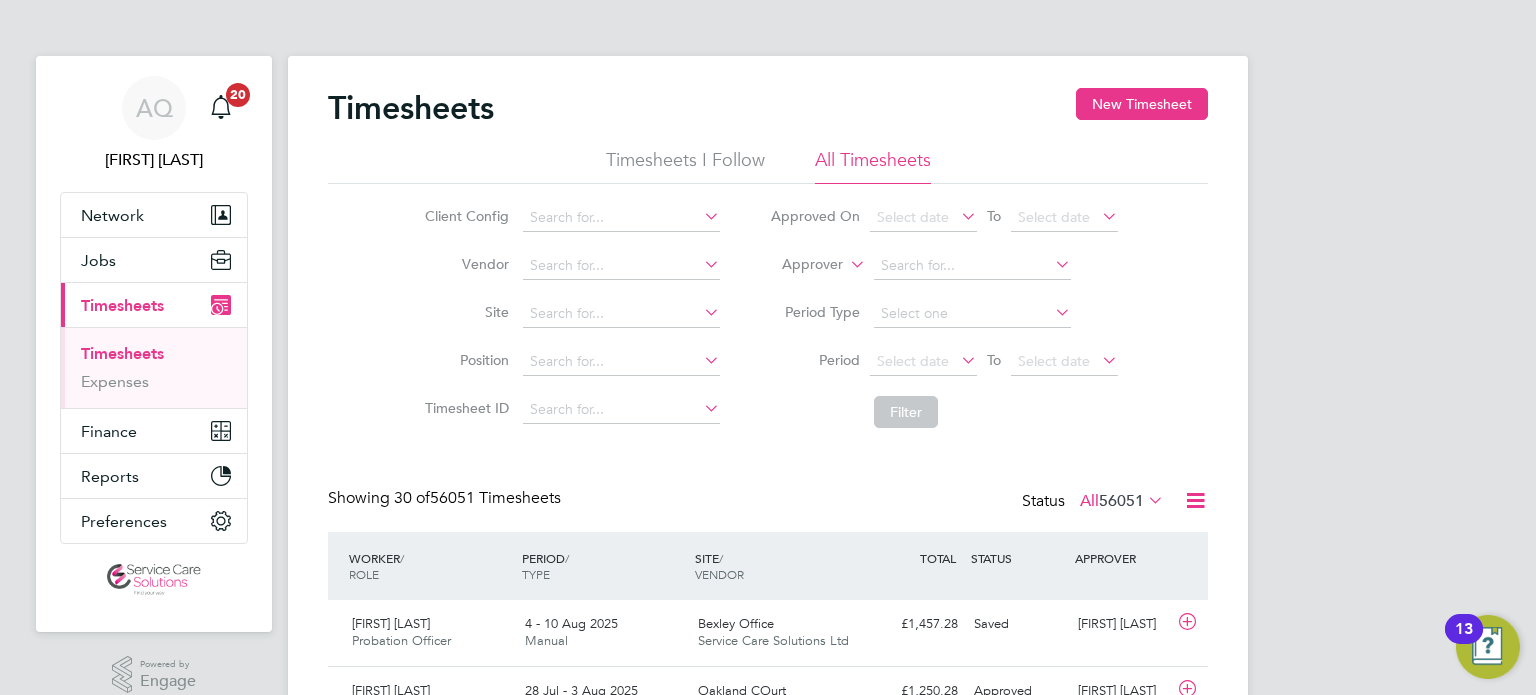scroll, scrollTop: 9, scrollLeft: 10, axis: both 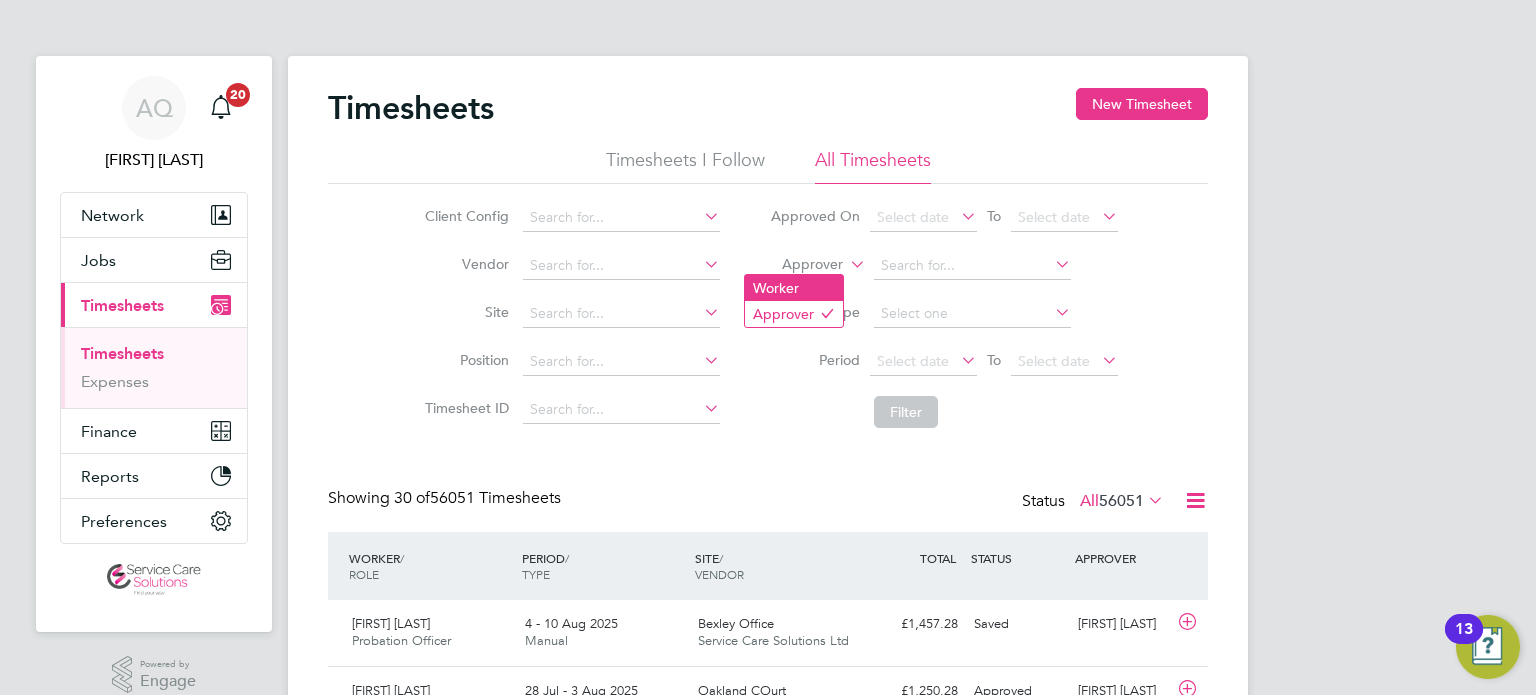 click on "Worker" 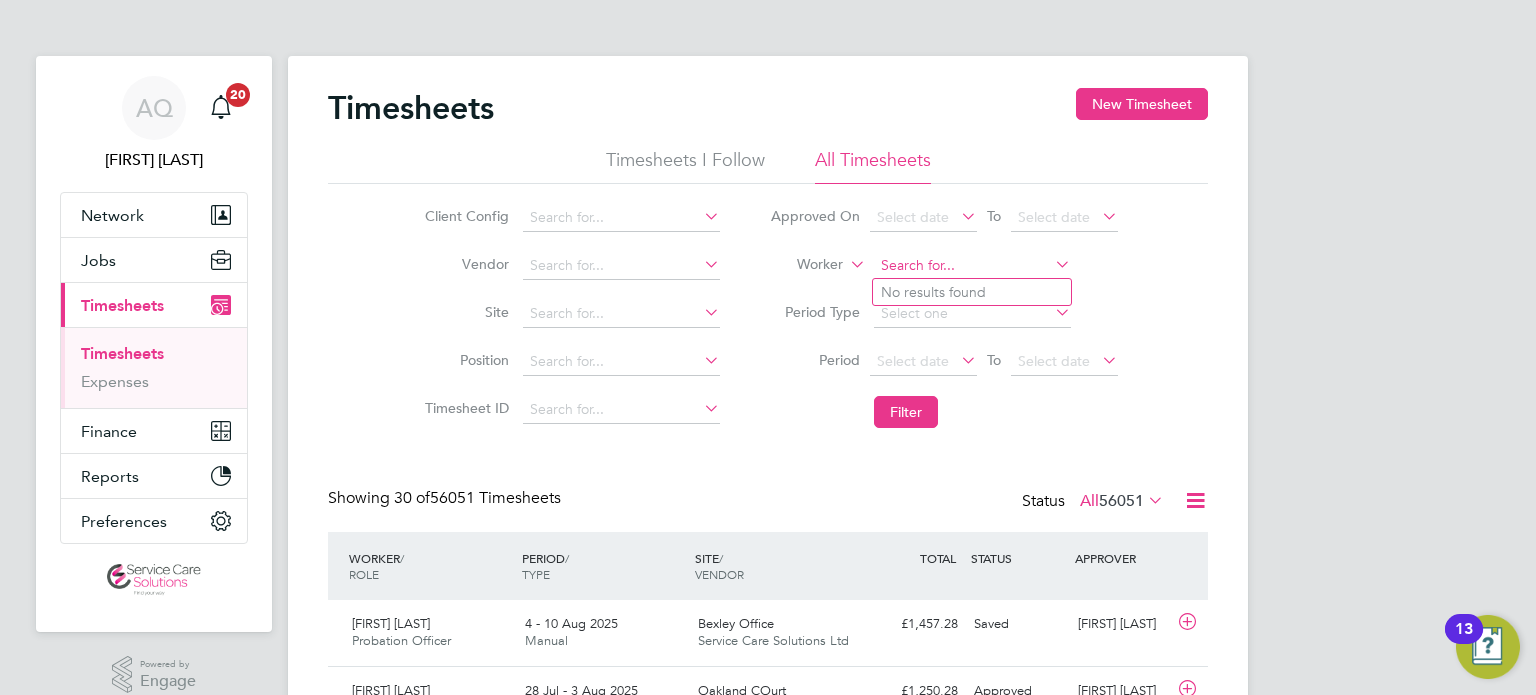 click 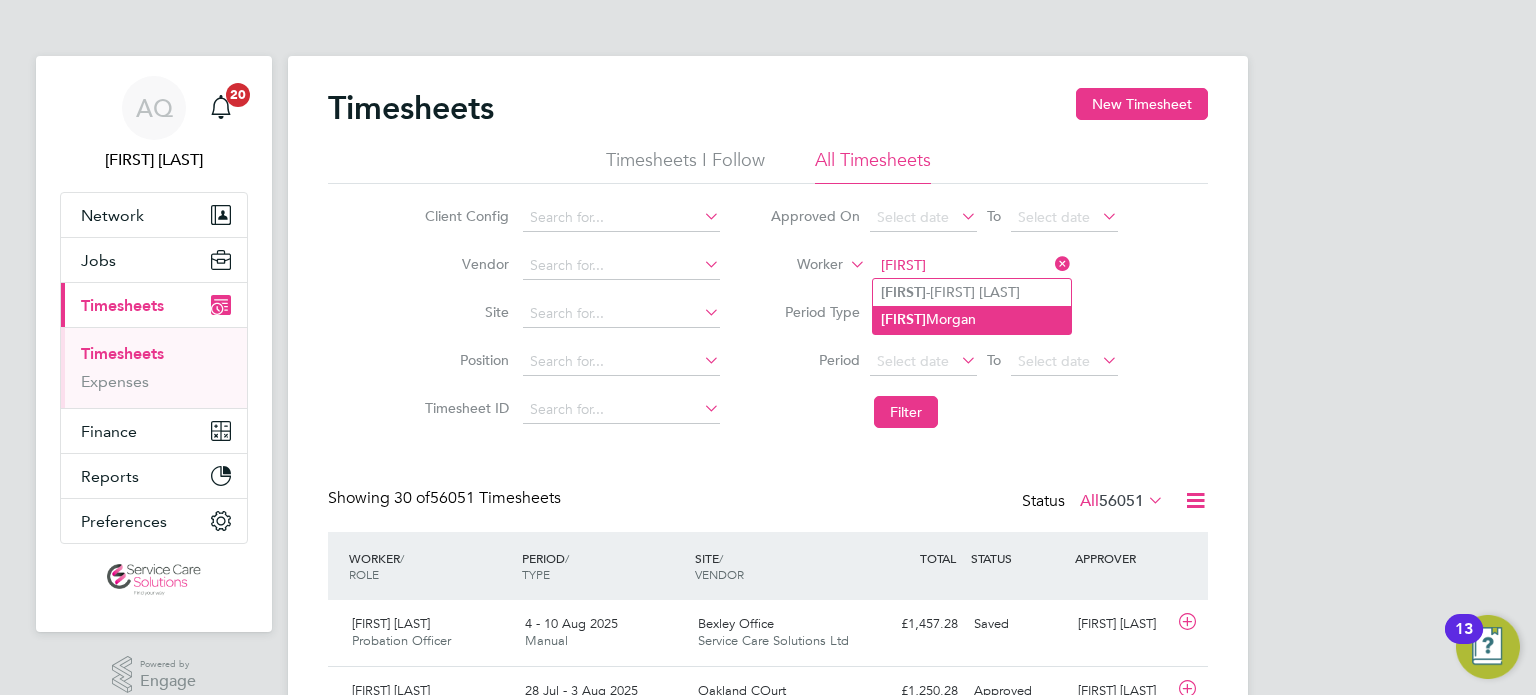 click on "[FIRST] [LAST]" 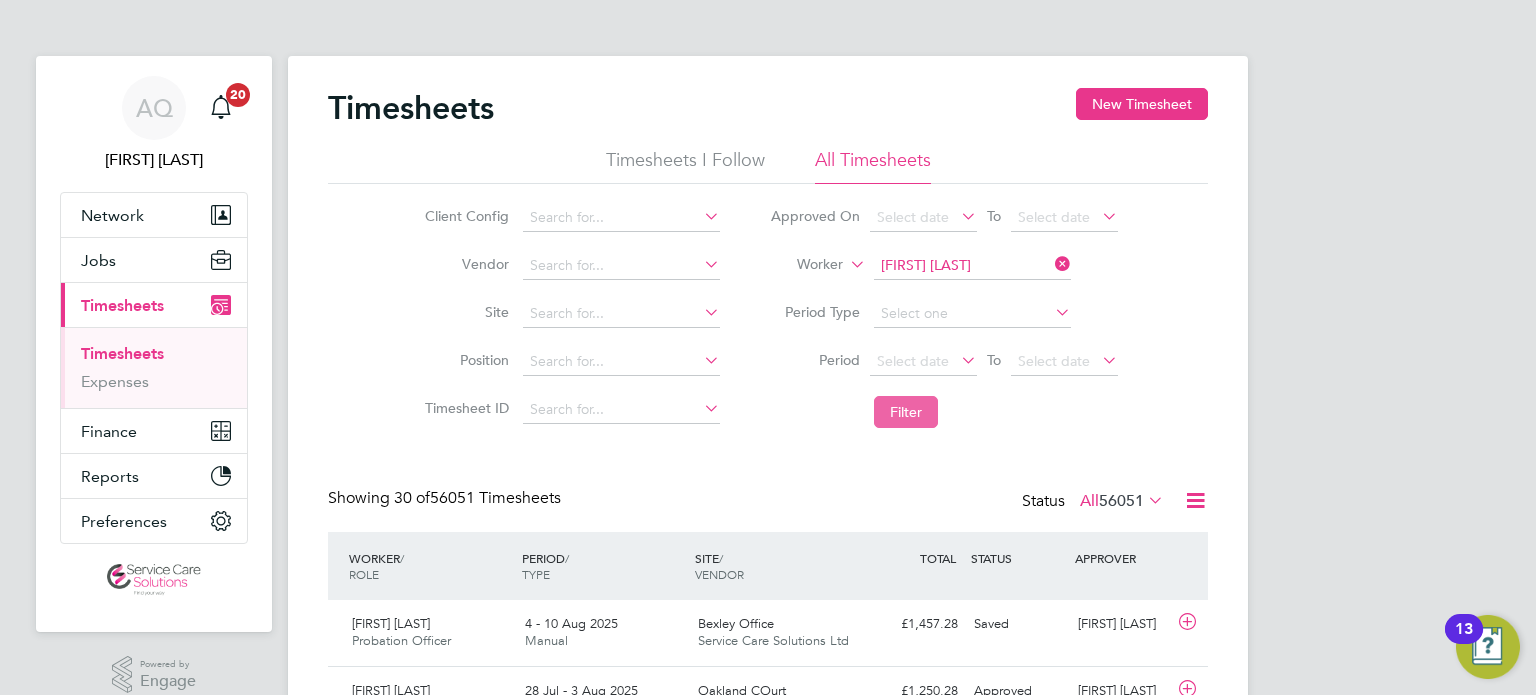 click on "Filter" 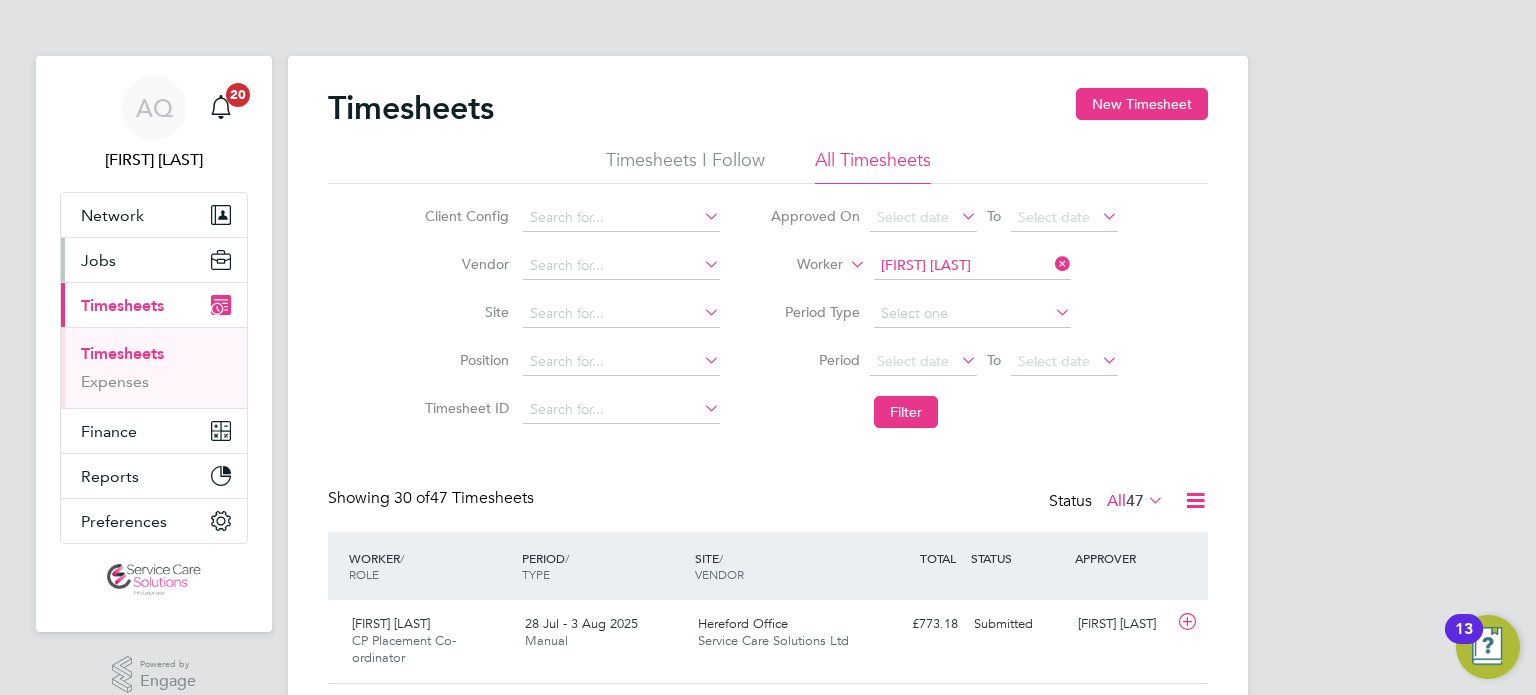 click on "Jobs" at bounding box center (98, 260) 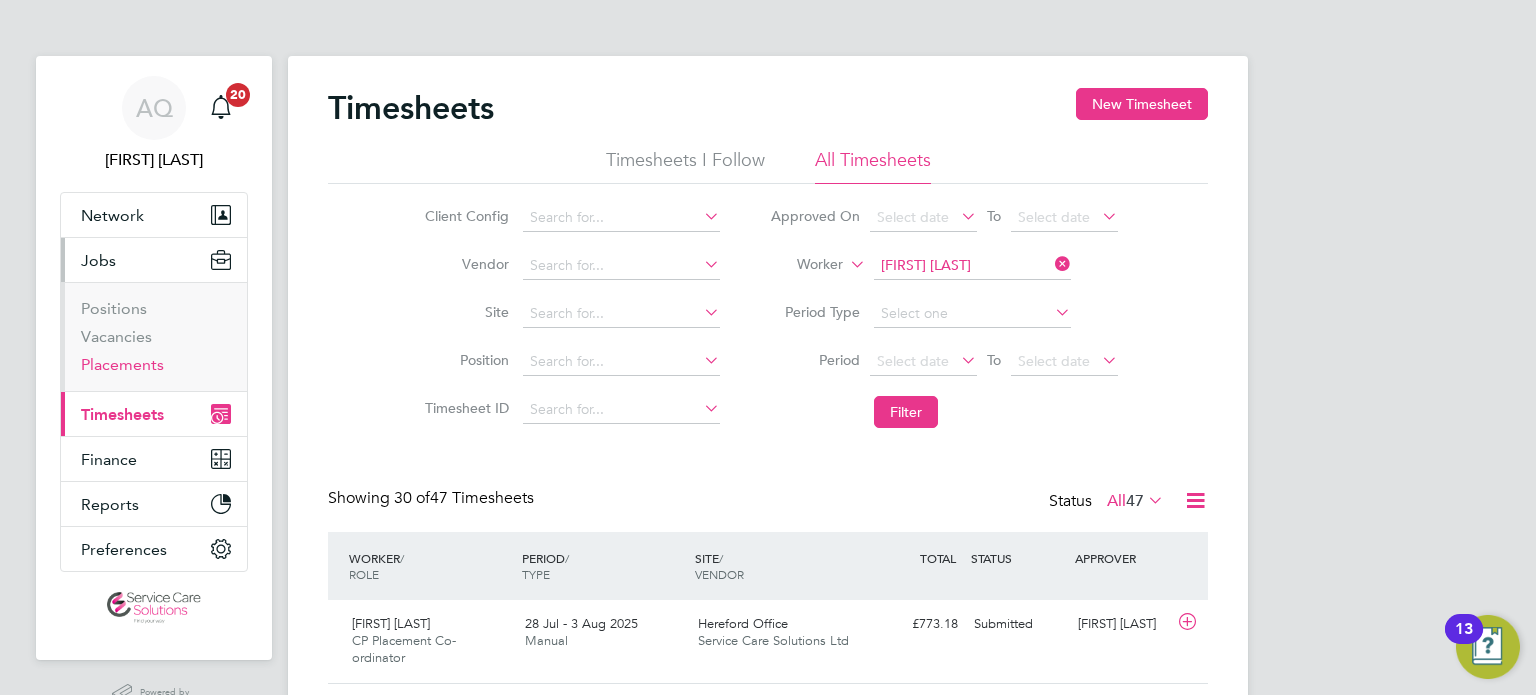 click on "Placements" at bounding box center [122, 364] 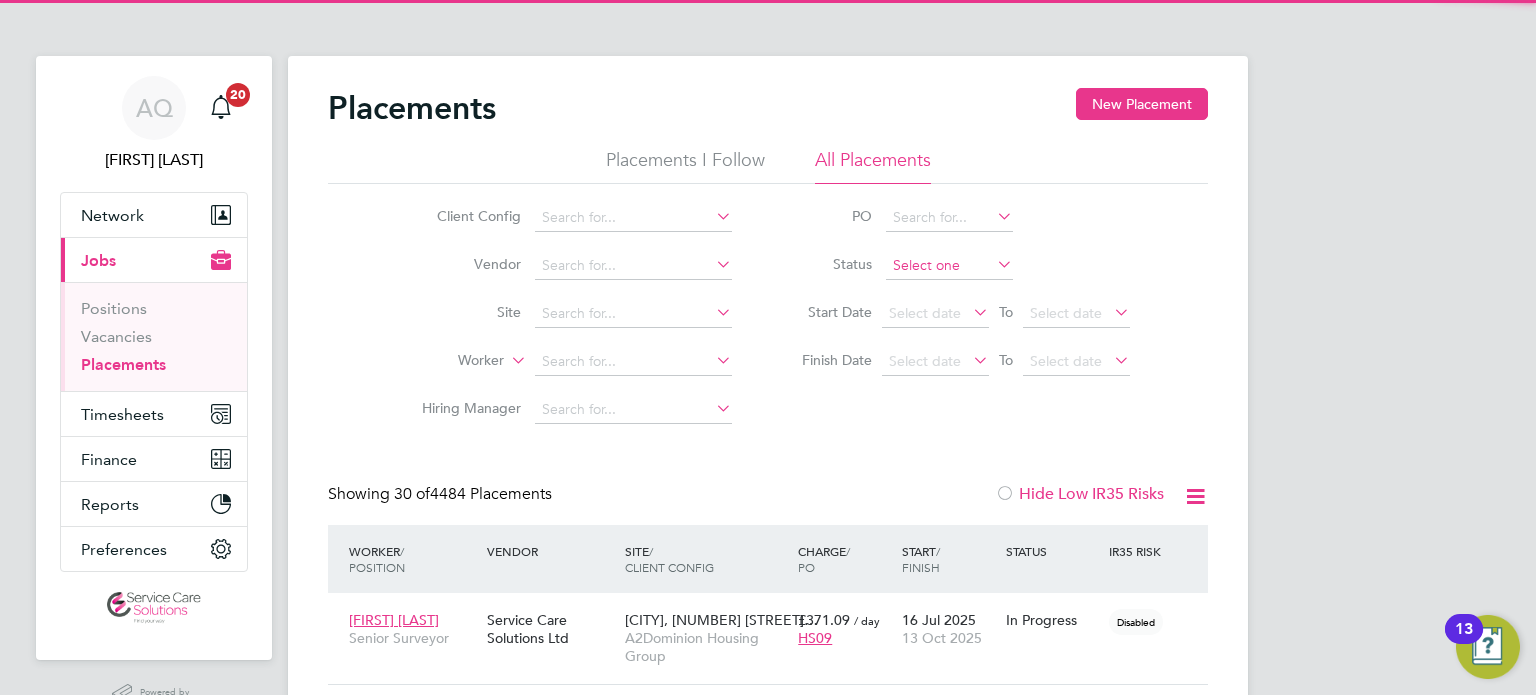 click 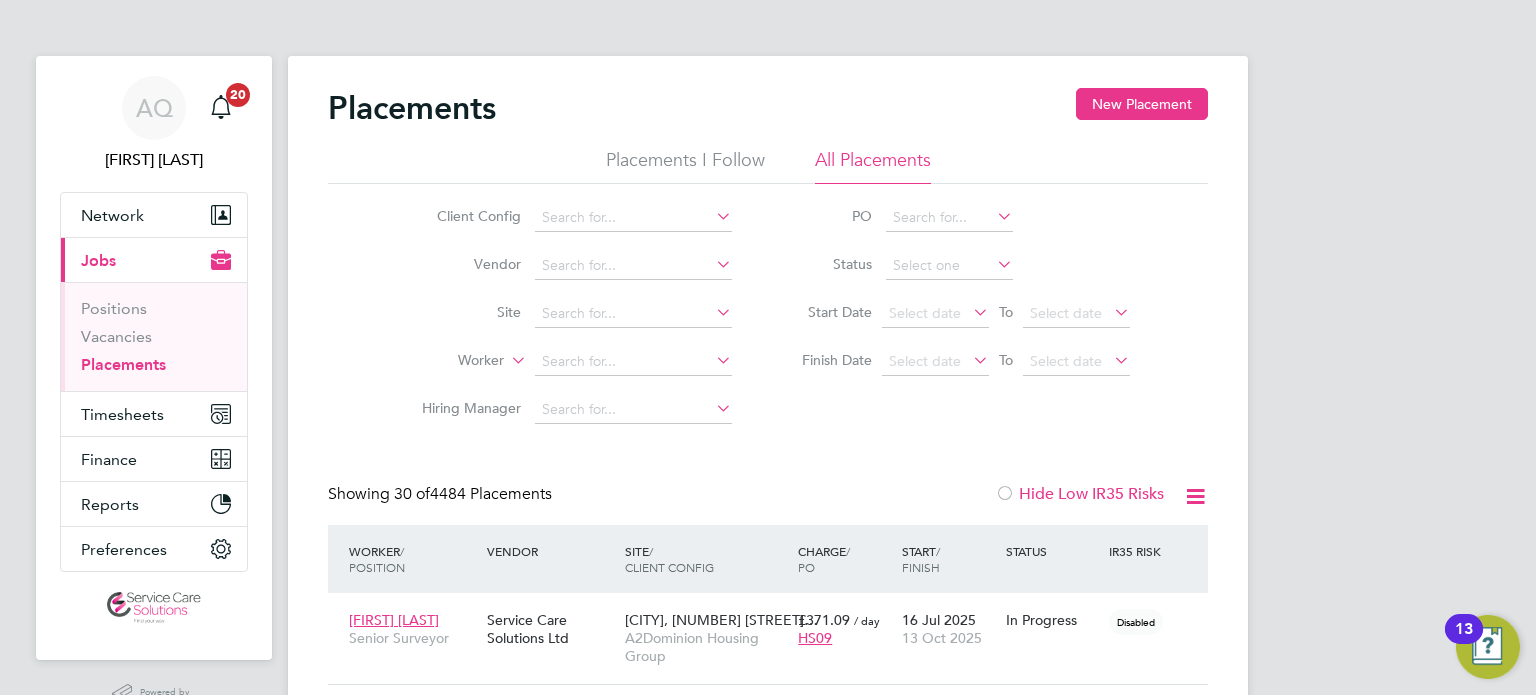 click on "Active" 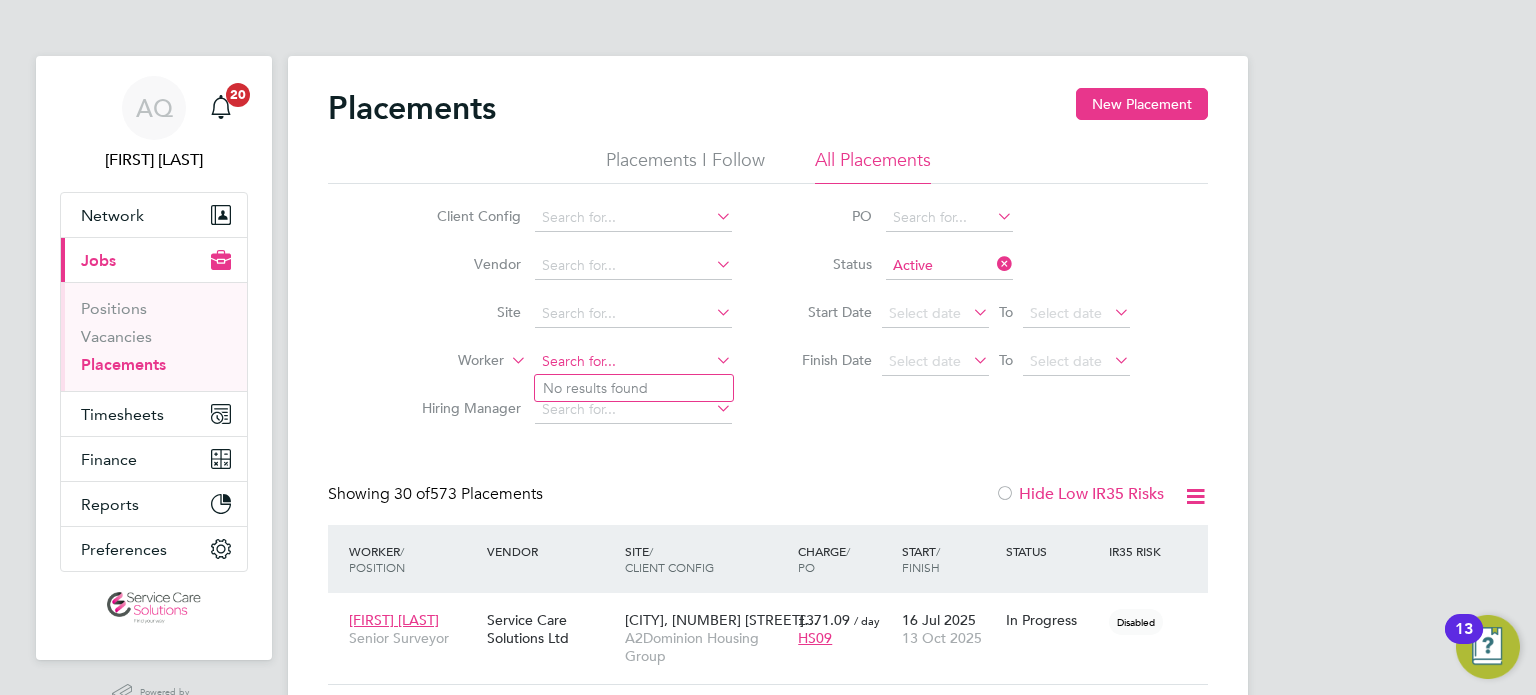 click 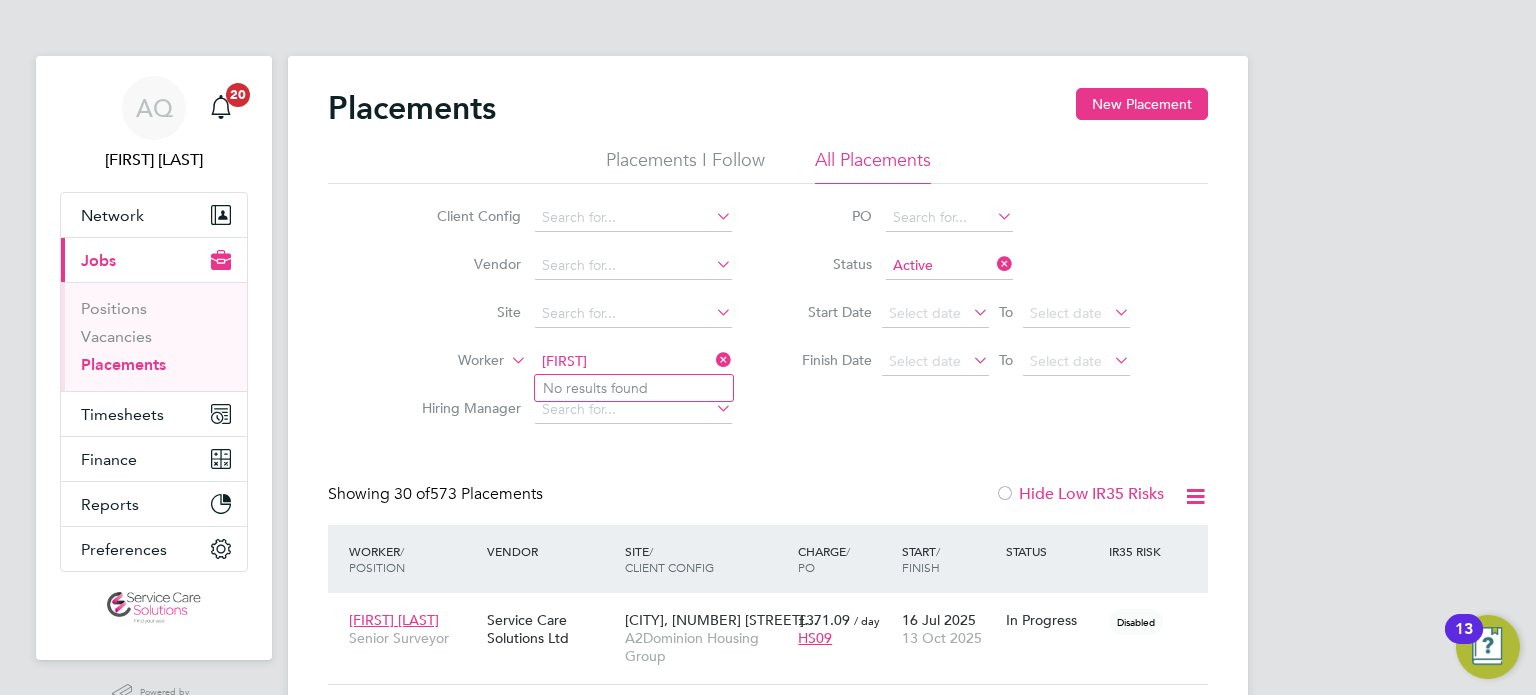 type on "[FIRST]" 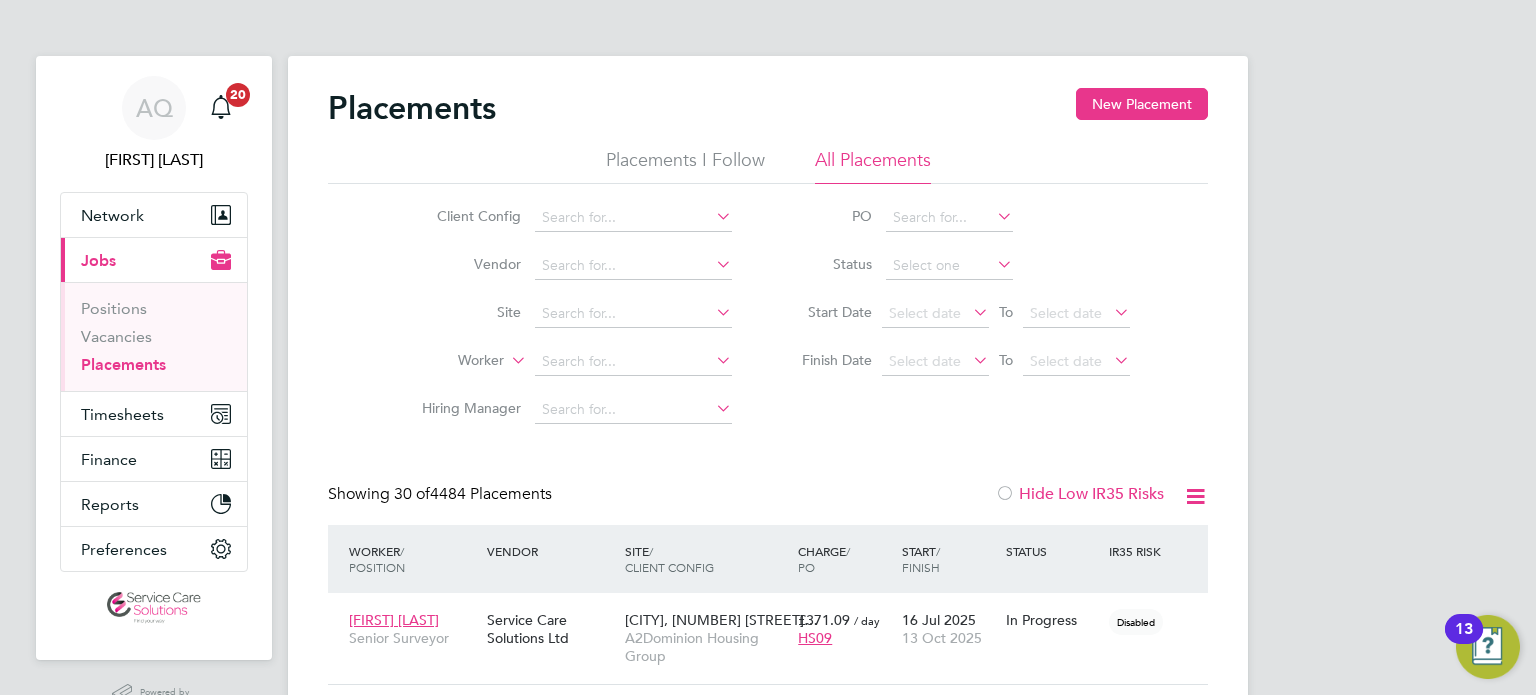 click on "Inactive" 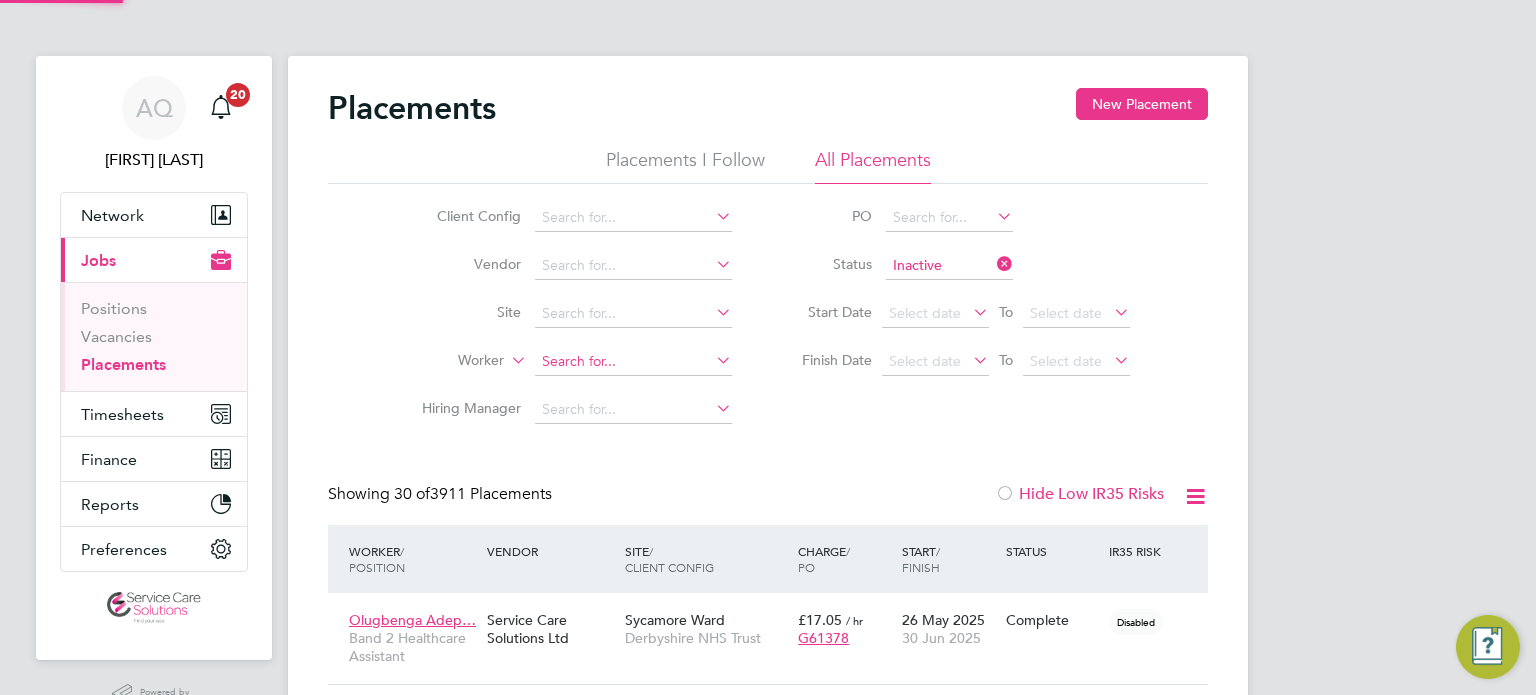 click 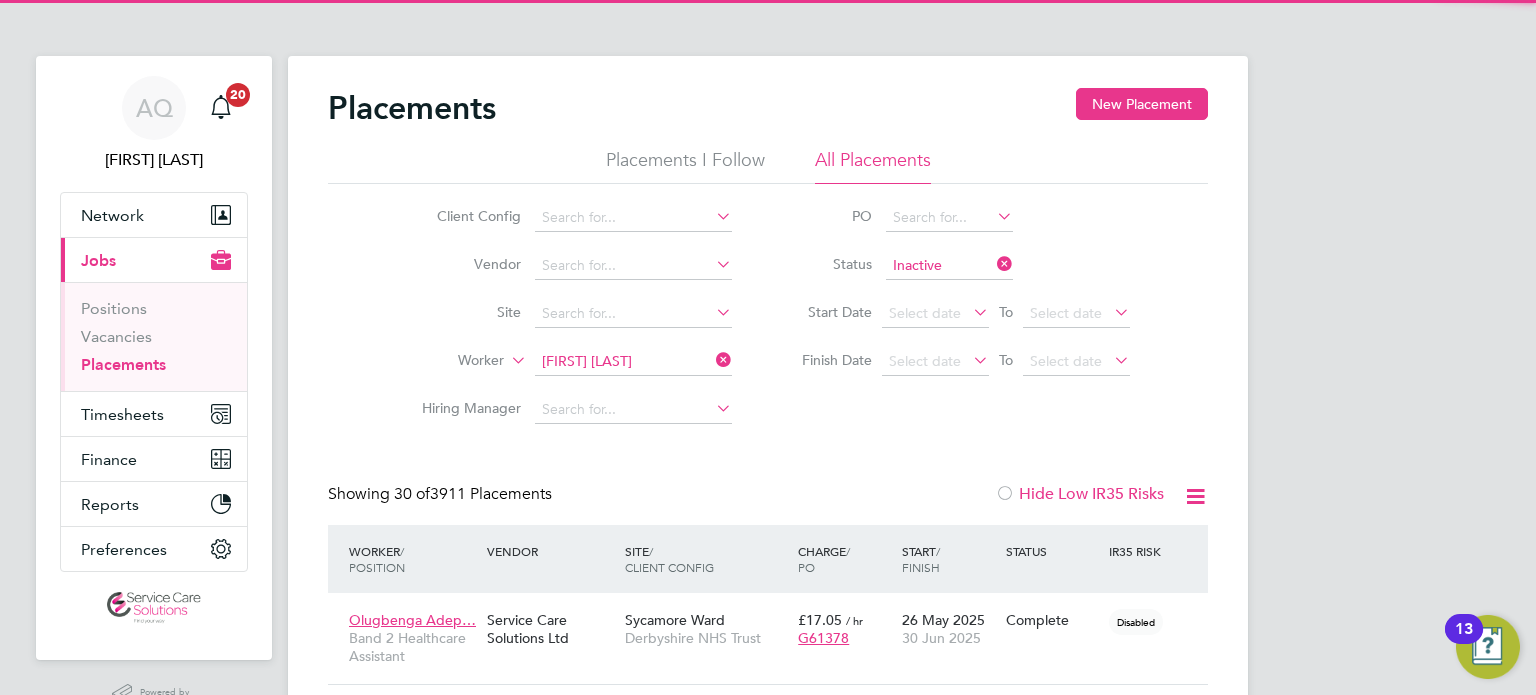 click on "[FIRST]   [LAST]" 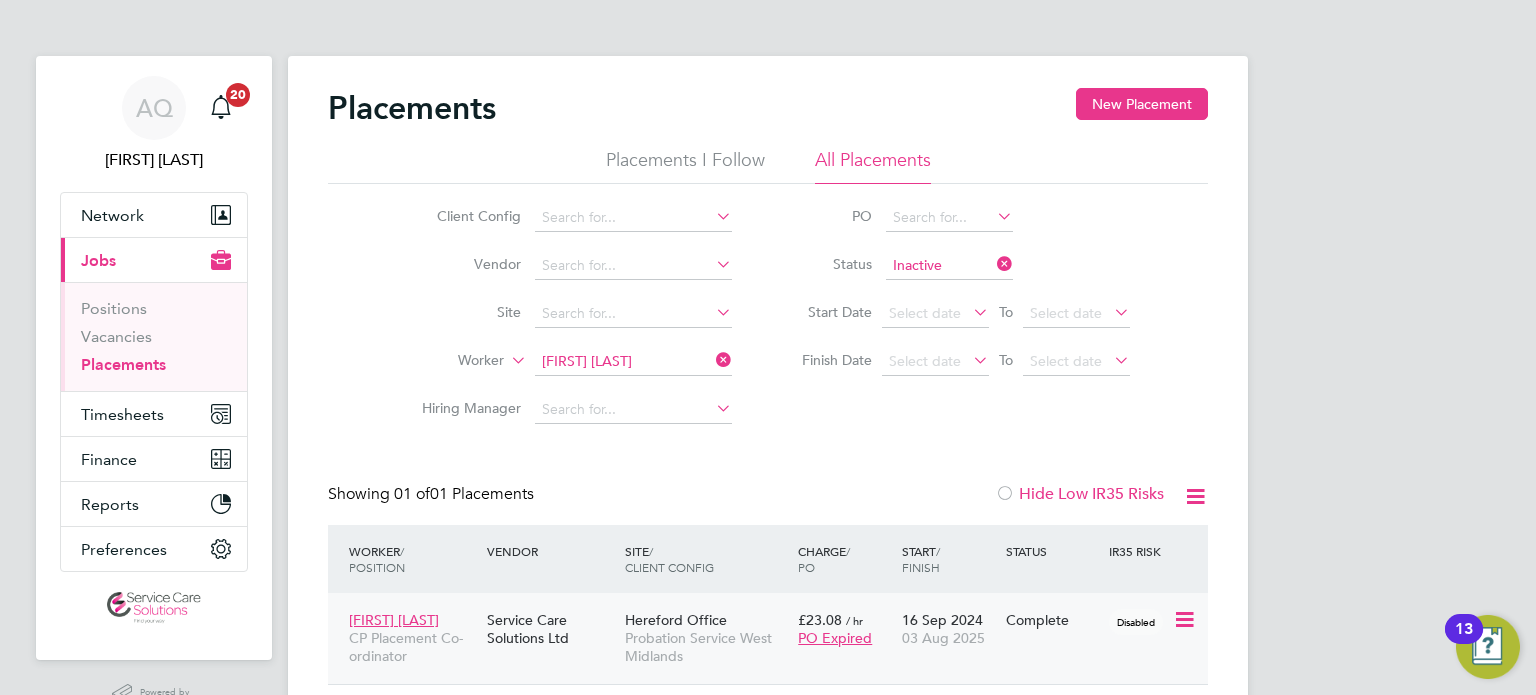 click on "[FIRST] [LAST] [TITLE] [COMPANY] [CITY] Office [PROBATION] [REGION] [PAY] / hr PO Expired [DD] [MON] [YYYY] [DD] [MON] [YYYY] Complete Disabled" 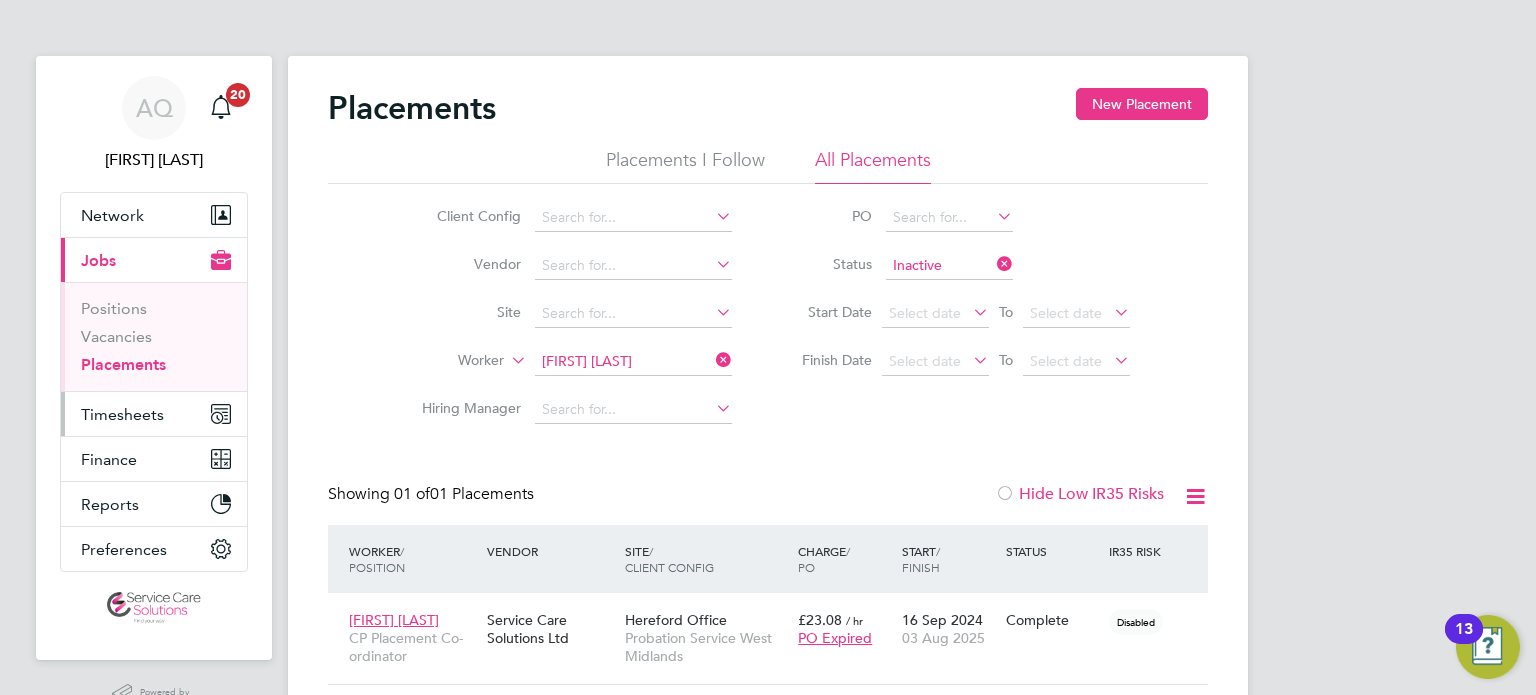 click on "Timesheets" at bounding box center [122, 414] 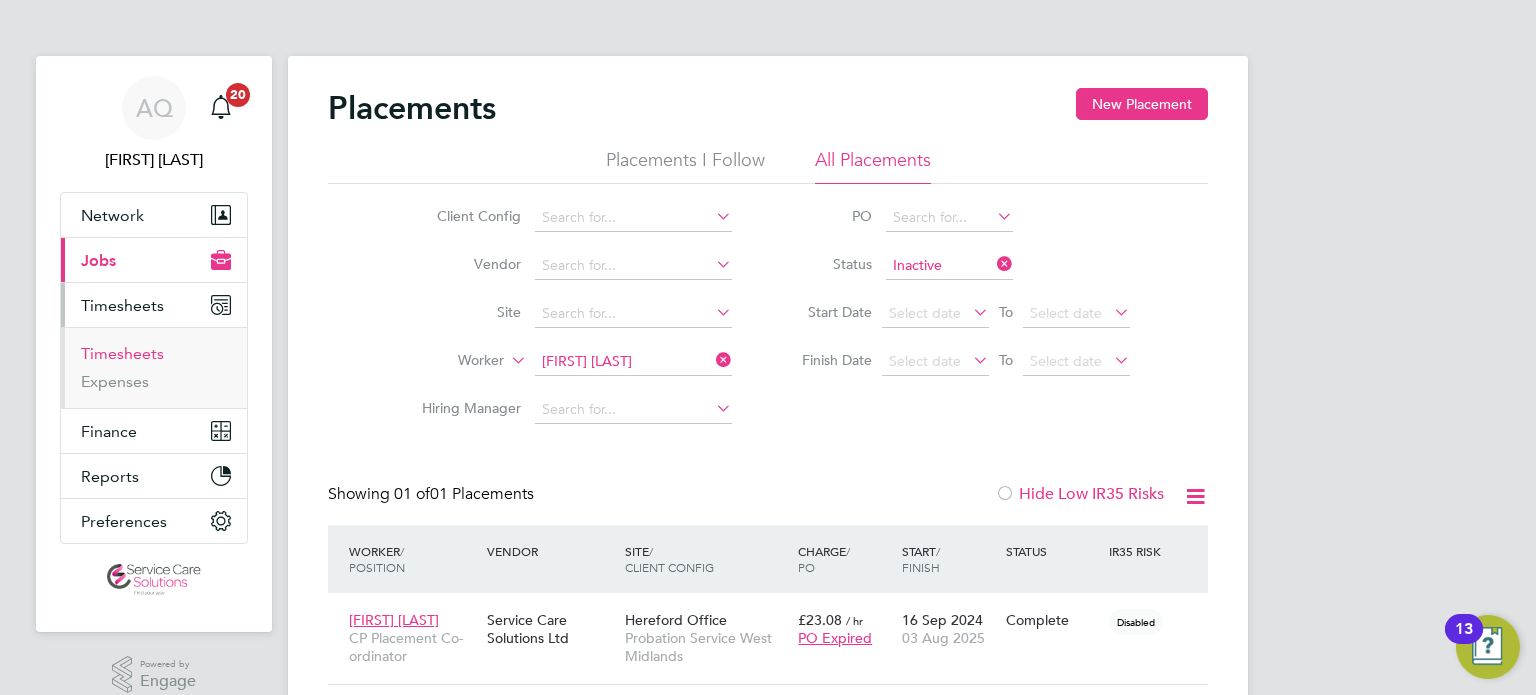 click on "Timesheets" at bounding box center (122, 353) 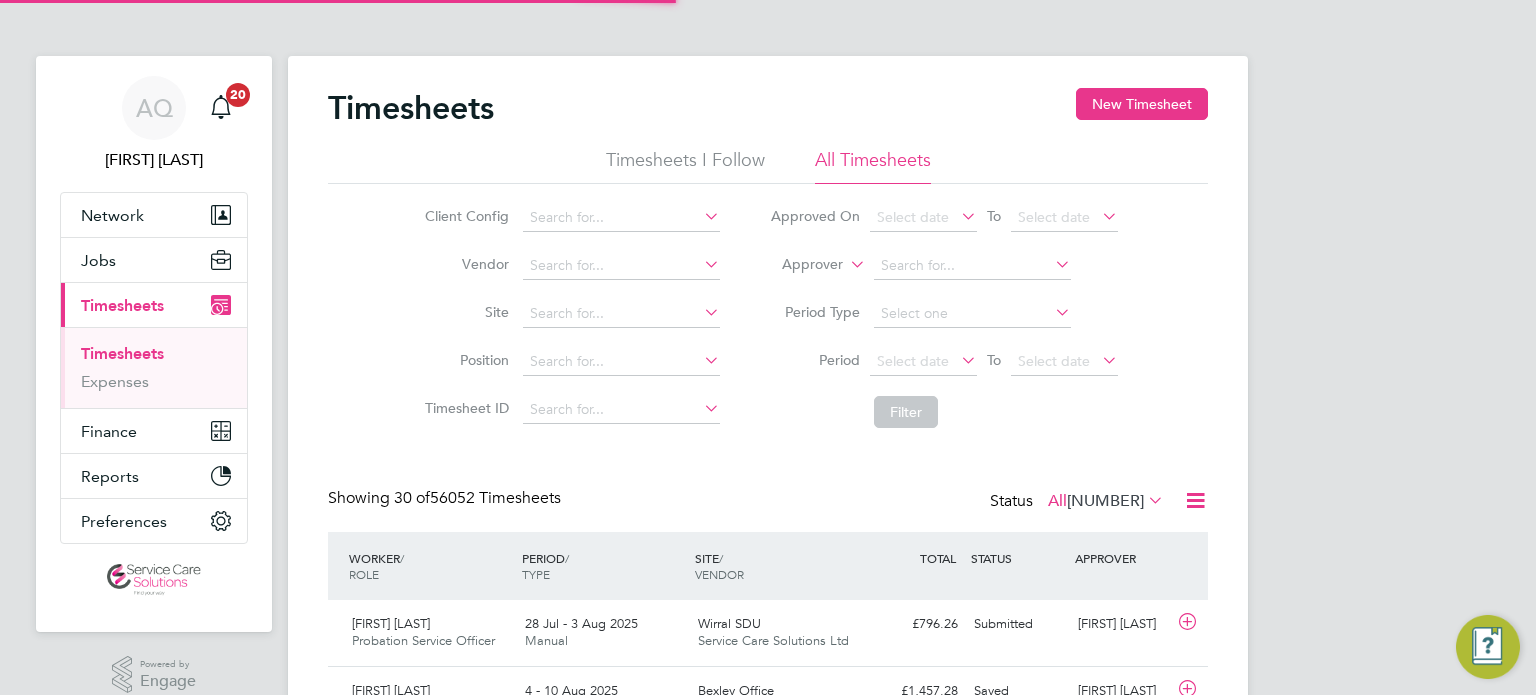scroll, scrollTop: 9, scrollLeft: 10, axis: both 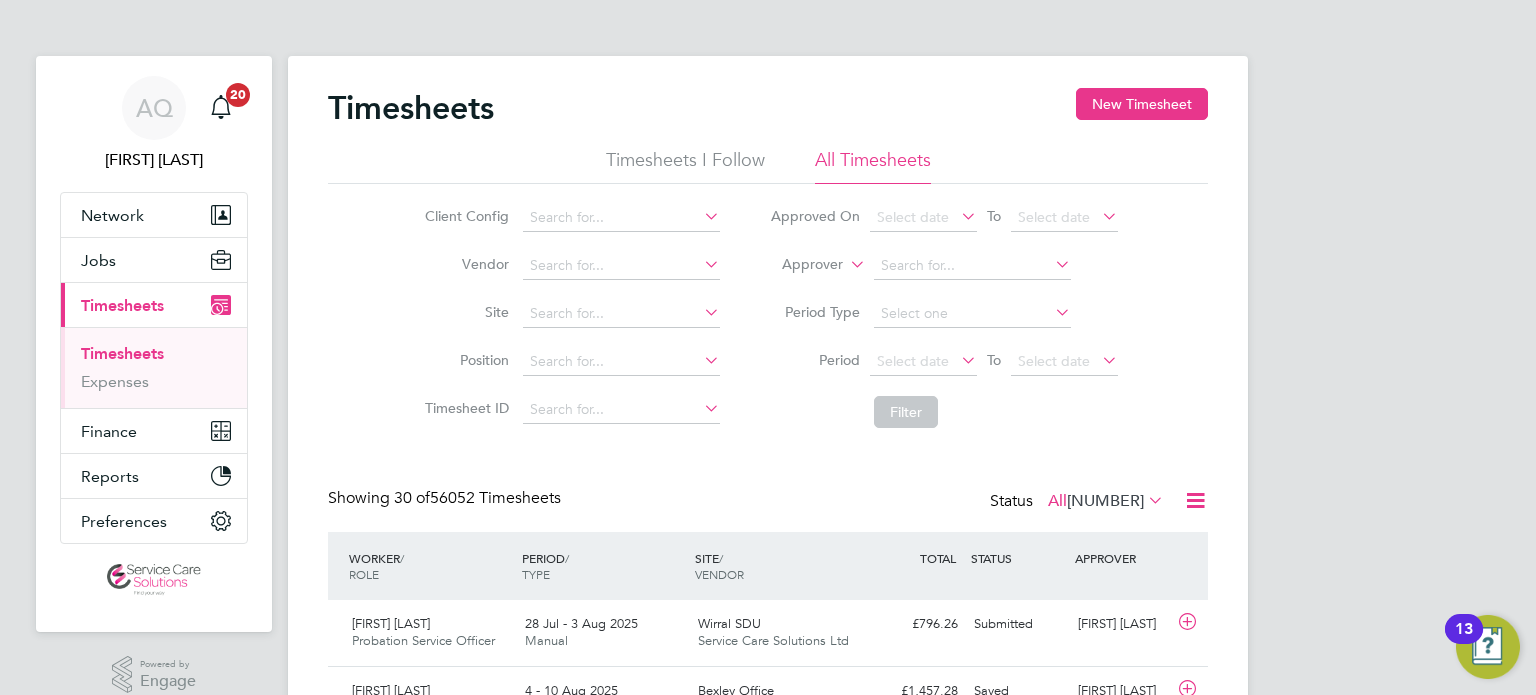 click on "Timesheets" at bounding box center (122, 353) 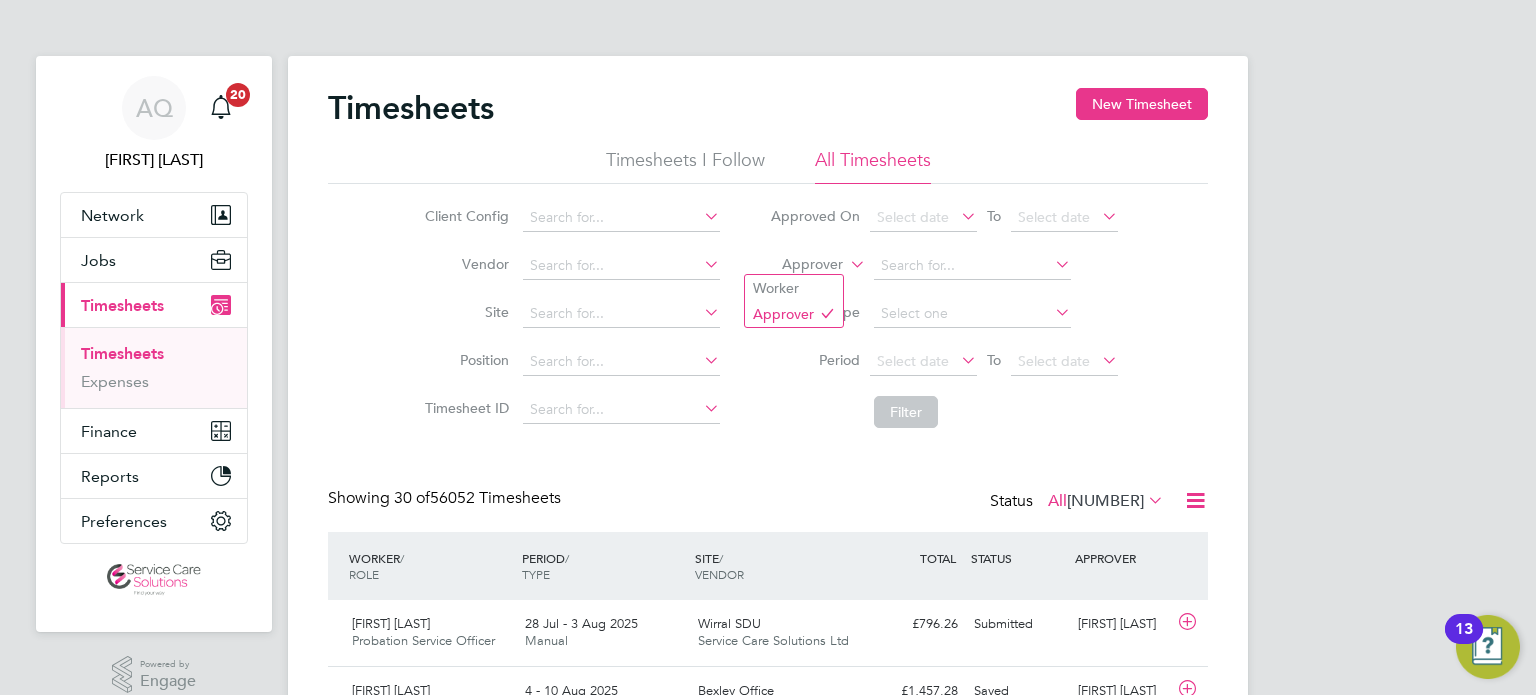 click on "Approver" 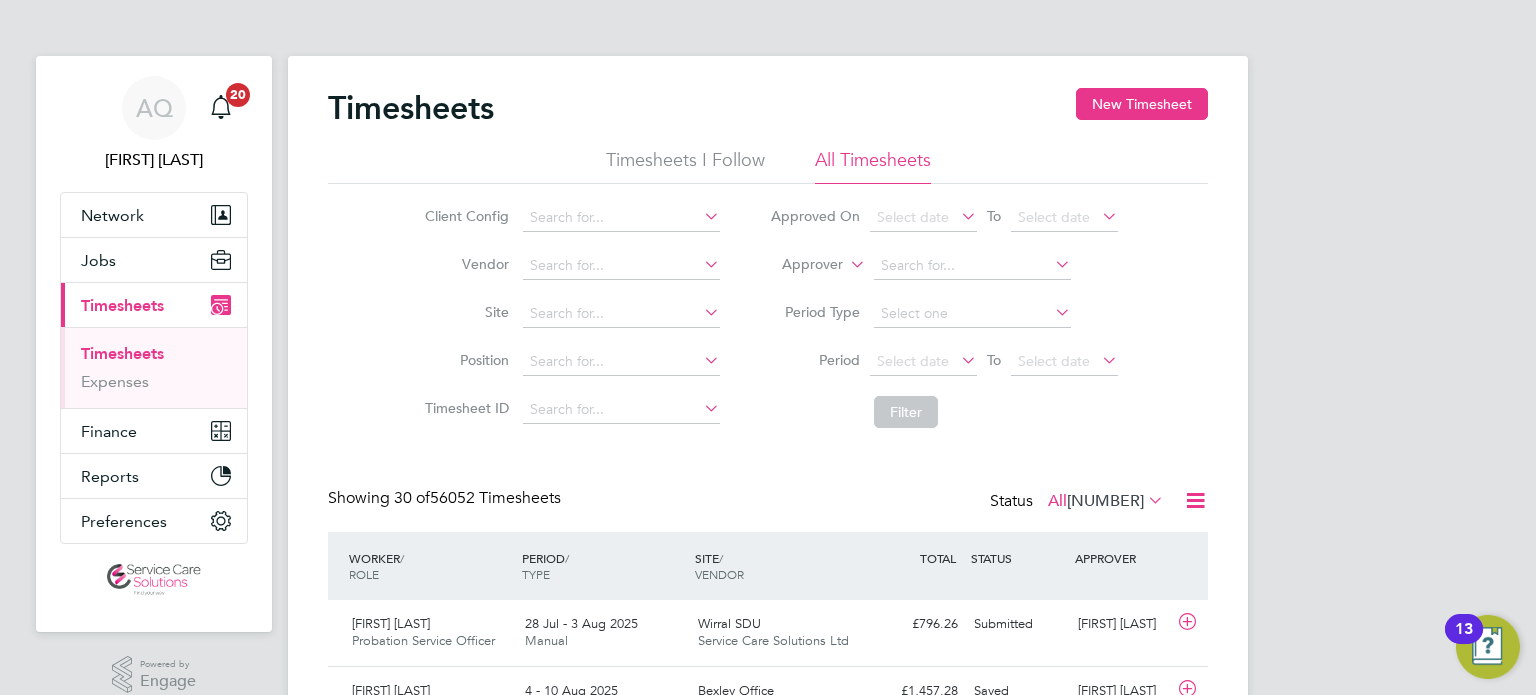 click on "Worker" 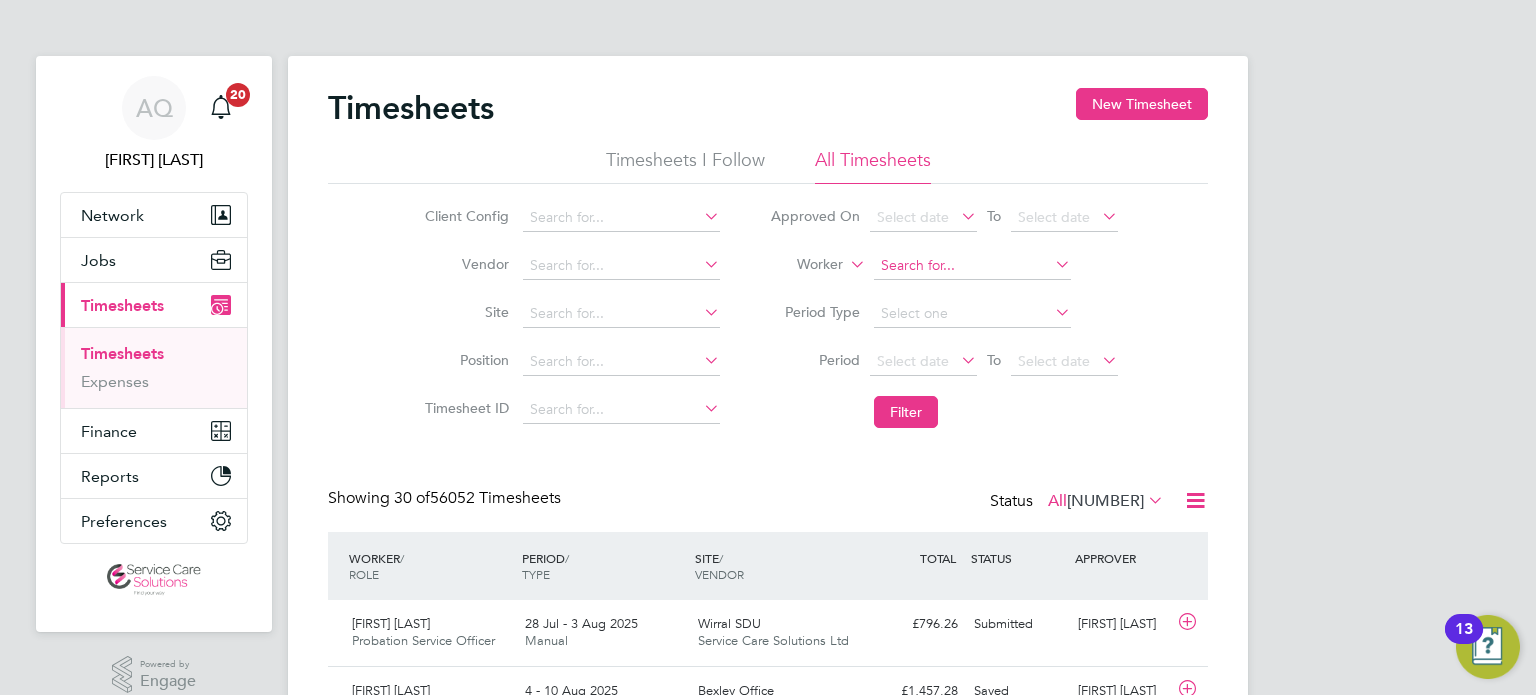 click 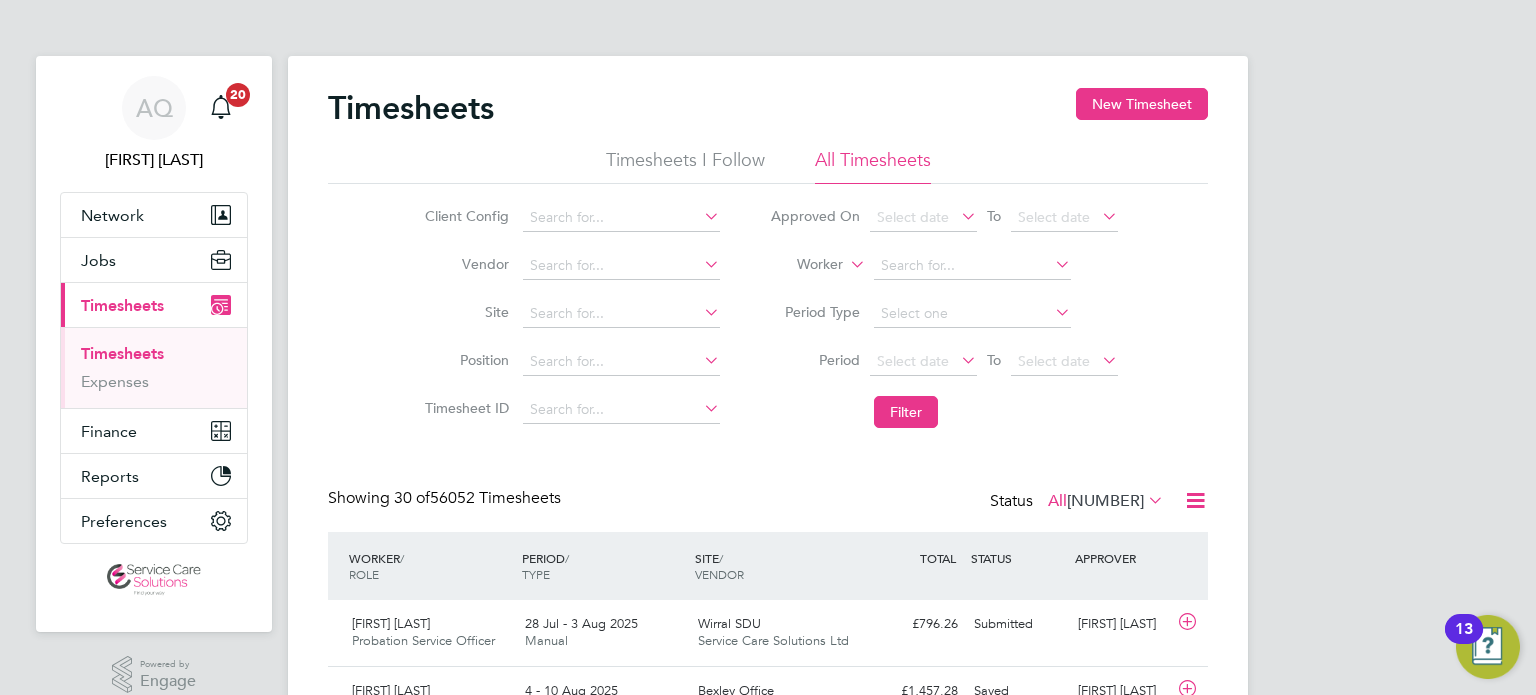 type 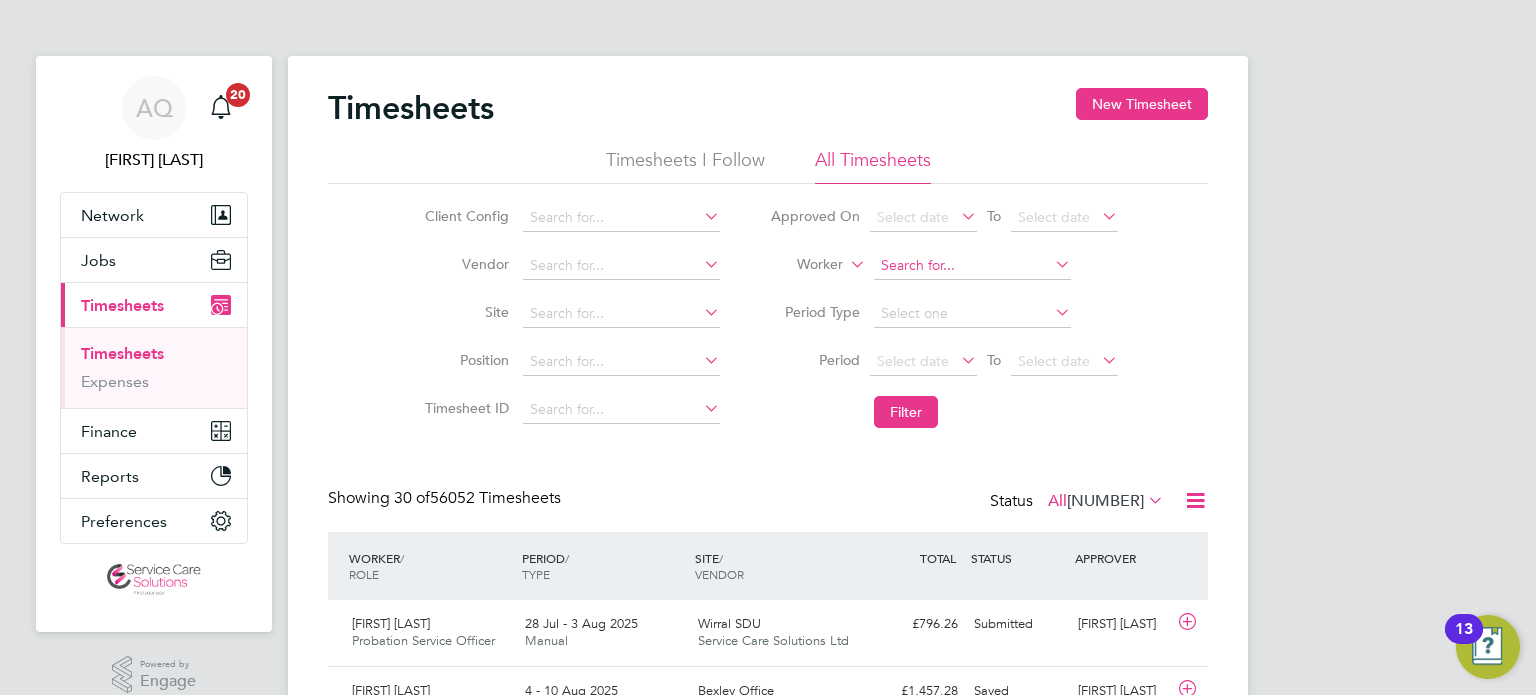 click 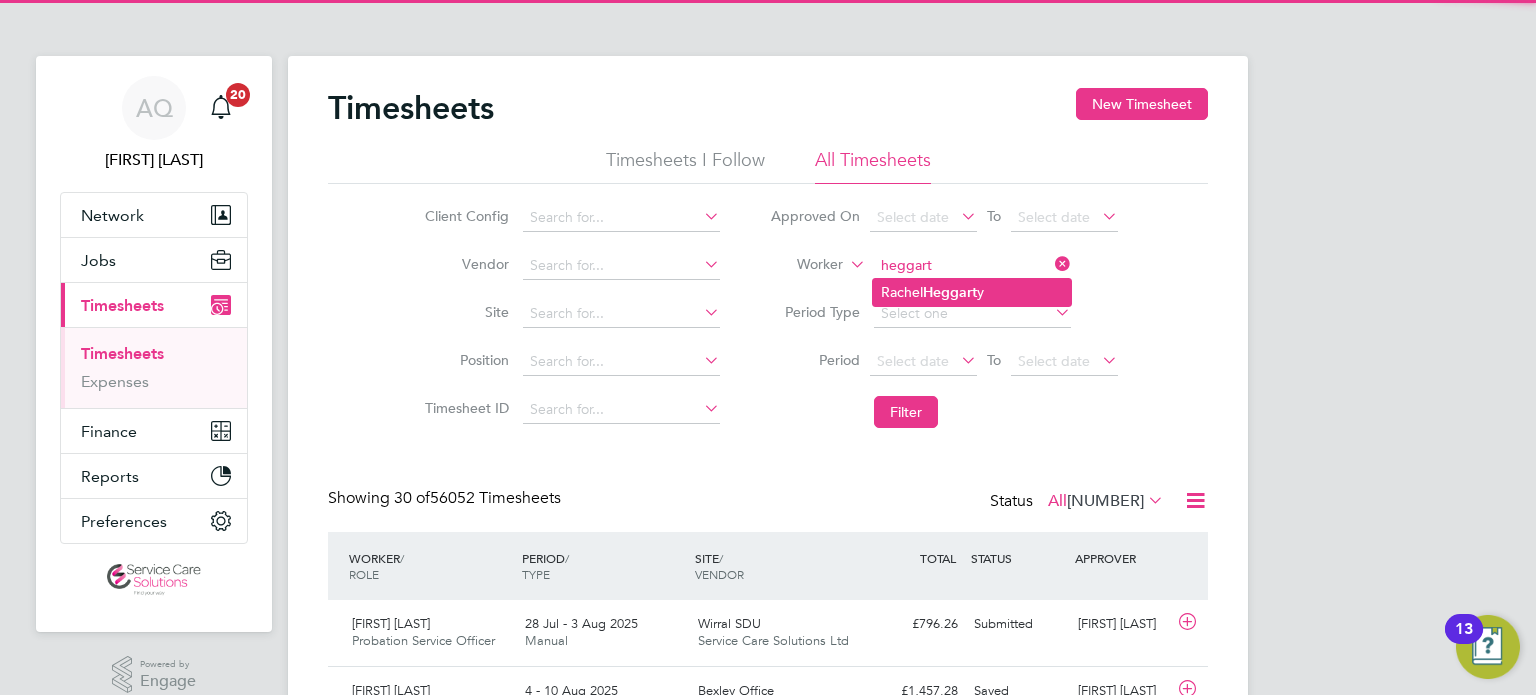 click on "Heggart" 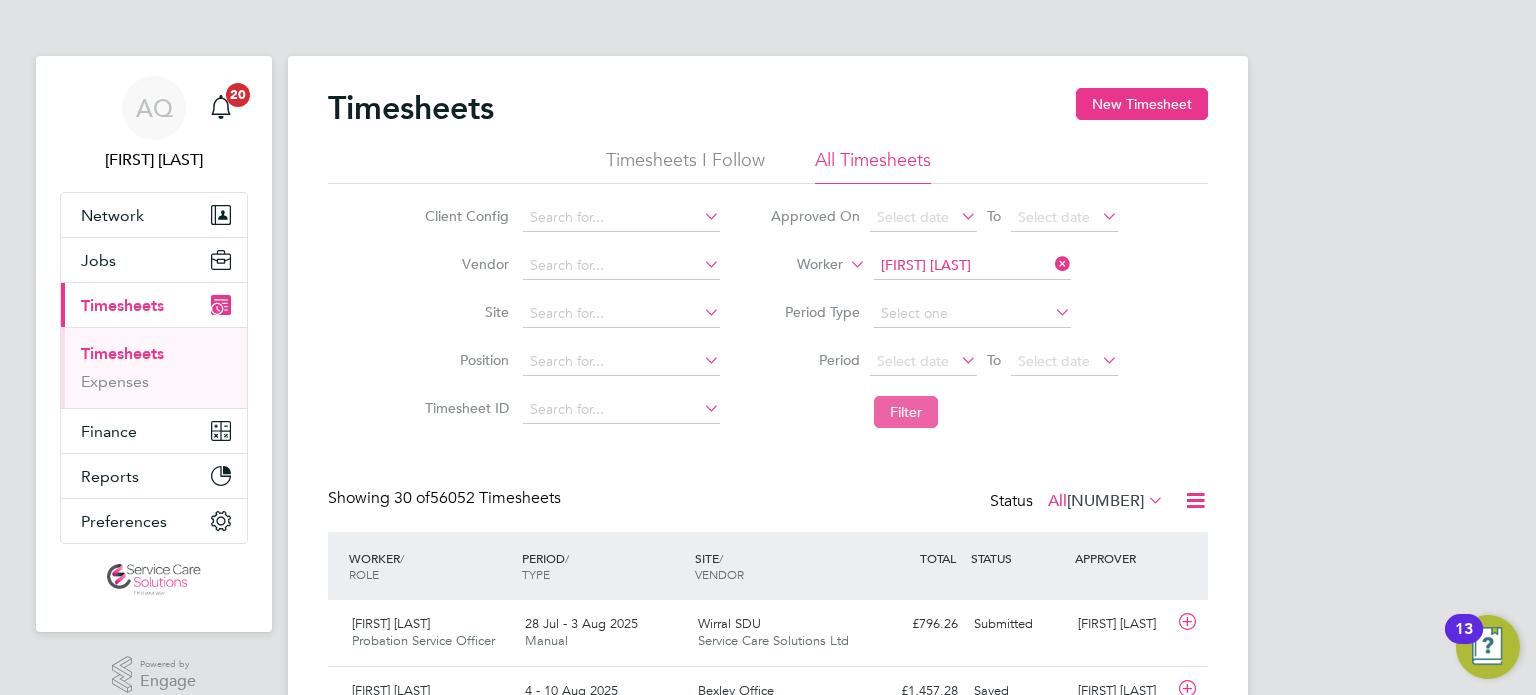click on "Filter" 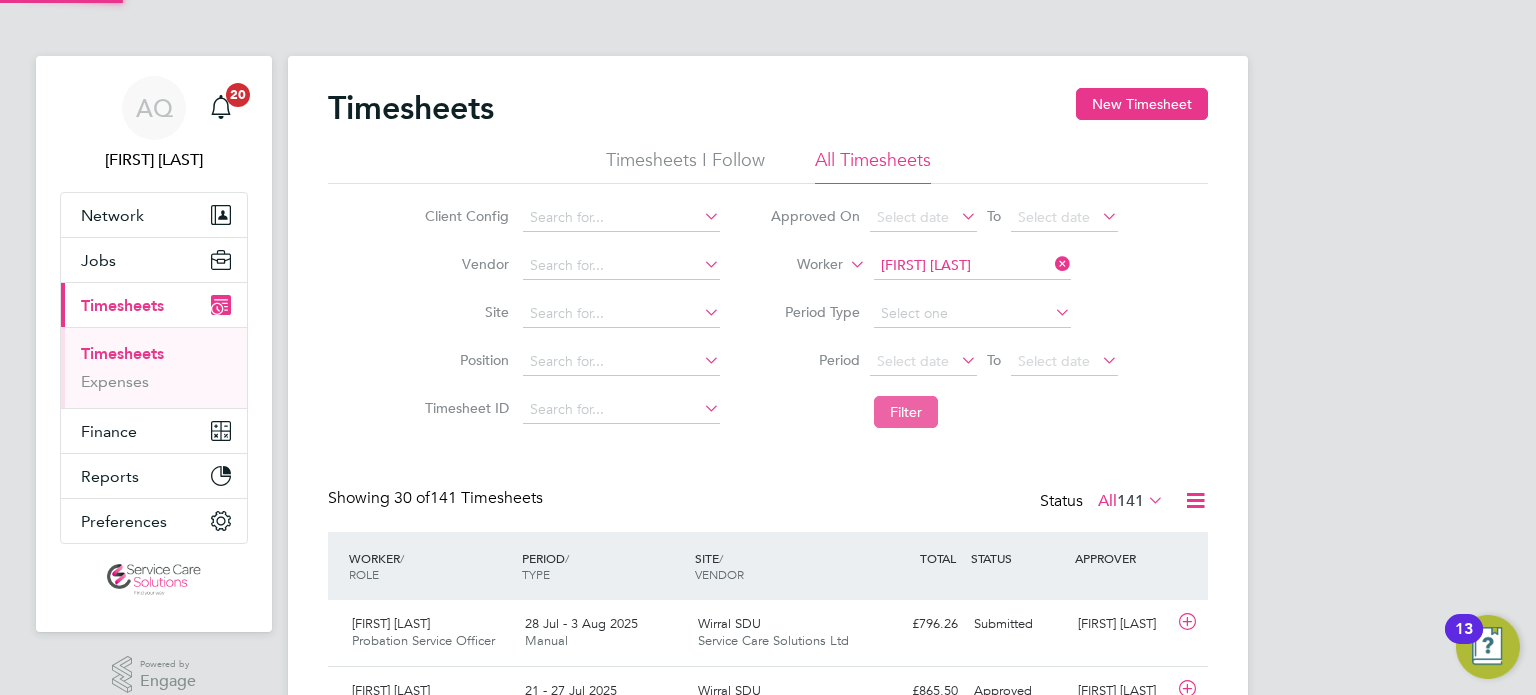 scroll, scrollTop: 9, scrollLeft: 10, axis: both 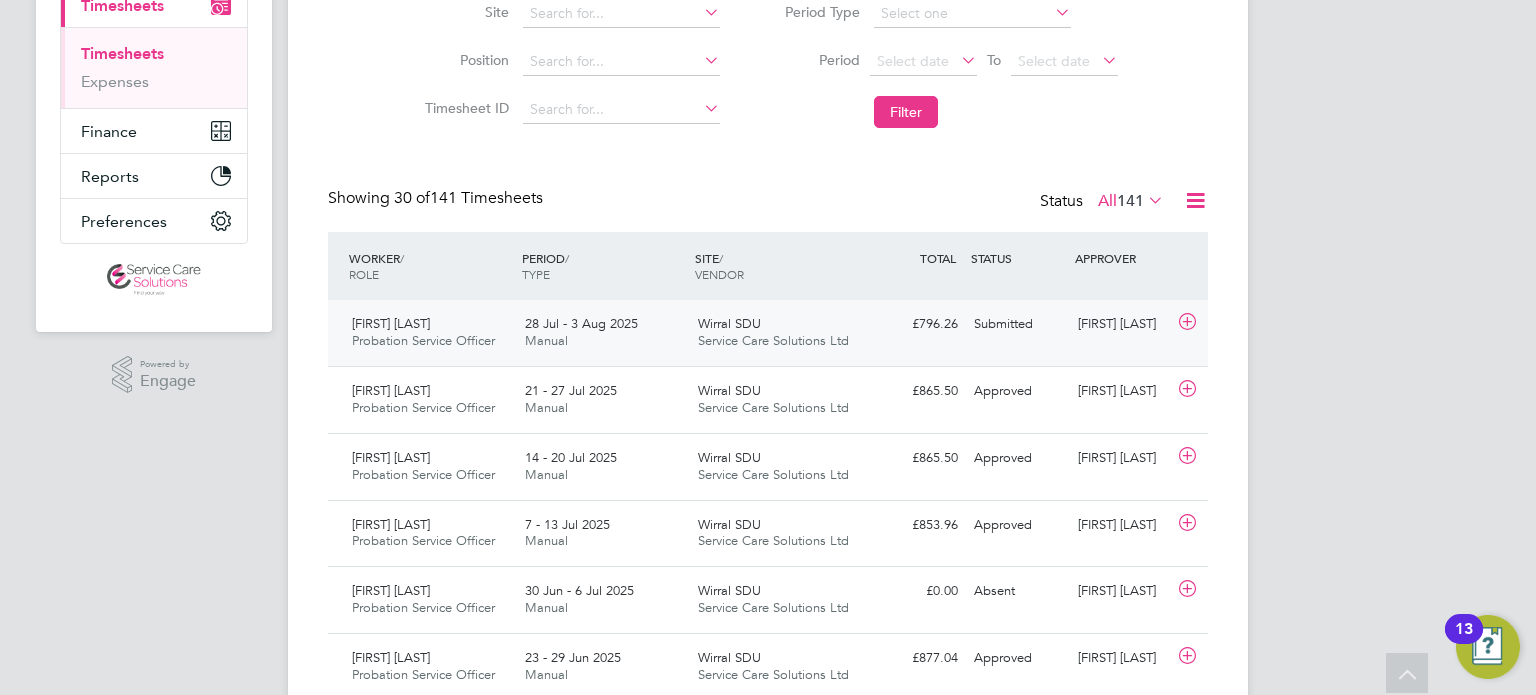 click on "Lorna Cunningham" 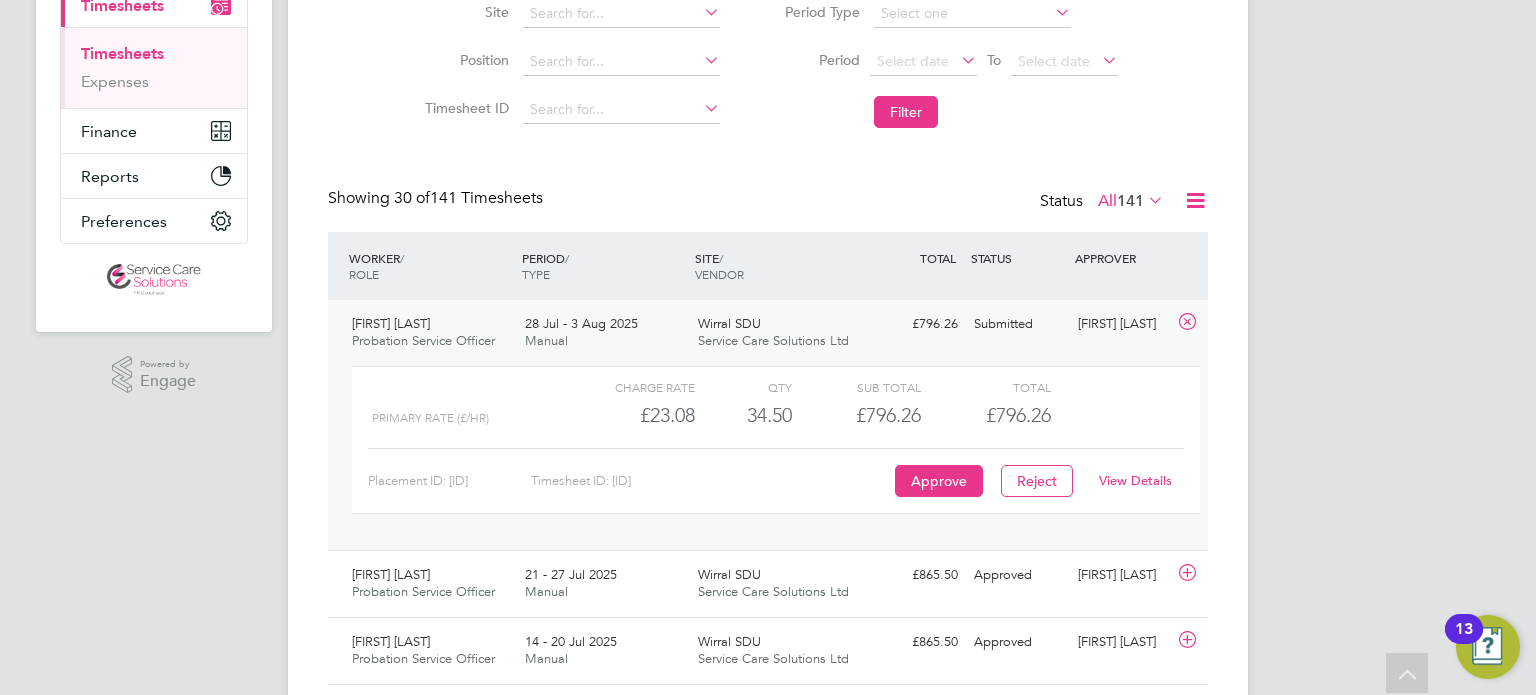 click on "View Details" 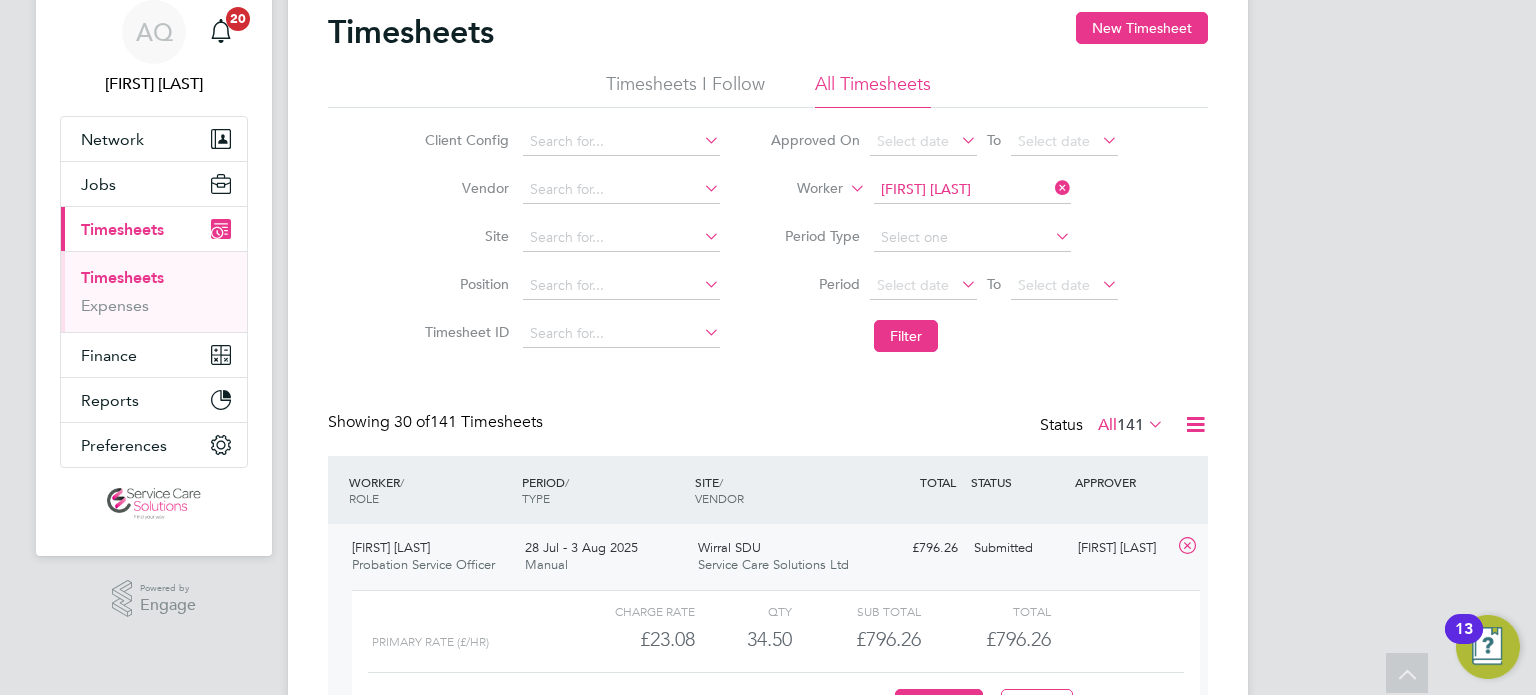 scroll, scrollTop: 0, scrollLeft: 0, axis: both 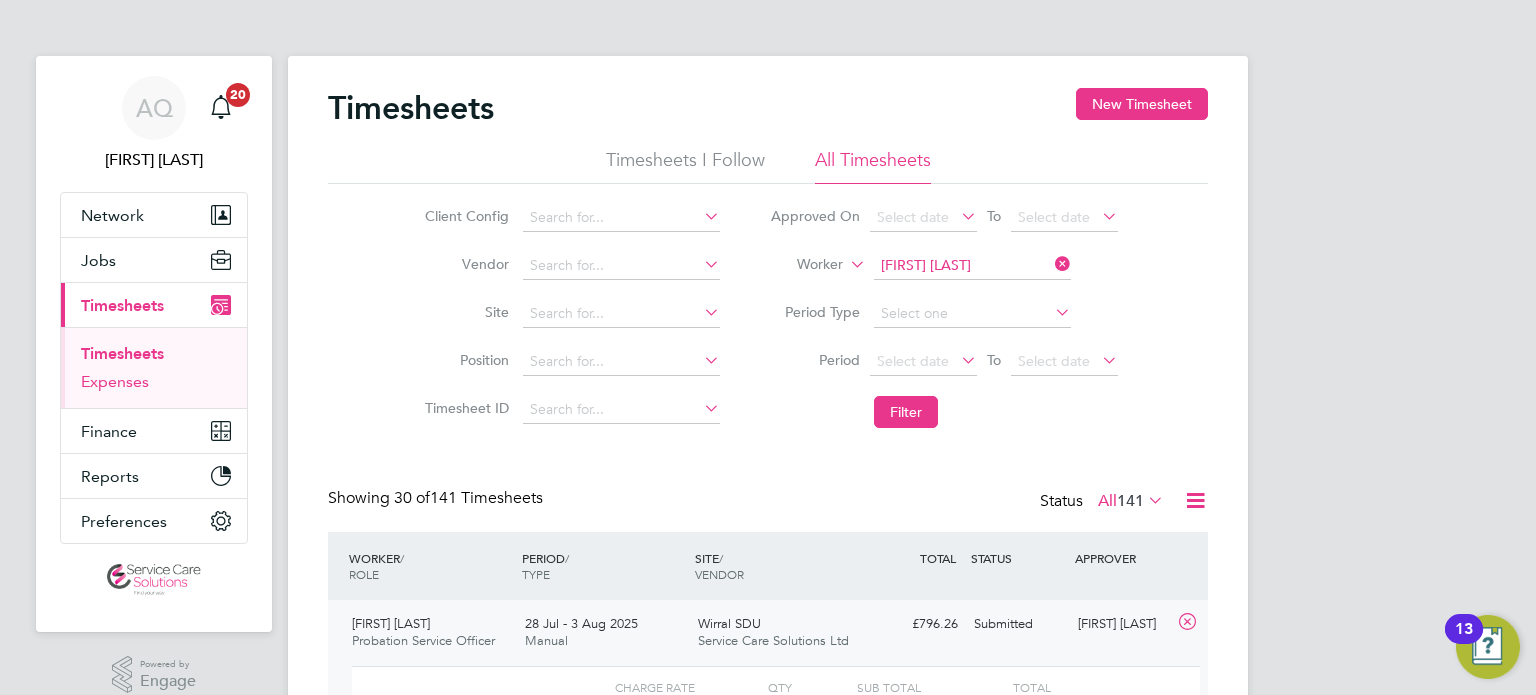 click on "Expenses" at bounding box center (115, 381) 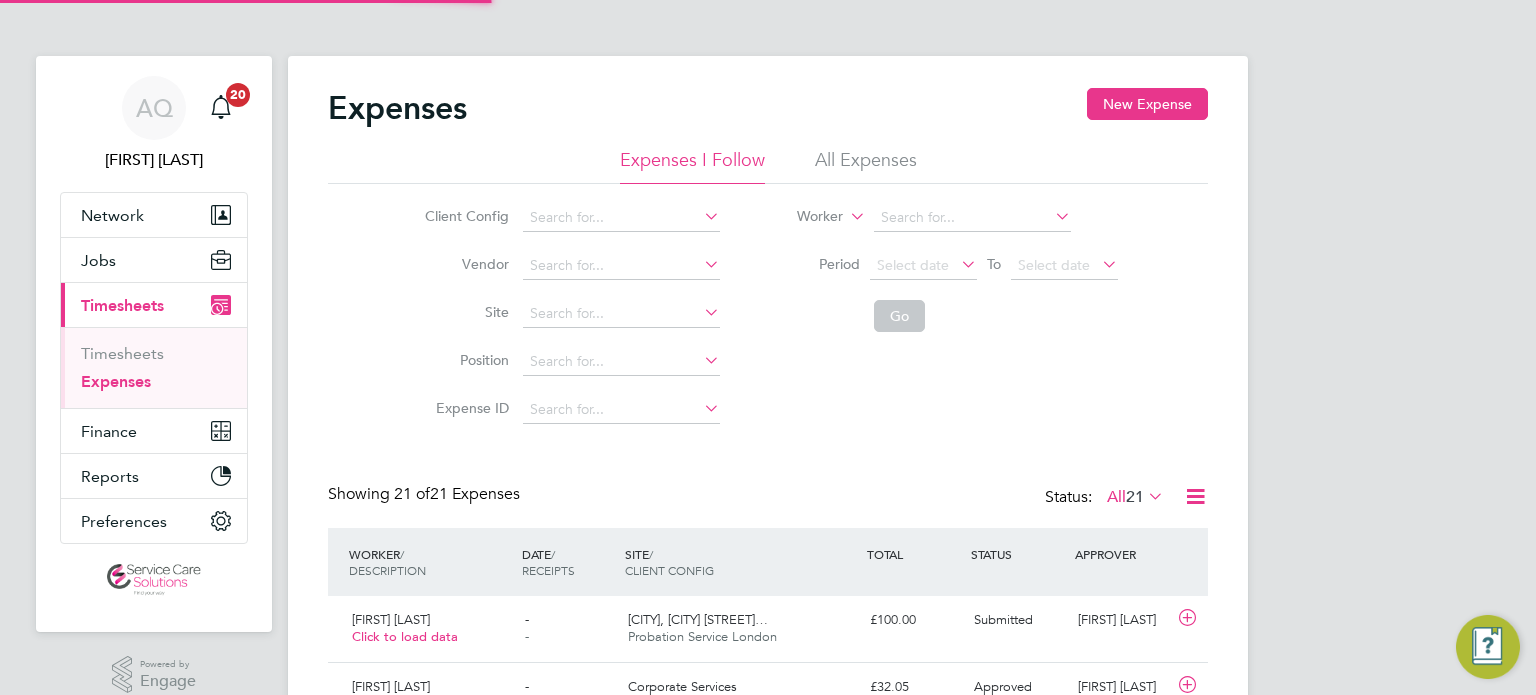 scroll, scrollTop: 9, scrollLeft: 10, axis: both 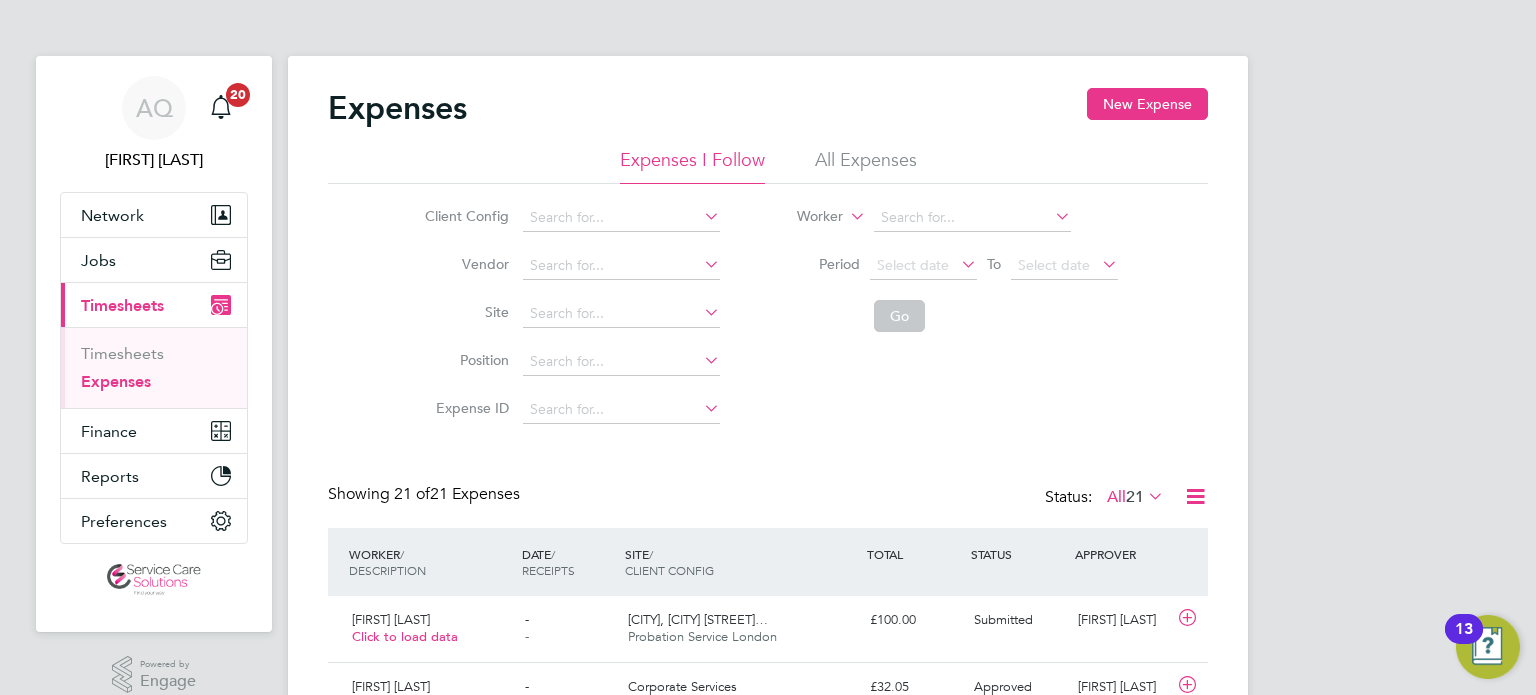 click on "All Expenses" 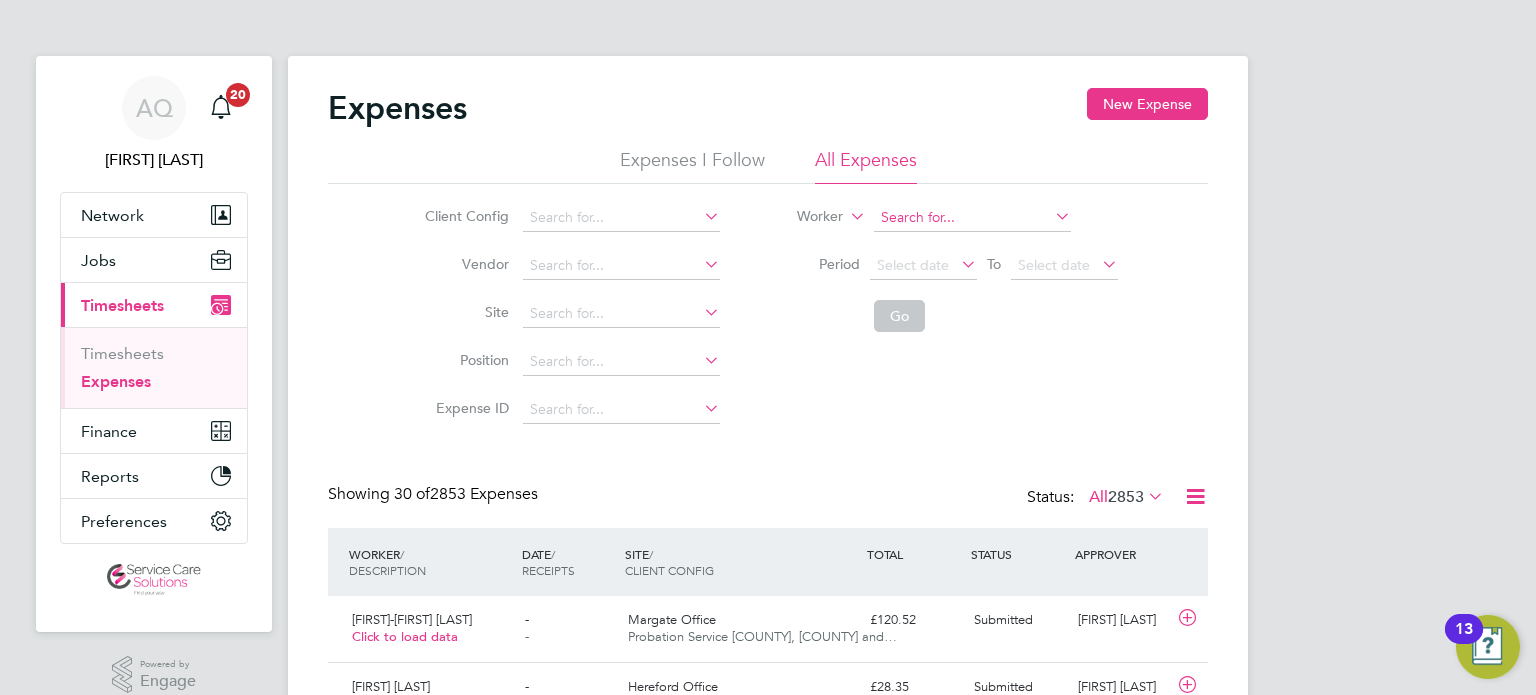 click 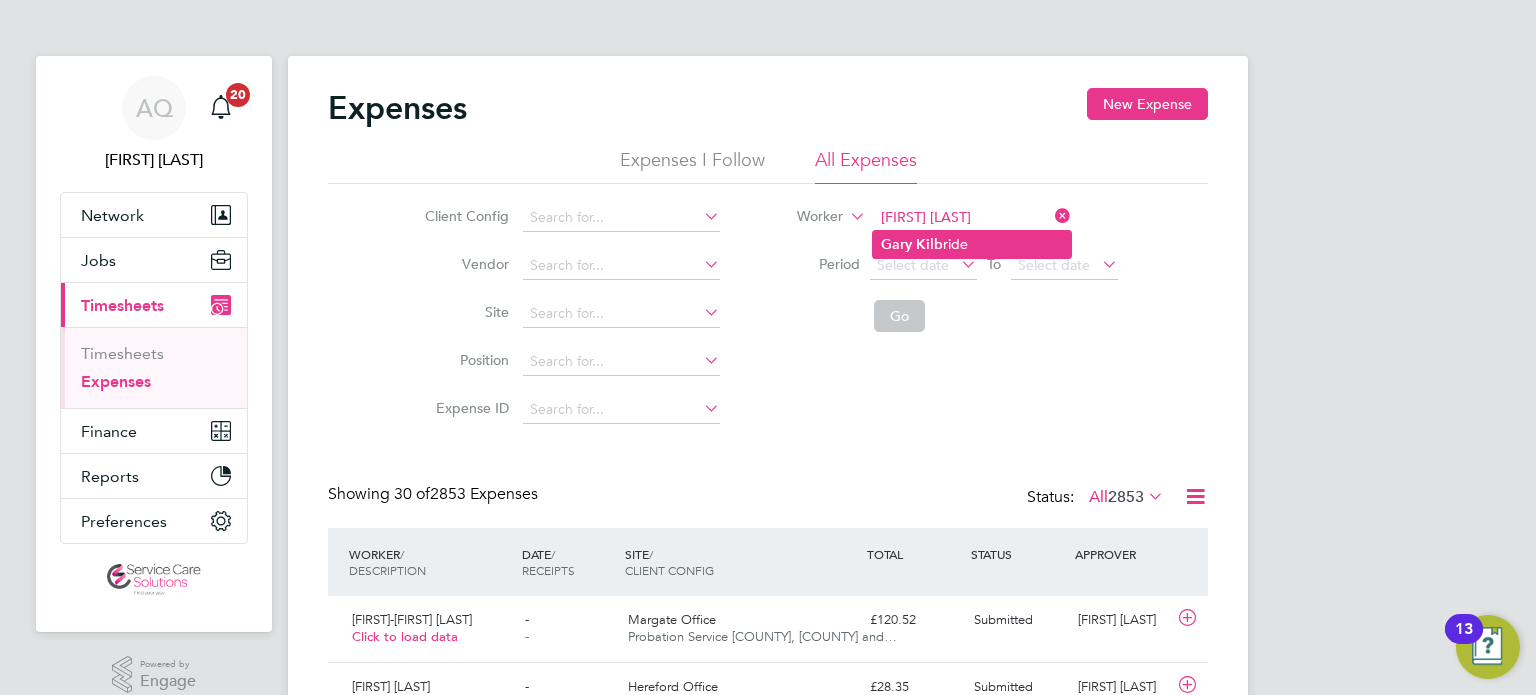 click on "Kilb" 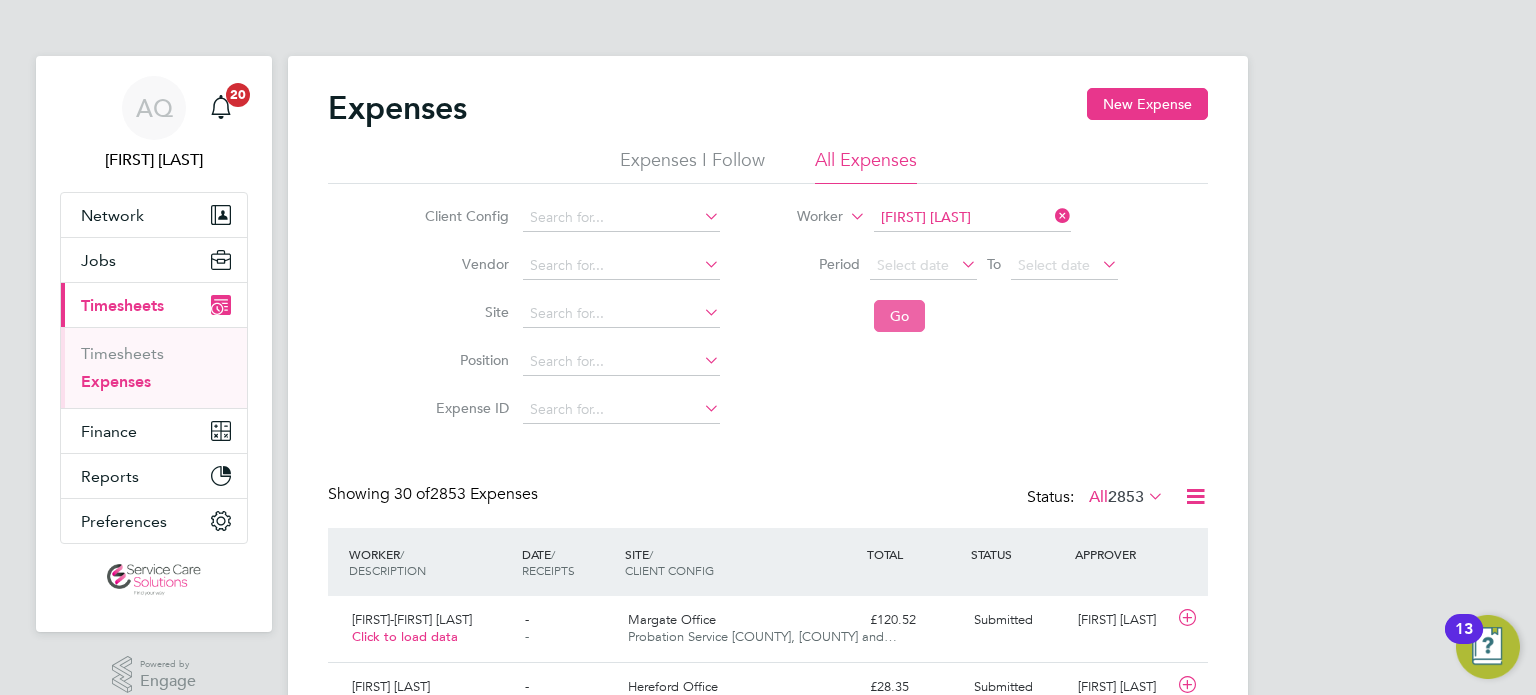 click on "Go" 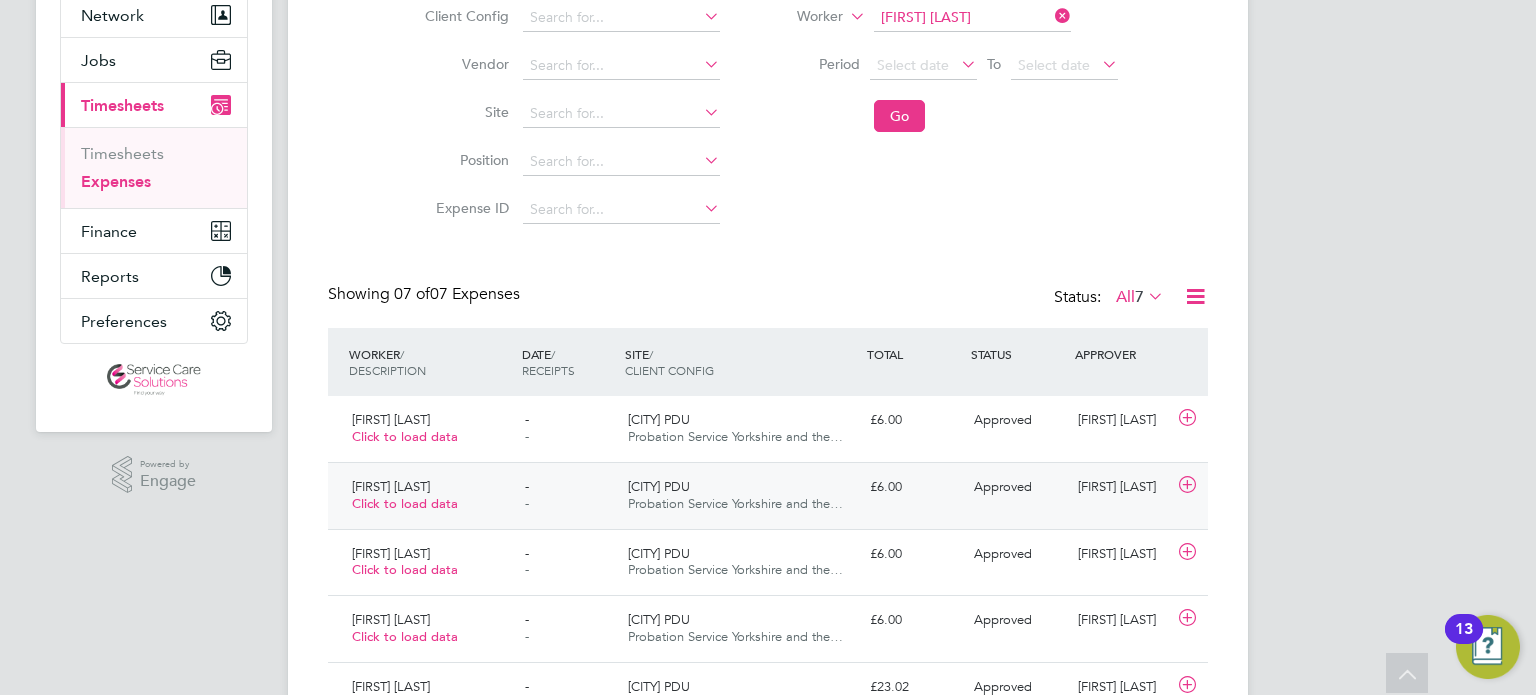 click on "Gary Kilbride   Click to load data -   - Calderdale PDU Probation Service Yorkshire and the… £6.00 Approved Caterina Fagg" 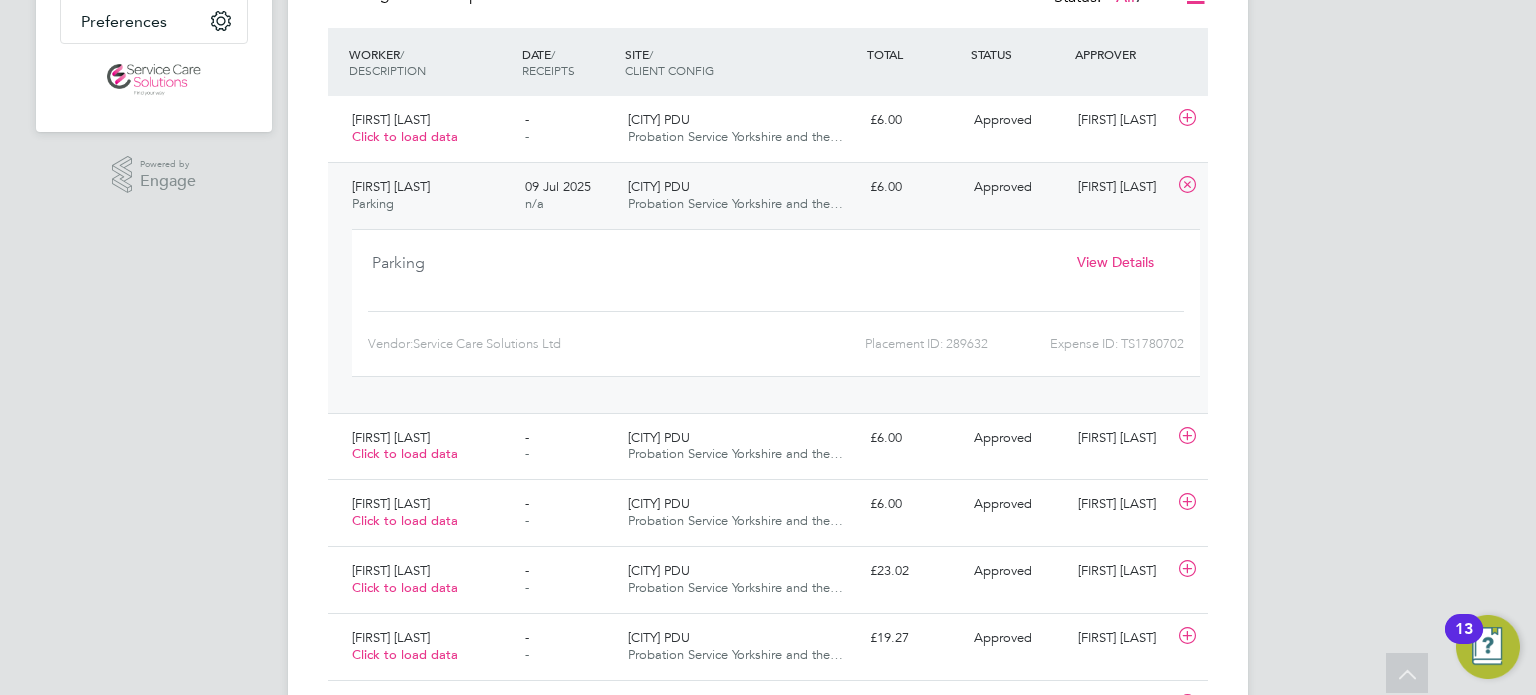 click on "View Details" 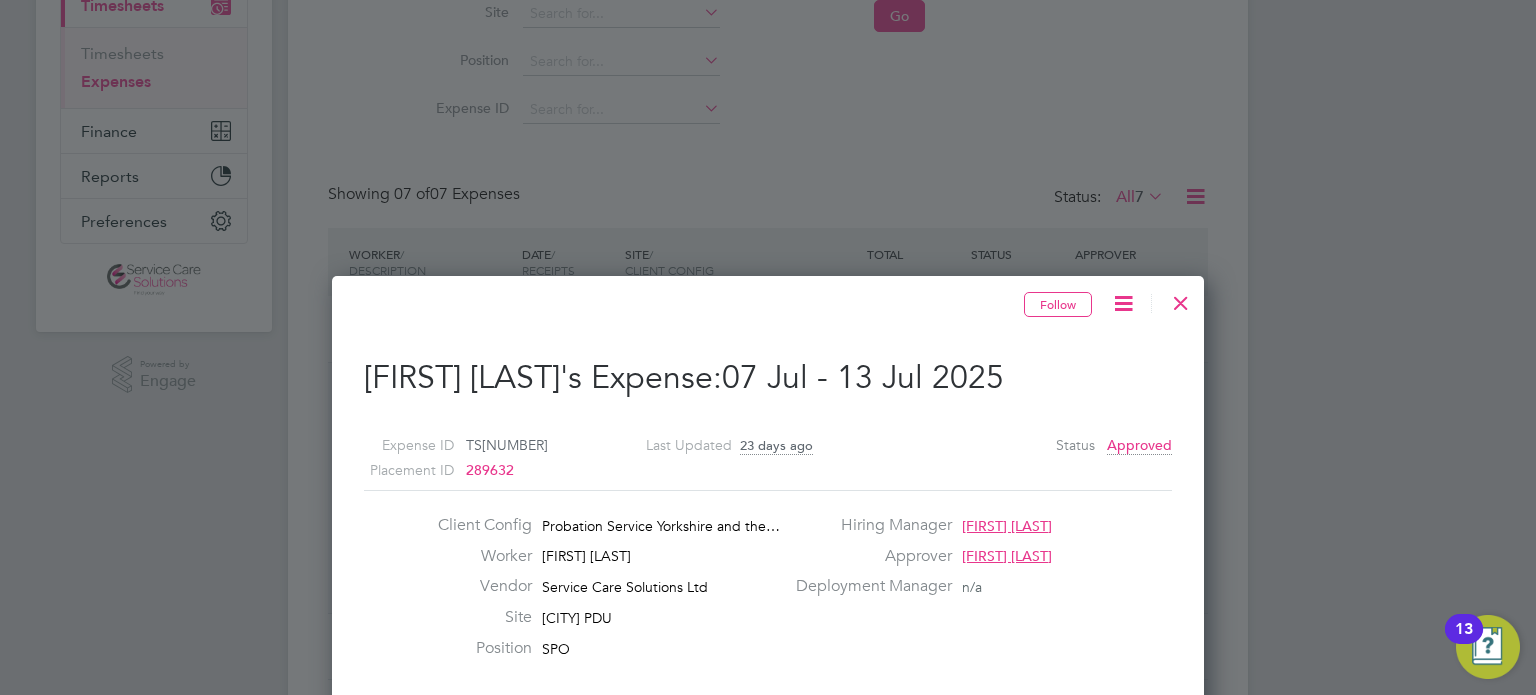 click at bounding box center [1181, 298] 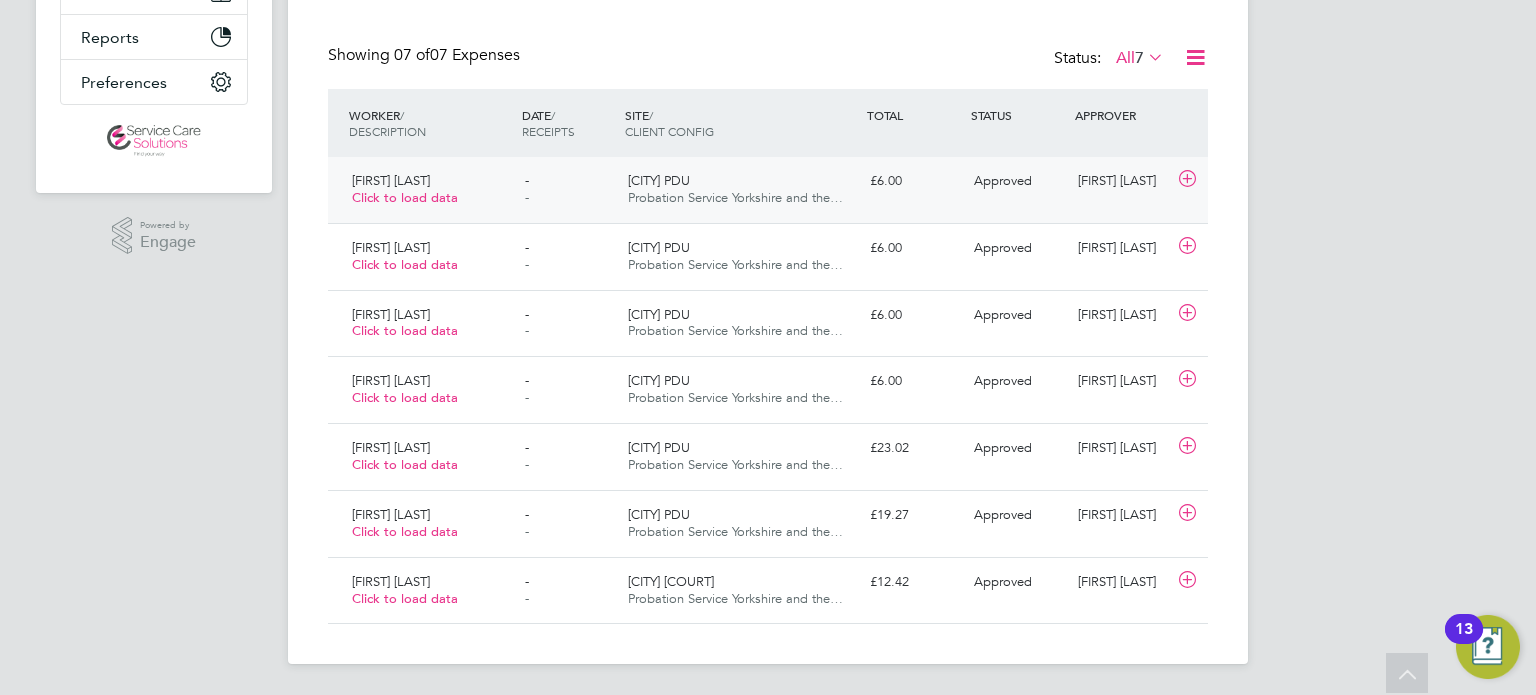 click on "Gary Kilbride   Click to load data -   - Calderdale PDU Probation Service Yorkshire and the… £6.00 Approved Caterina Fagg" 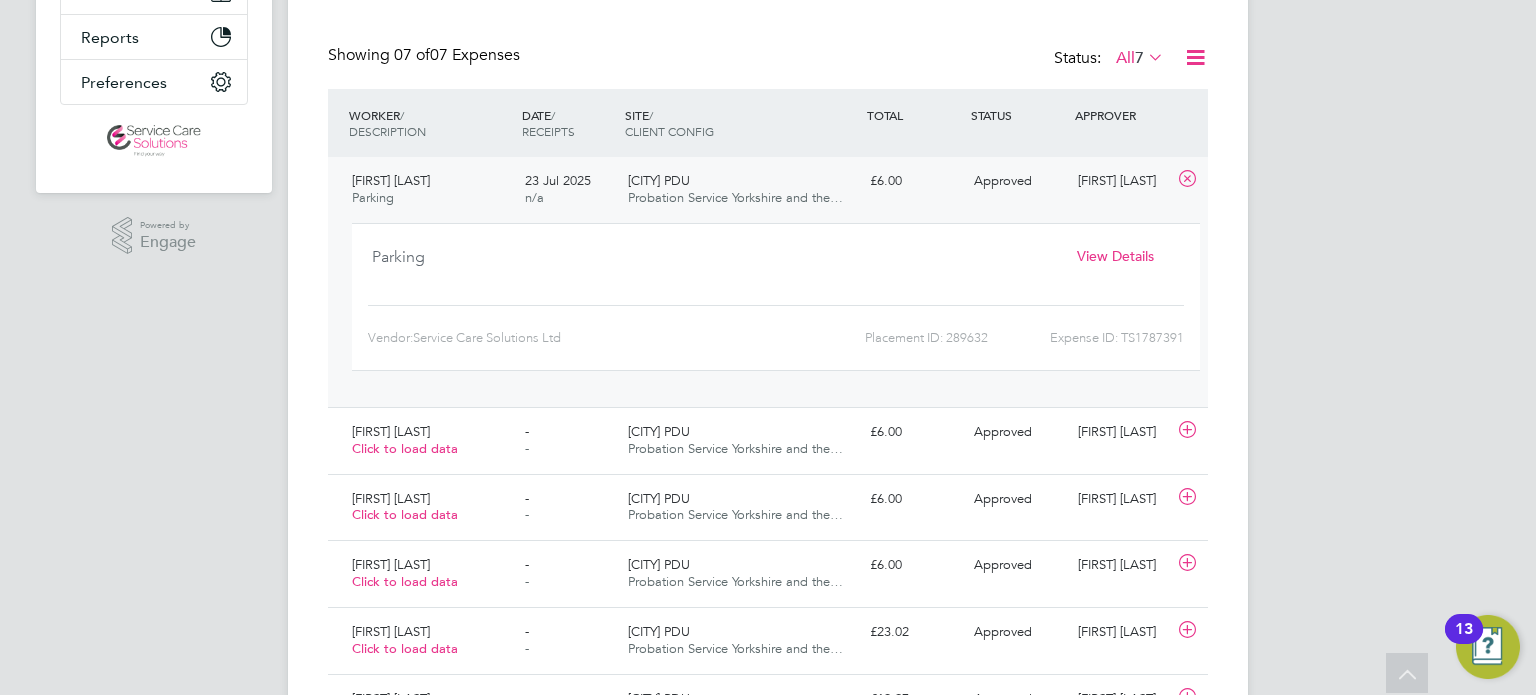 click on "View Details" 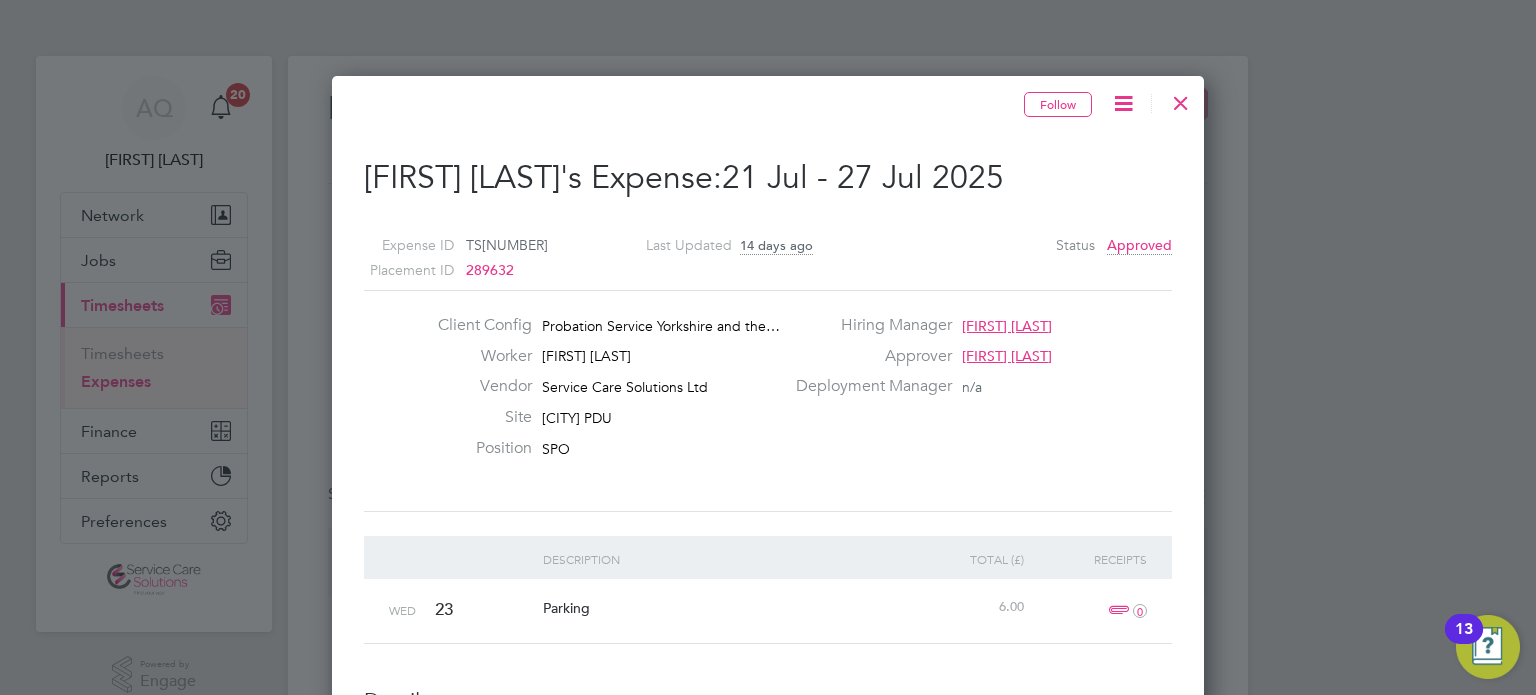 drag, startPoint x: 1184, startPoint y: 95, endPoint x: 1199, endPoint y: 98, distance: 15.297058 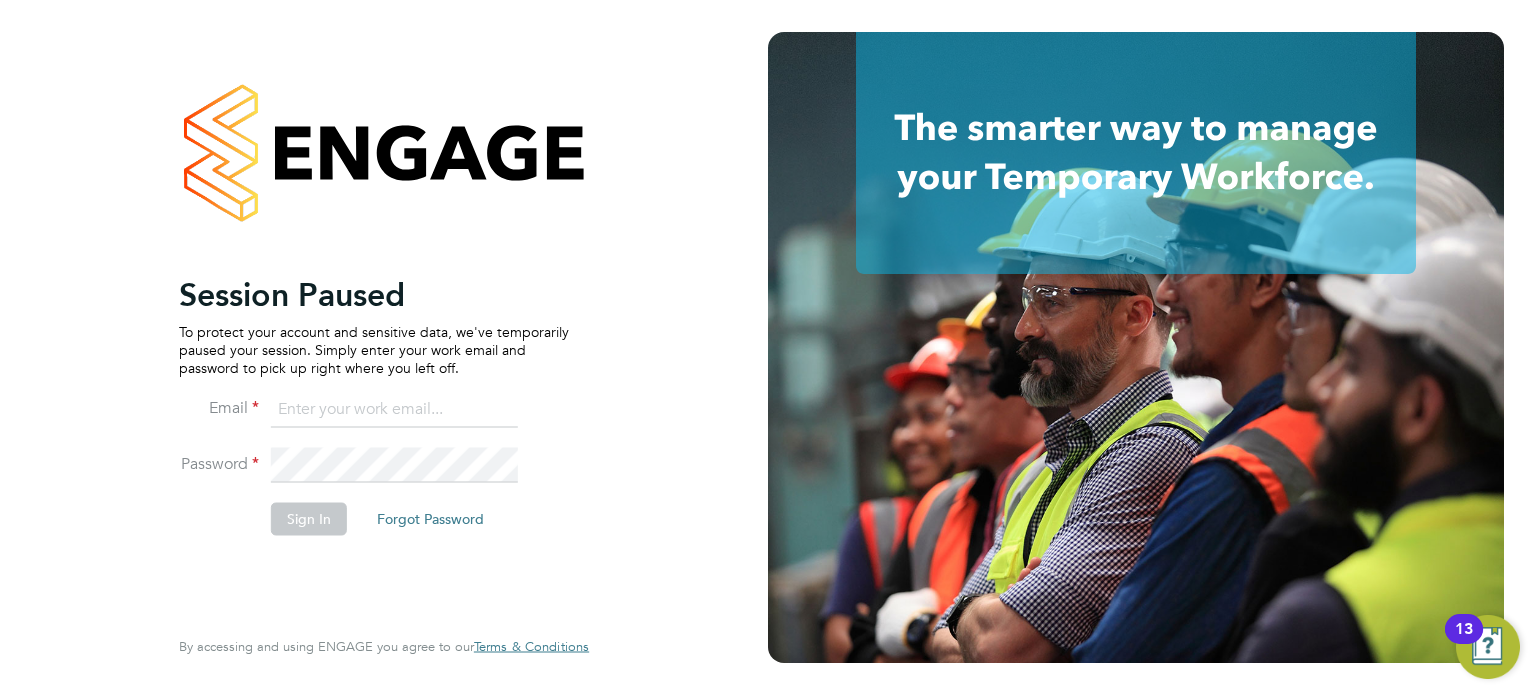 click on "Session Paused To protect your account and sensitive data, we've temporarily paused your session. Simply enter your work email and password to pick up right where you left off. Email Password Sign In   Forgot Password" 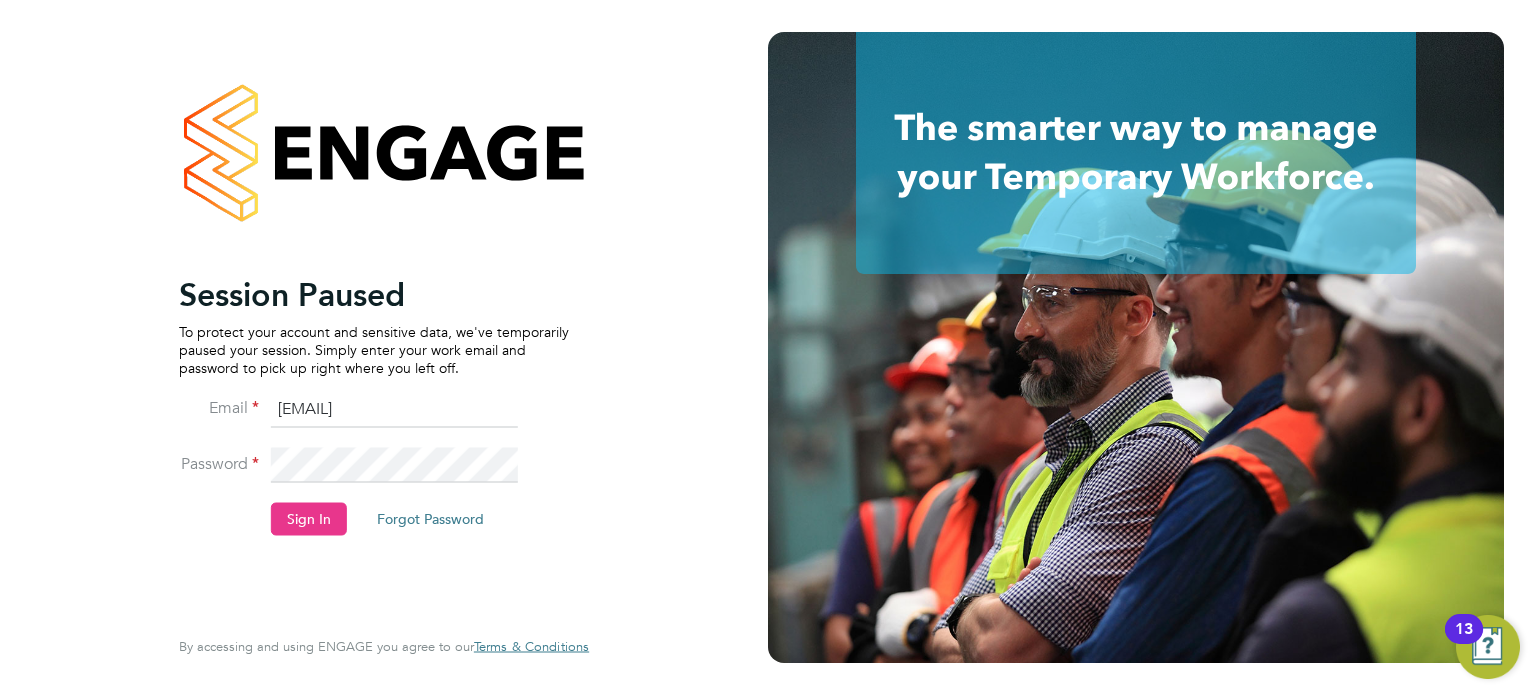 click on "Session Paused To protect your account and sensitive data, we've temporarily paused your session. Simply enter your work email and password to pick up right where you left off. Email andrew.quinney@servicecare.org.uk Password Sign In   Forgot Password   Enter your Code Key Your account has Two Factor Authentication enabled, adding an extra layer of security. Please enter your 6 Digit Code Key to access your account. You created this code using an Authenticator app. Code Key   Verify Account   Cancel Forgot your password? Enter the email you used to register with ENGAGE, and we'll send you instructions on how to reset your password. If you don't receive an email within a few minutes, please check your spam folder or try again. Email Send Reset Link   Cancel Thank you! If you have an account with us, we'll send you an email shortly containing password reset instructions. Back to Sign In  By accessing and using ENGAGE you agree to our   Terms & Conditions  Worker Approver Sian -Alicia Clarke Sian  Morgan Active" 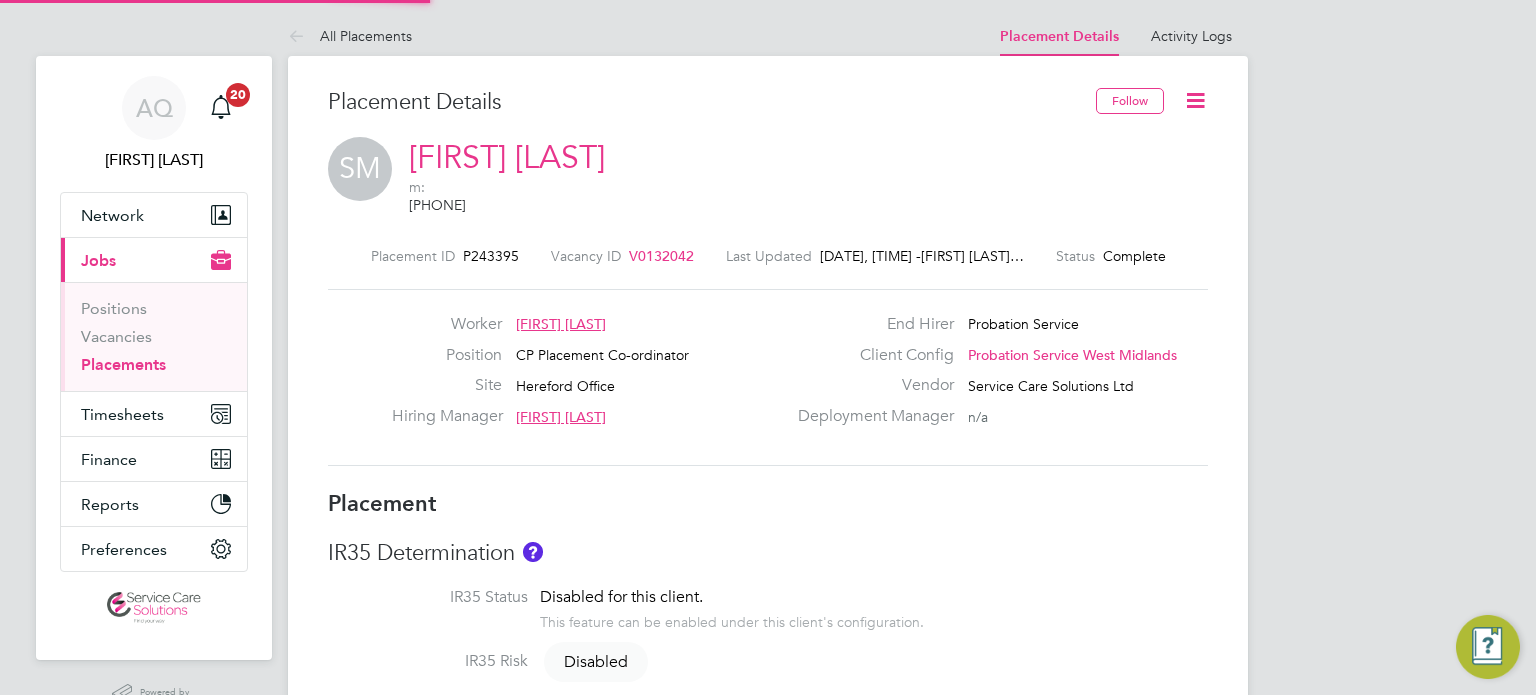 scroll, scrollTop: 0, scrollLeft: 0, axis: both 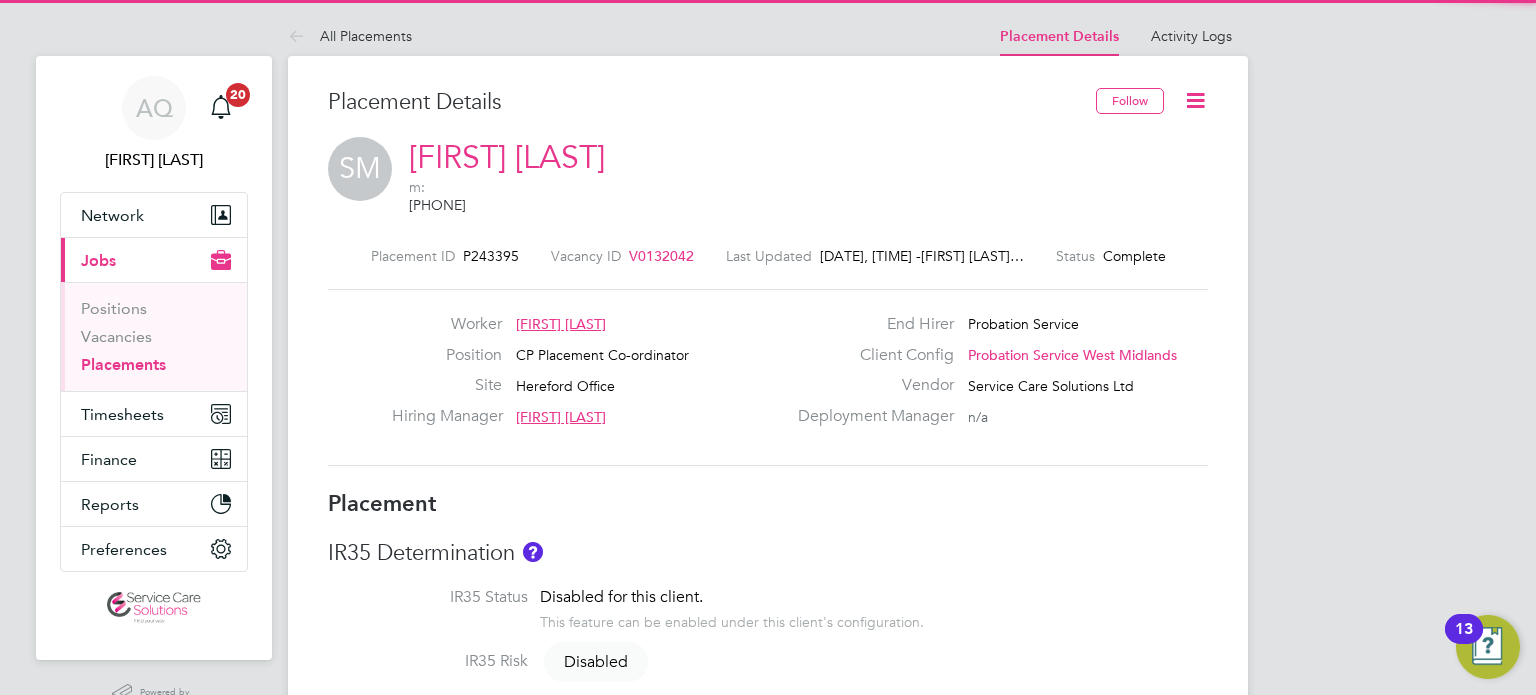 click 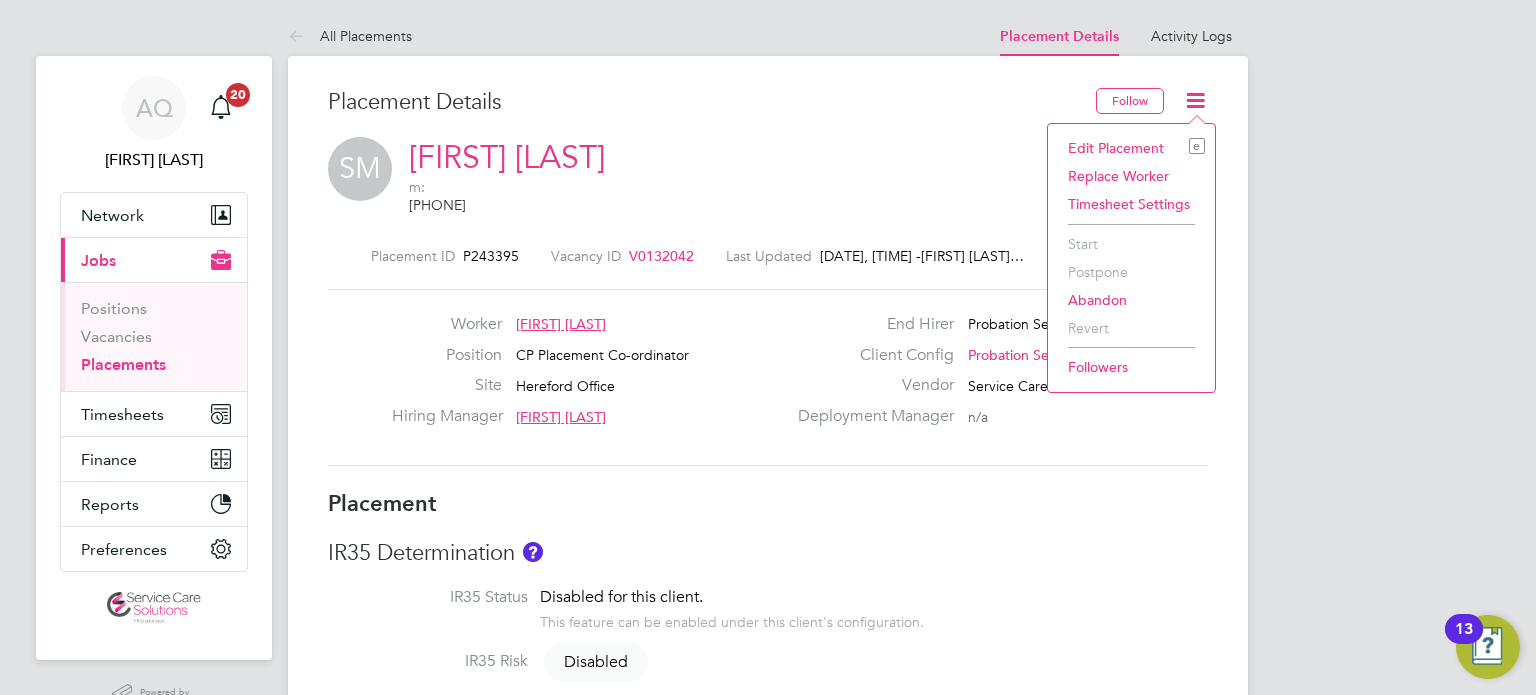 click on "Edit Placement e" 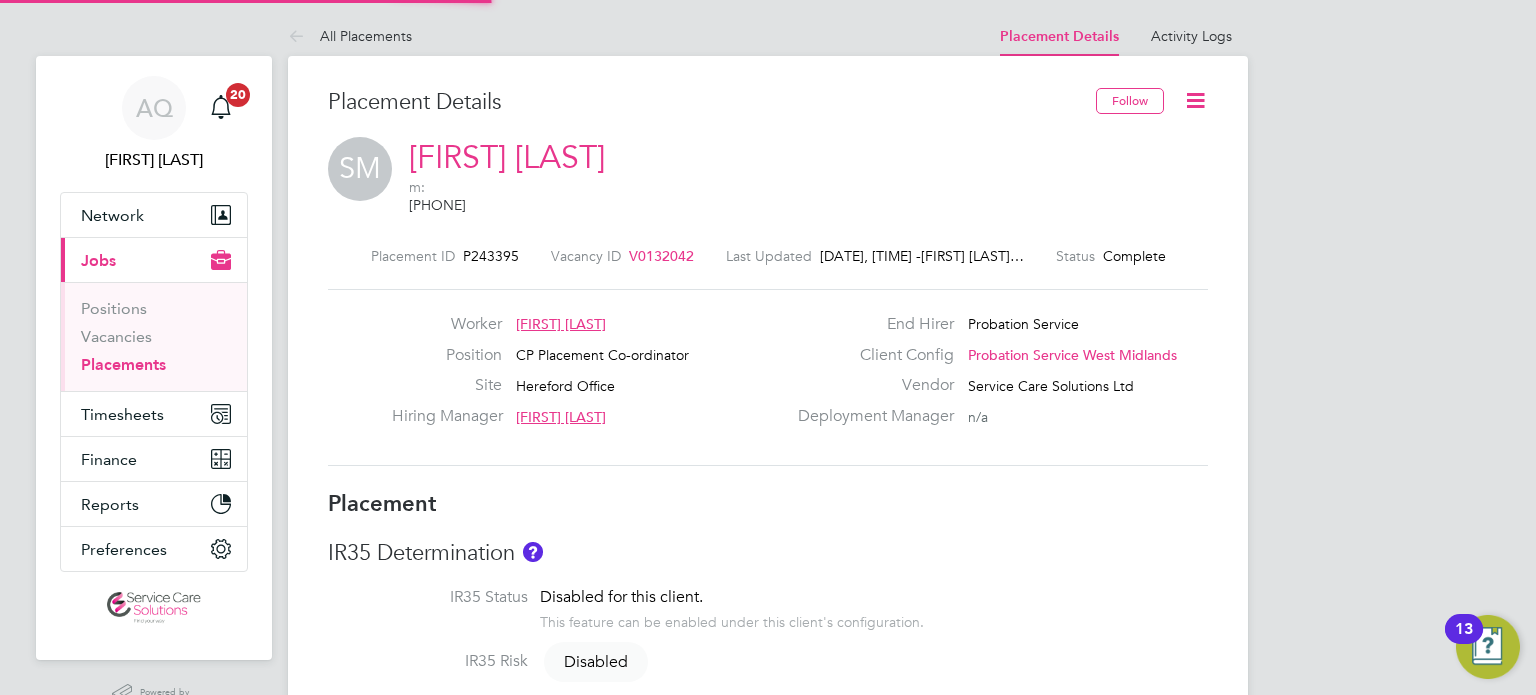 type on "[FIRST] [LAST]" 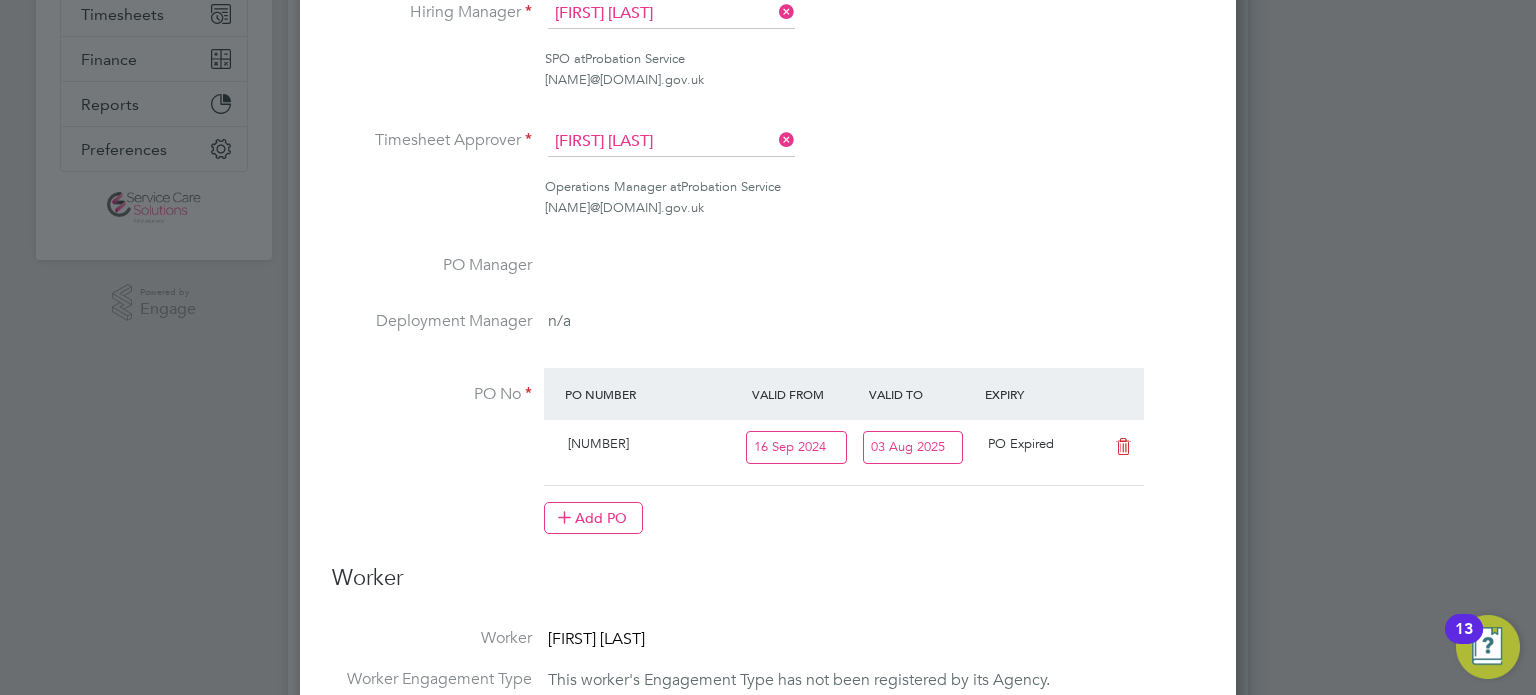 click on "03 Aug 2025" at bounding box center (913, 447) 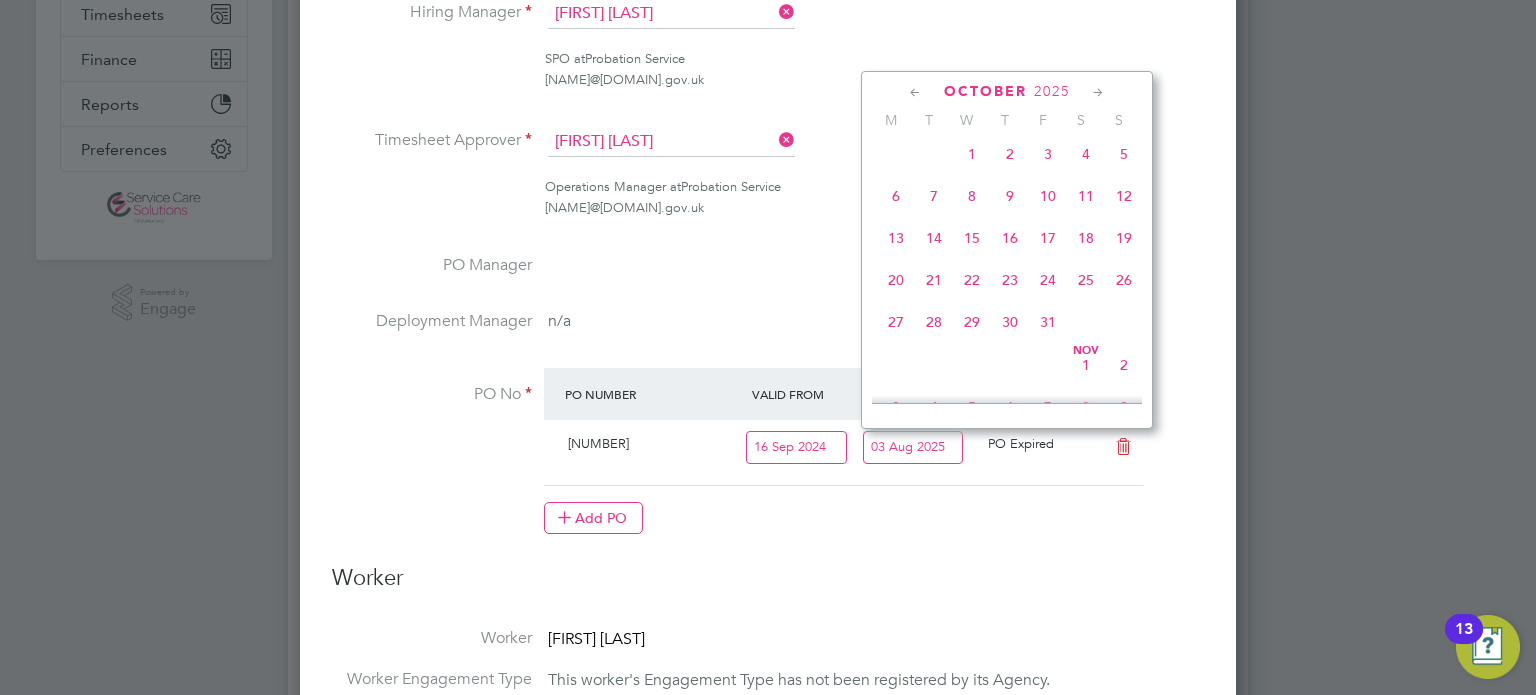 click on "26" 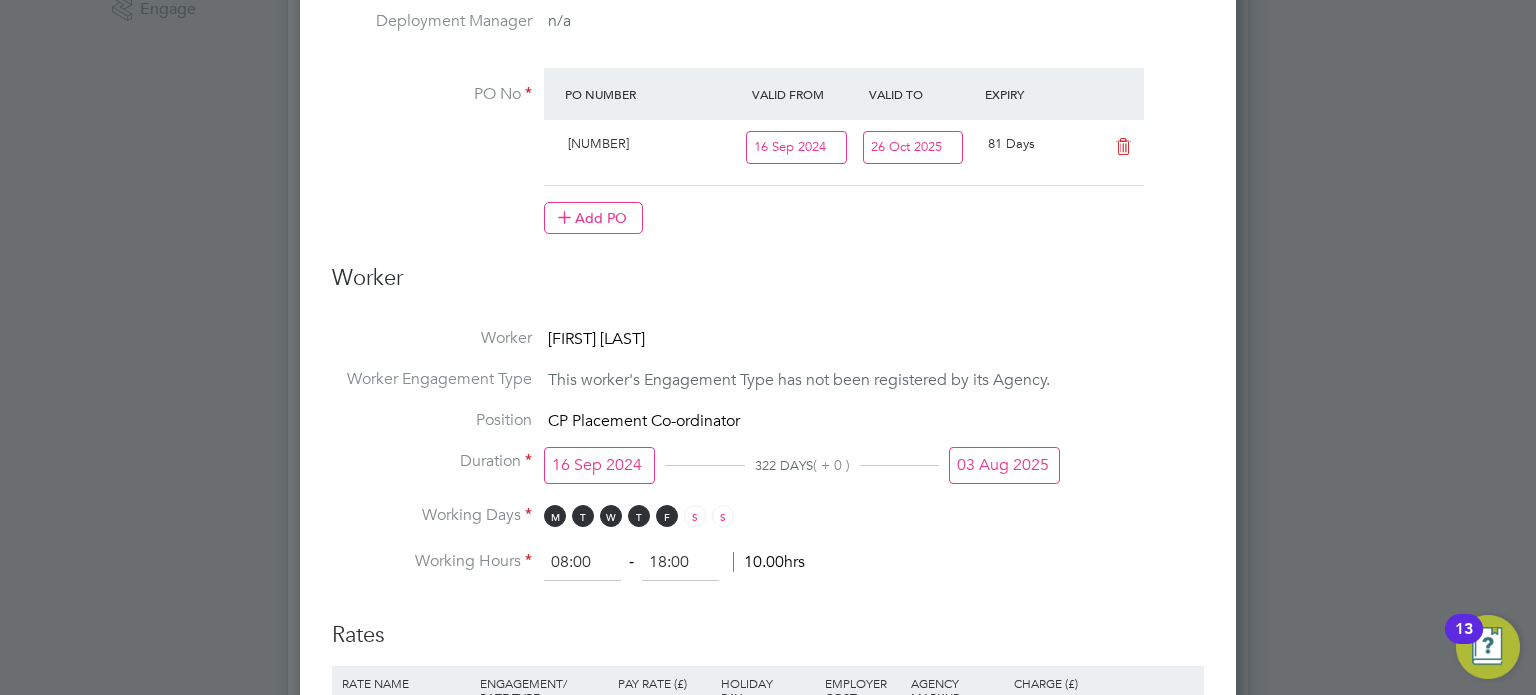 click on "26 Oct 2025" at bounding box center (913, 147) 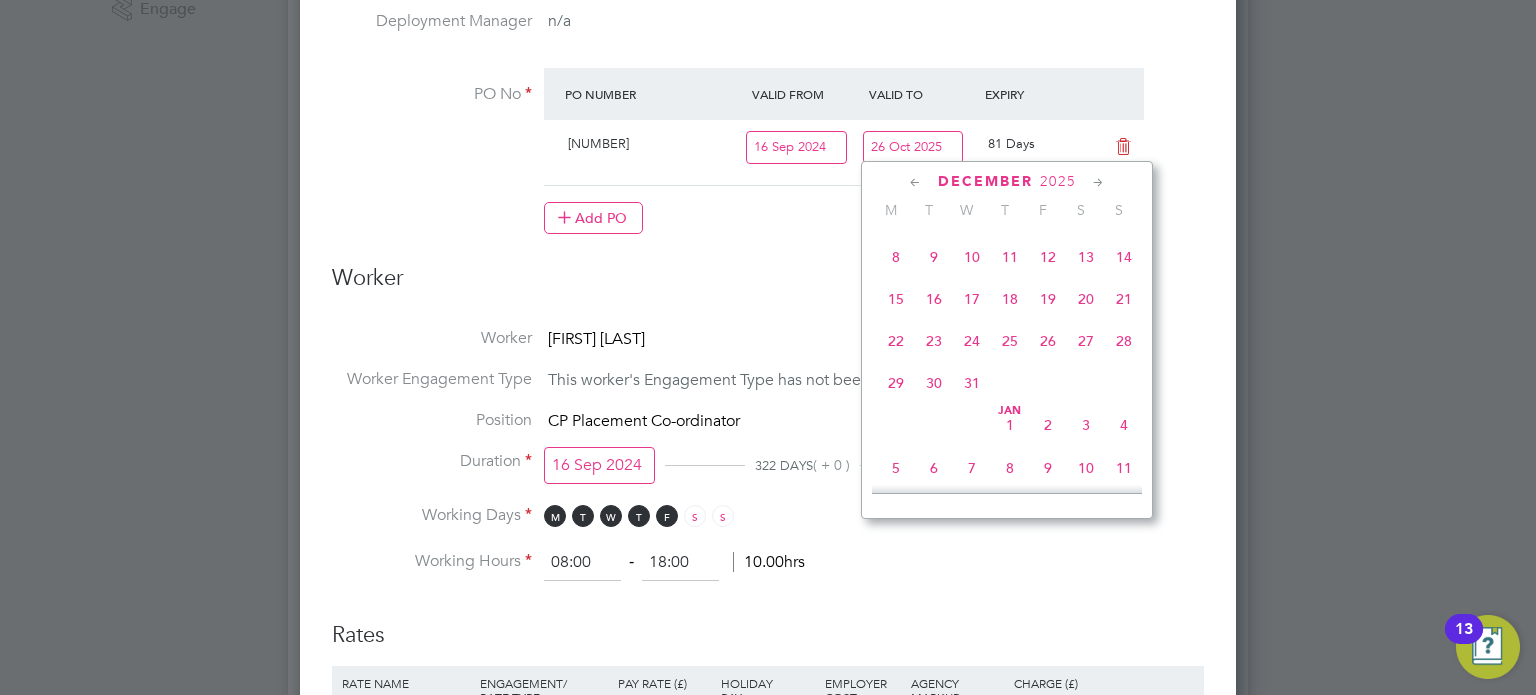 click on "4" 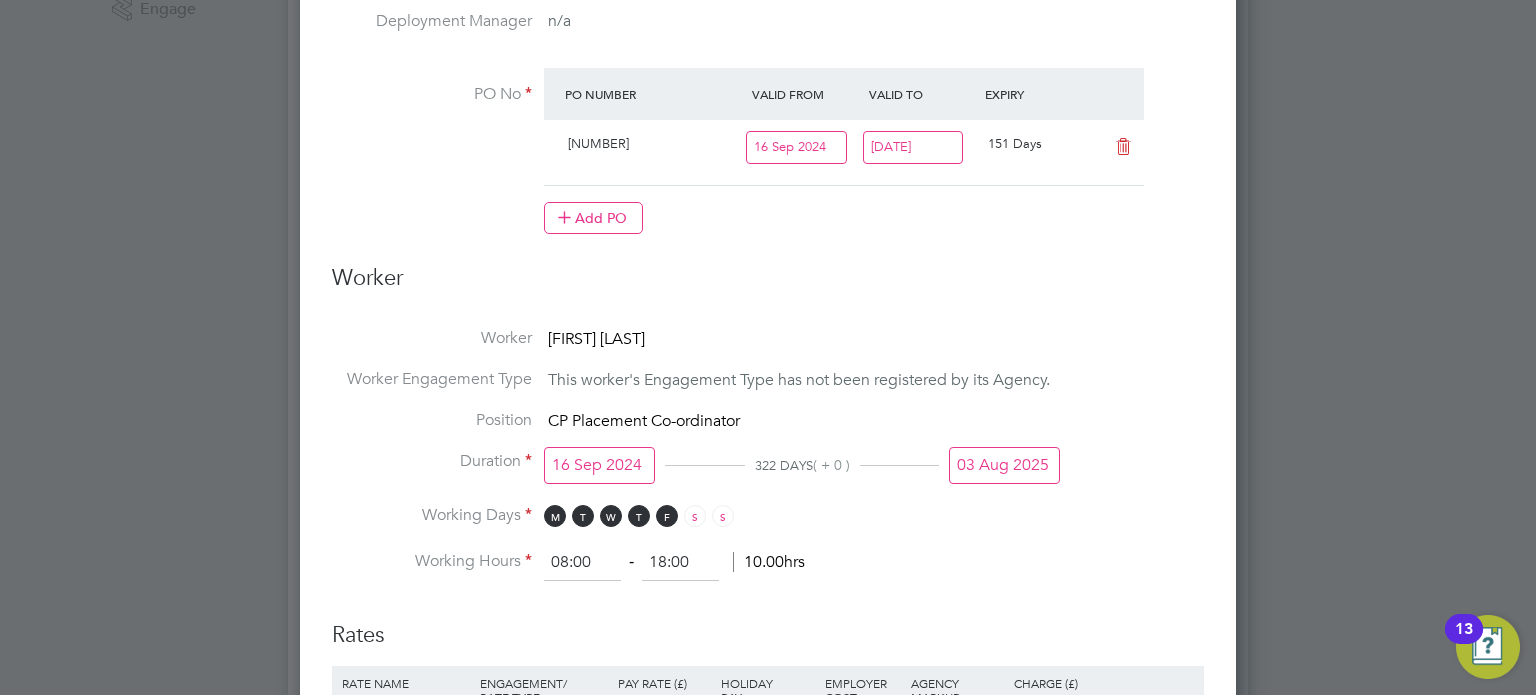 click on "Duration [DATE] 322 DAYS  ( + 0 ) [DATE]" at bounding box center (768, 478) 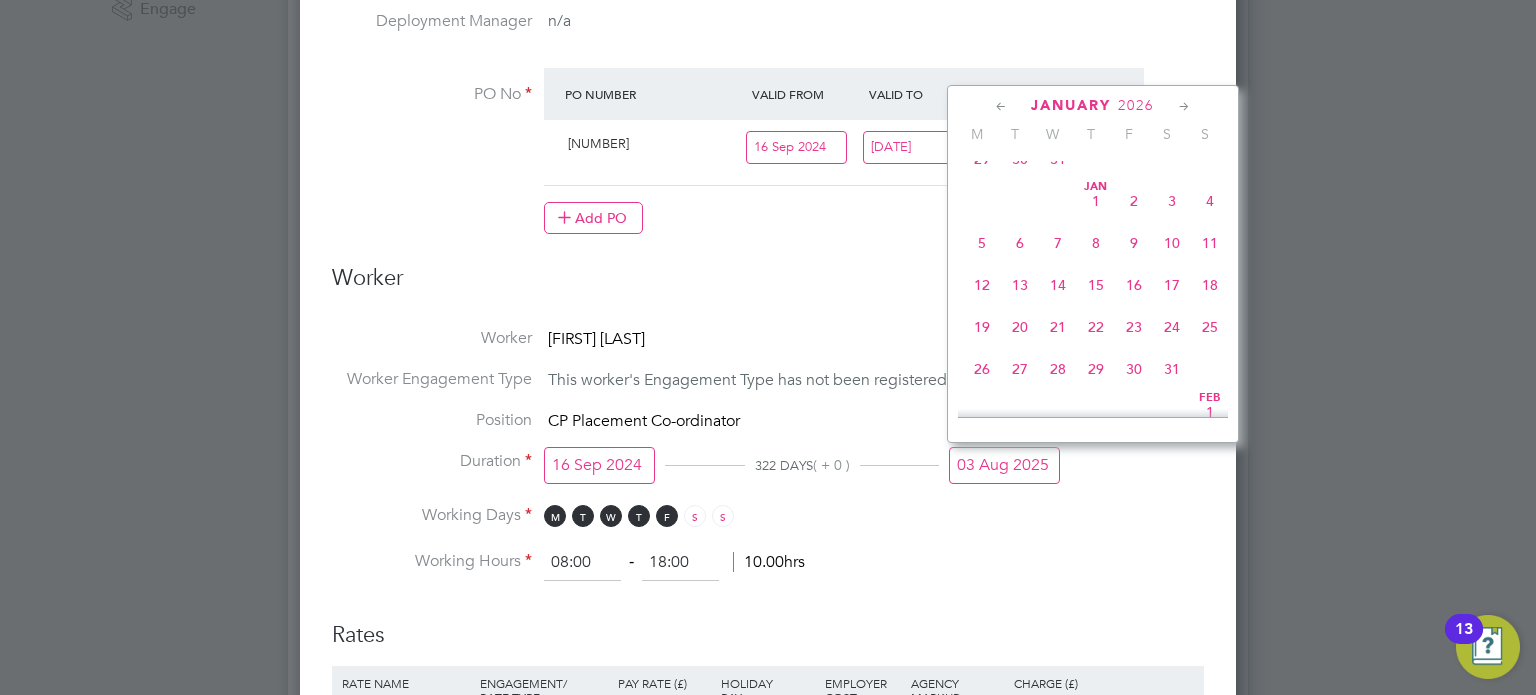 click on "4" 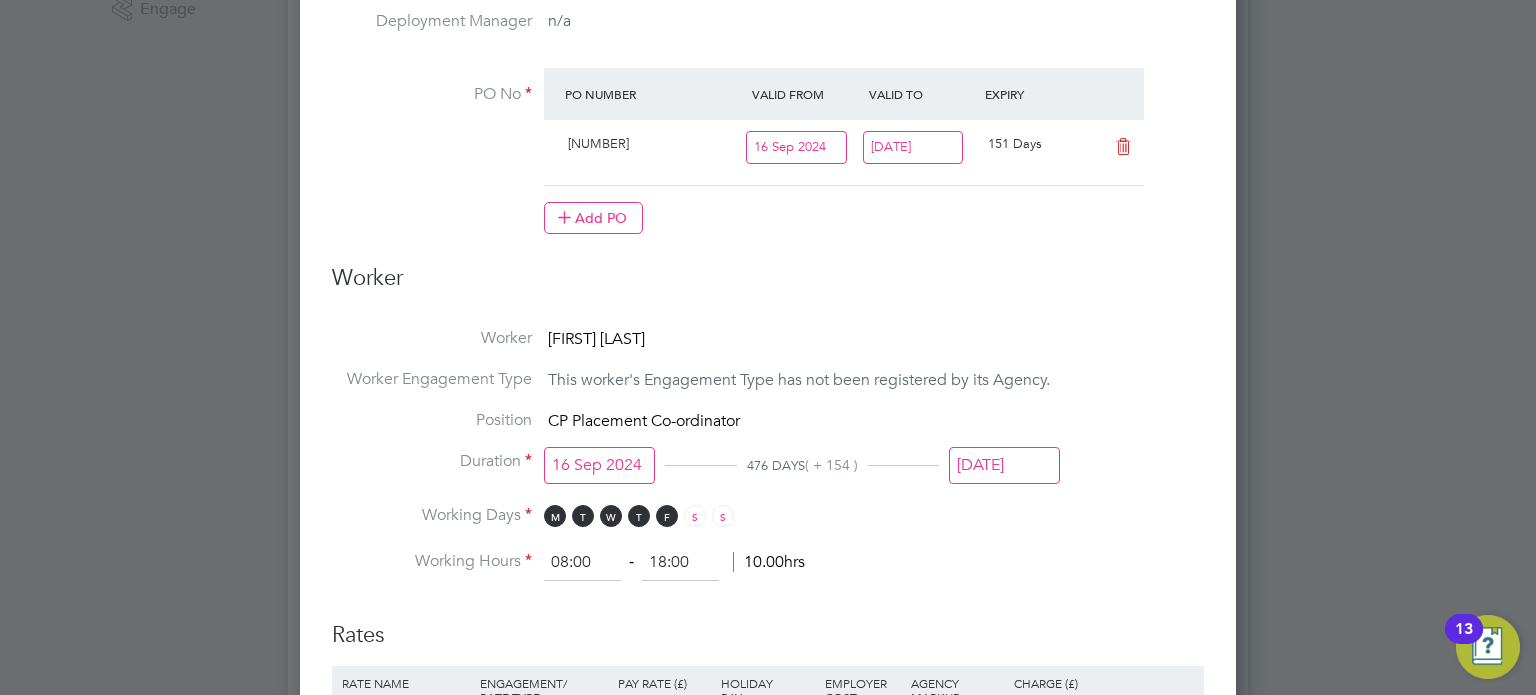 click on "Edit Placement of Sian Morgan Mandatory Fields Deployment End Hirer   Probation Service Client Config   Probation Service West Midlands Vendor   Service Care Solutions Ltd Site   Hereford Office Hiring Manager   Craig Hawkins SPO at  Probation Service craig.hawkins@justice.gov.uk Timesheet Approver   Balvinder Uppal Operations Manager at  Probation Service balvinder.uppal@justice.gov.uk PO Manager   Deployment Manager   n/a PO No PO Number Valid From Valid To Expiry   21070854896 16 Sep 2024   04 Jan 2026   151 Days  Add PO Worker Worker   Sian Morgan Worker Engagement Type   This worker's Engagement Type has not been registered by its Agency. Position   CP Placement Co-ordinator Duration 16 Sep 2024 476 DAYS  ( + 154 ) 04 Jan 2026 Working Days M T W T F S S   Working Hours 08:00   ‐   18:00   10.00hrs   Rates Rate Name Engagement/ Rate Type Pay Rate (£) Holiday Pay Employer Cost Agency Markup Charge (£) Standard Hourly Contract - Hourly 21.58   n/a   n/a 6.95 23.08     Add Rate   Consultants  1.      100" at bounding box center [768, 461] 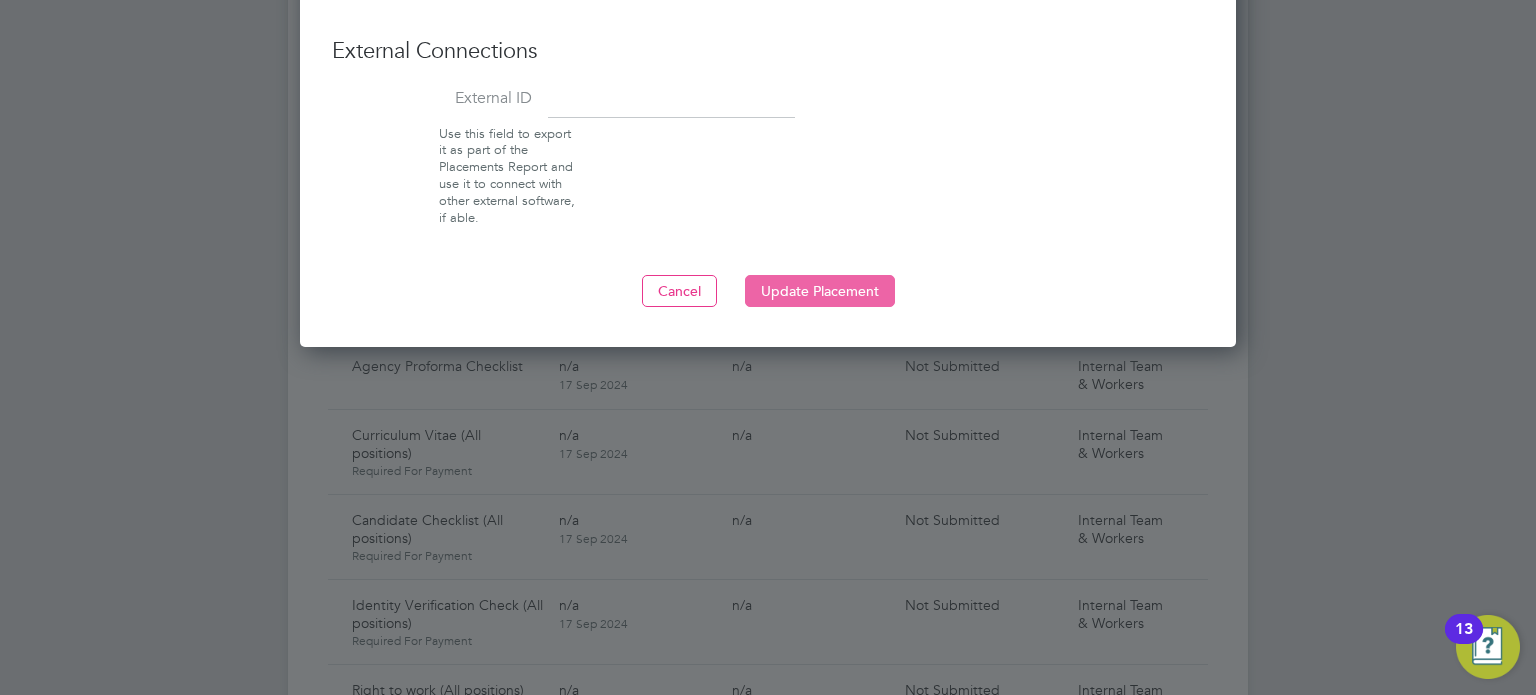 click on "Update Placement" at bounding box center [820, 291] 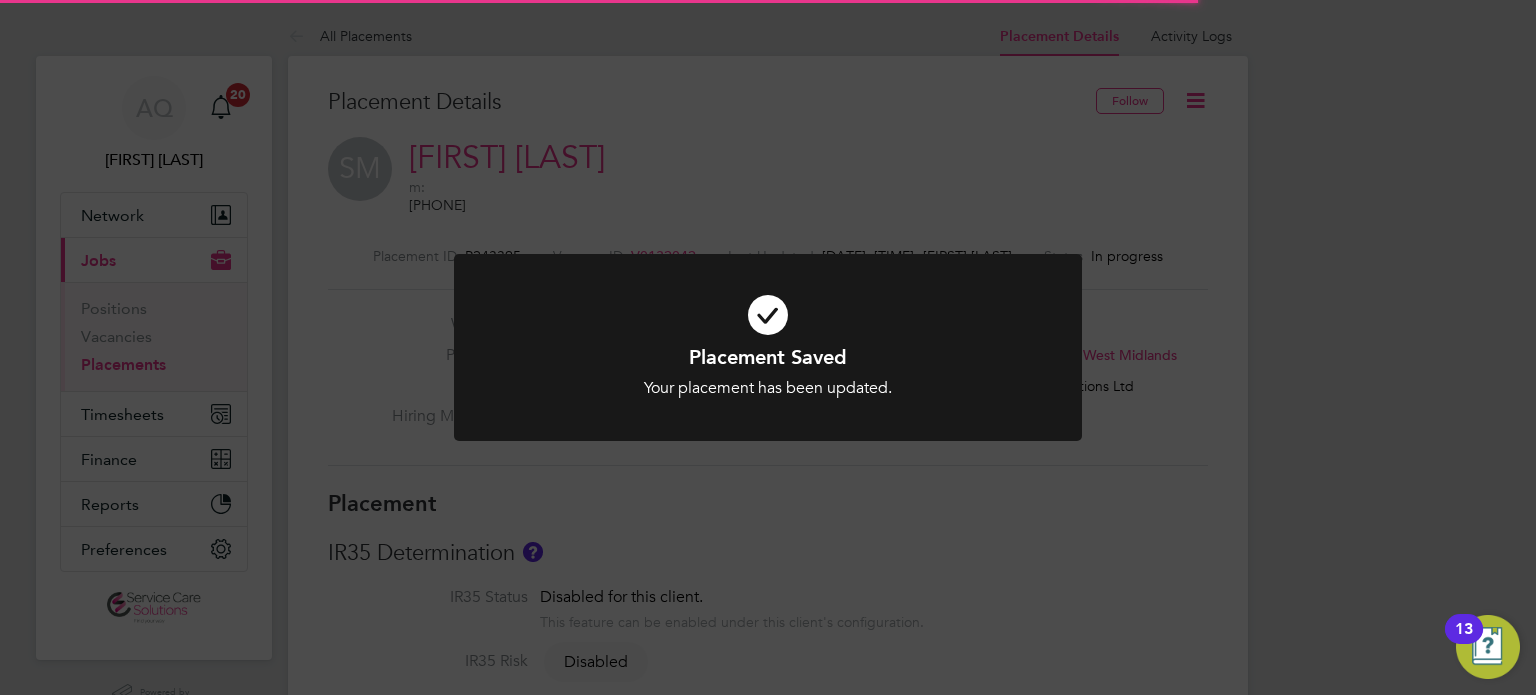 click on "Placement Saved Your placement has been updated. Cancel Okay" 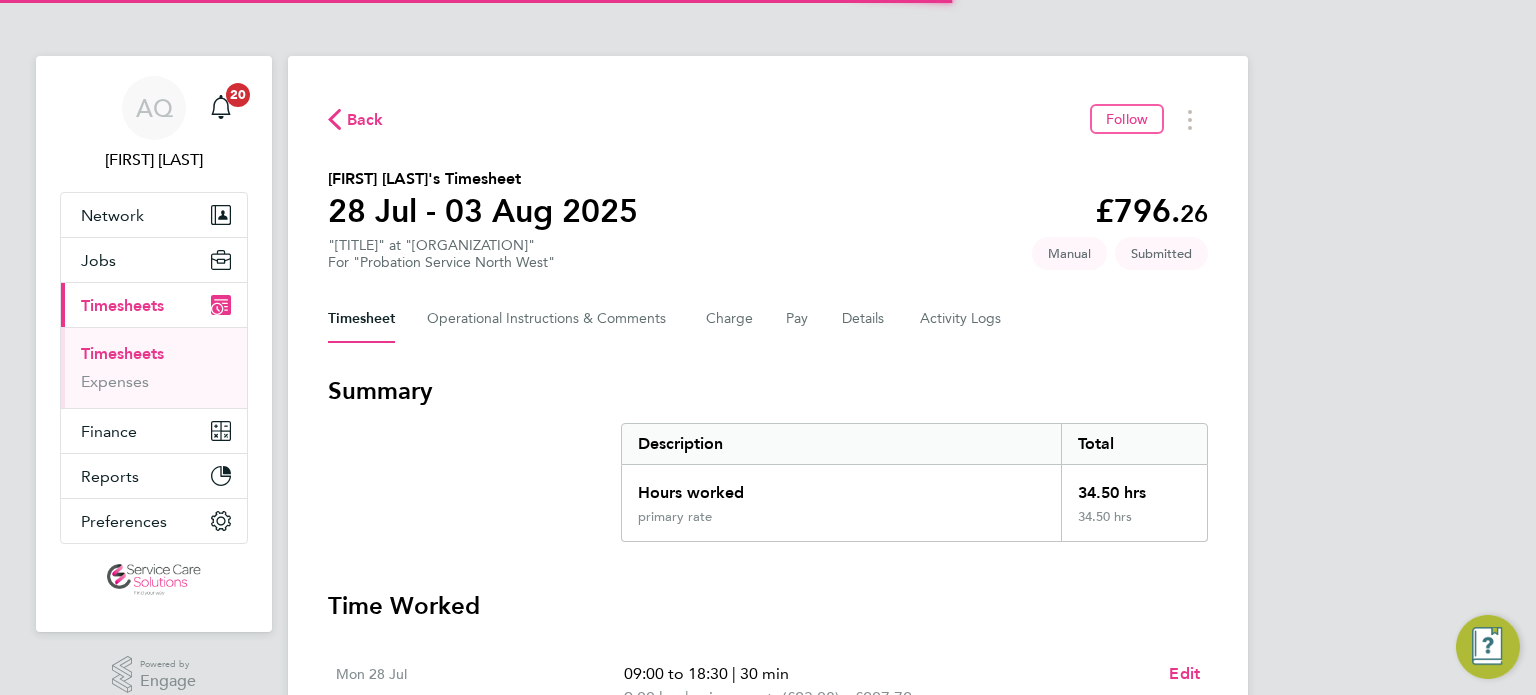 scroll, scrollTop: 0, scrollLeft: 0, axis: both 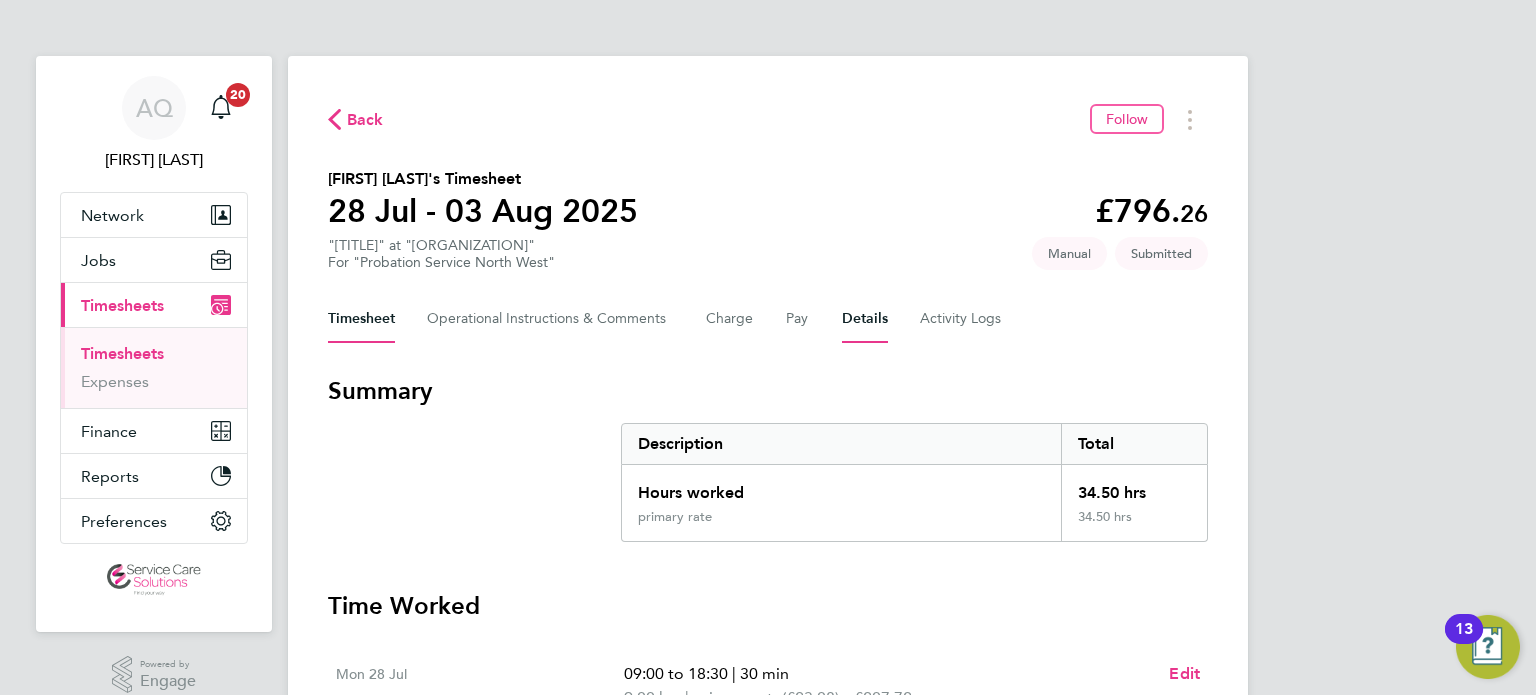 click on "Details" at bounding box center [865, 319] 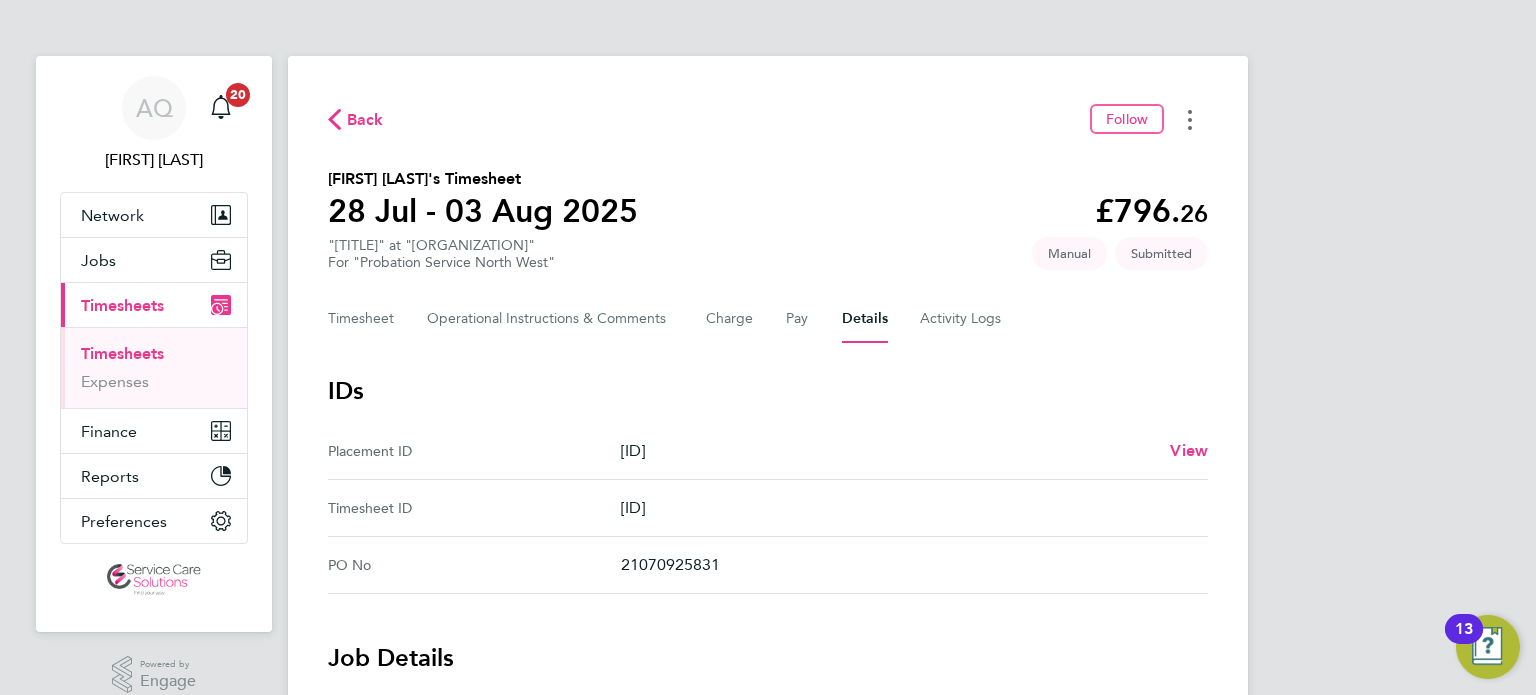 click at bounding box center [1190, 119] 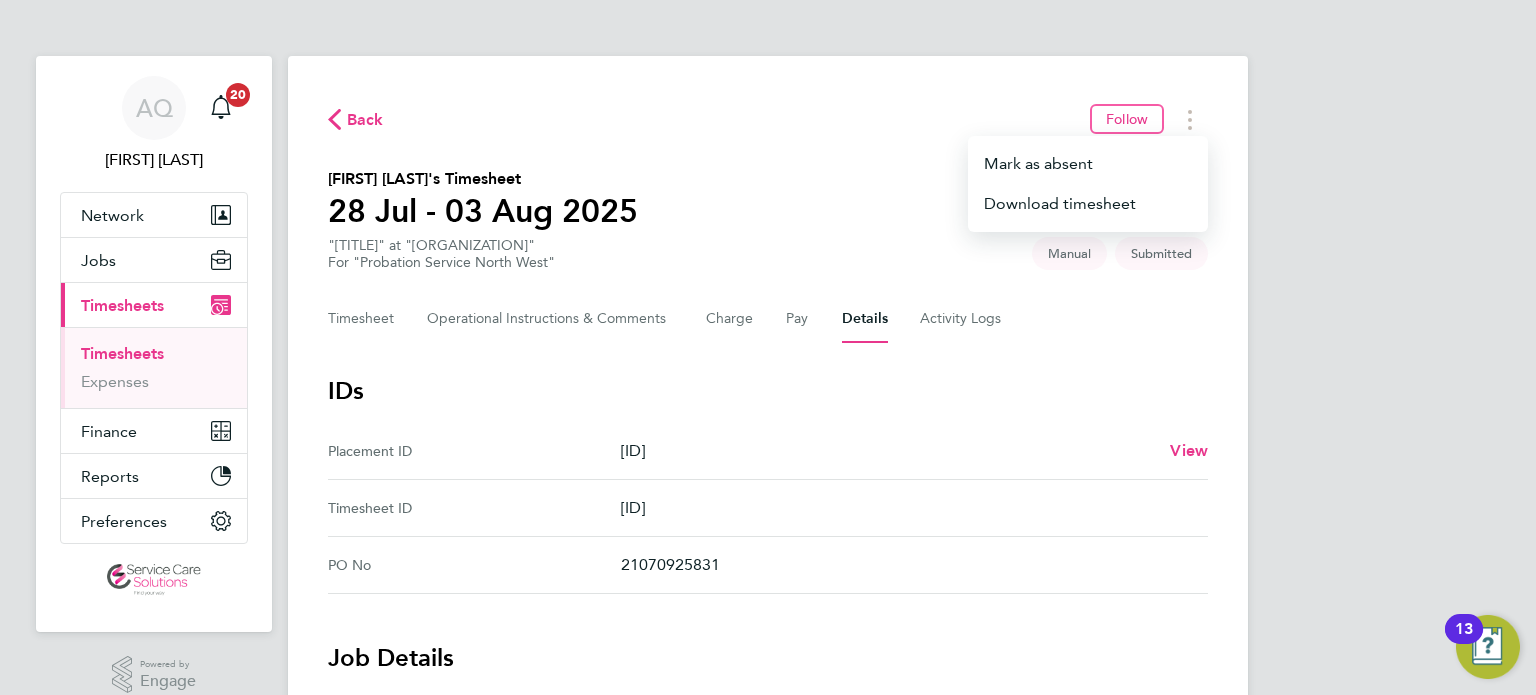 click on "Timesheet   Operational Instructions & Comments   Charge   Pay   Details   Activity Logs" 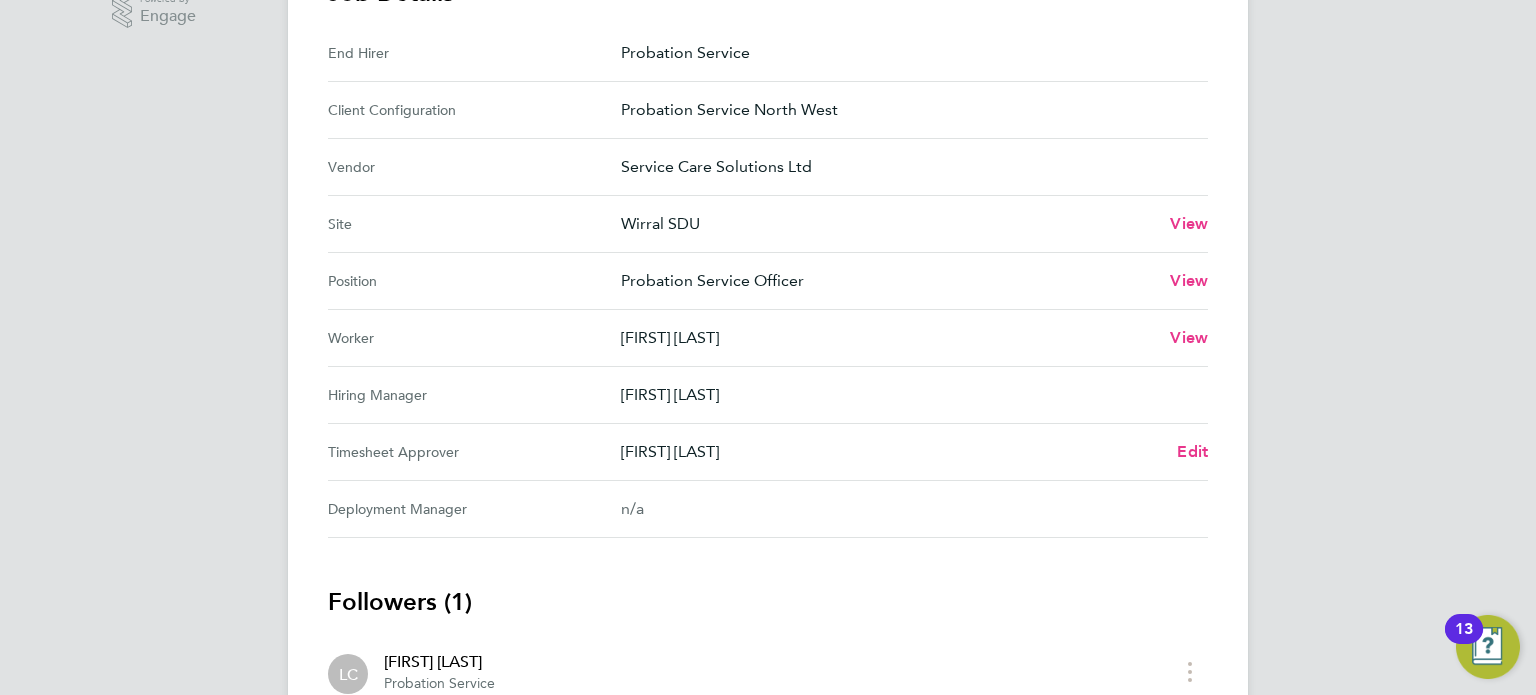 scroll, scrollTop: 700, scrollLeft: 0, axis: vertical 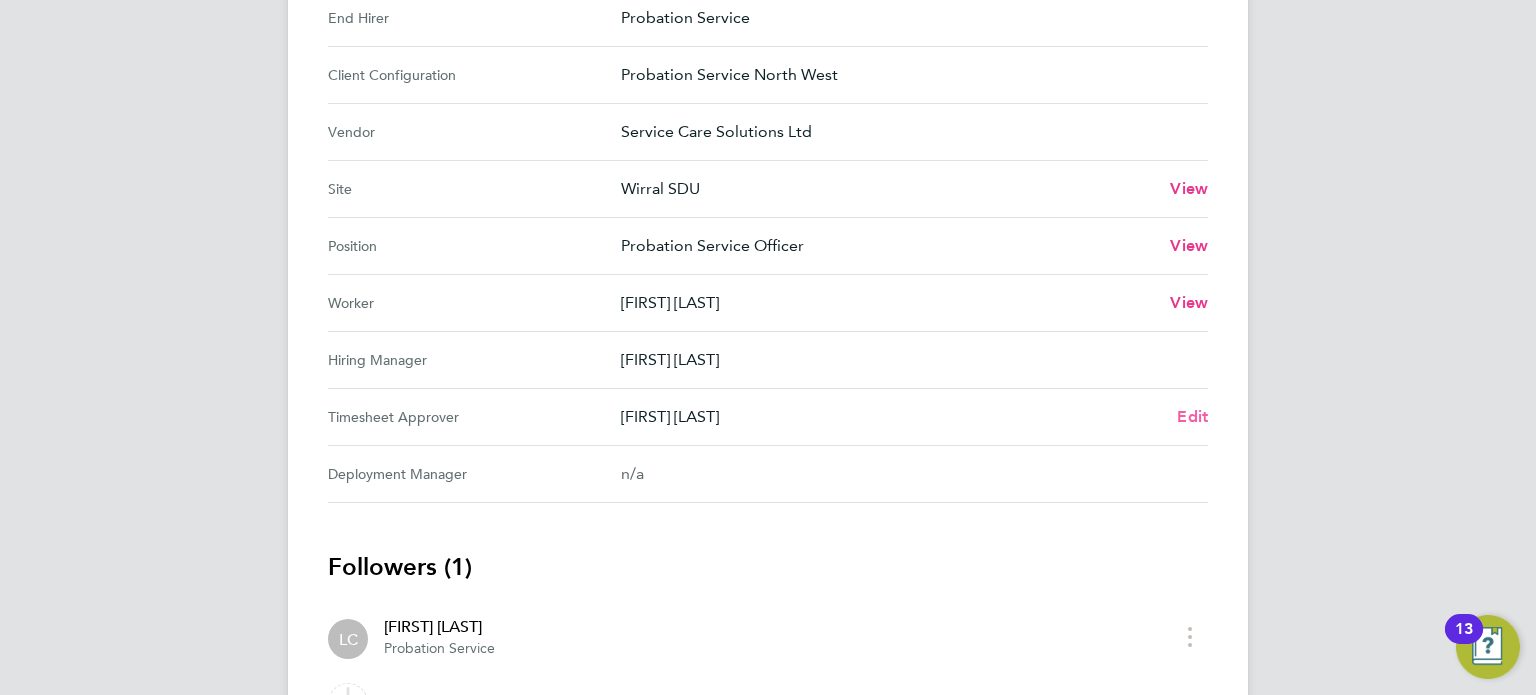 click on "Edit" at bounding box center (1192, 416) 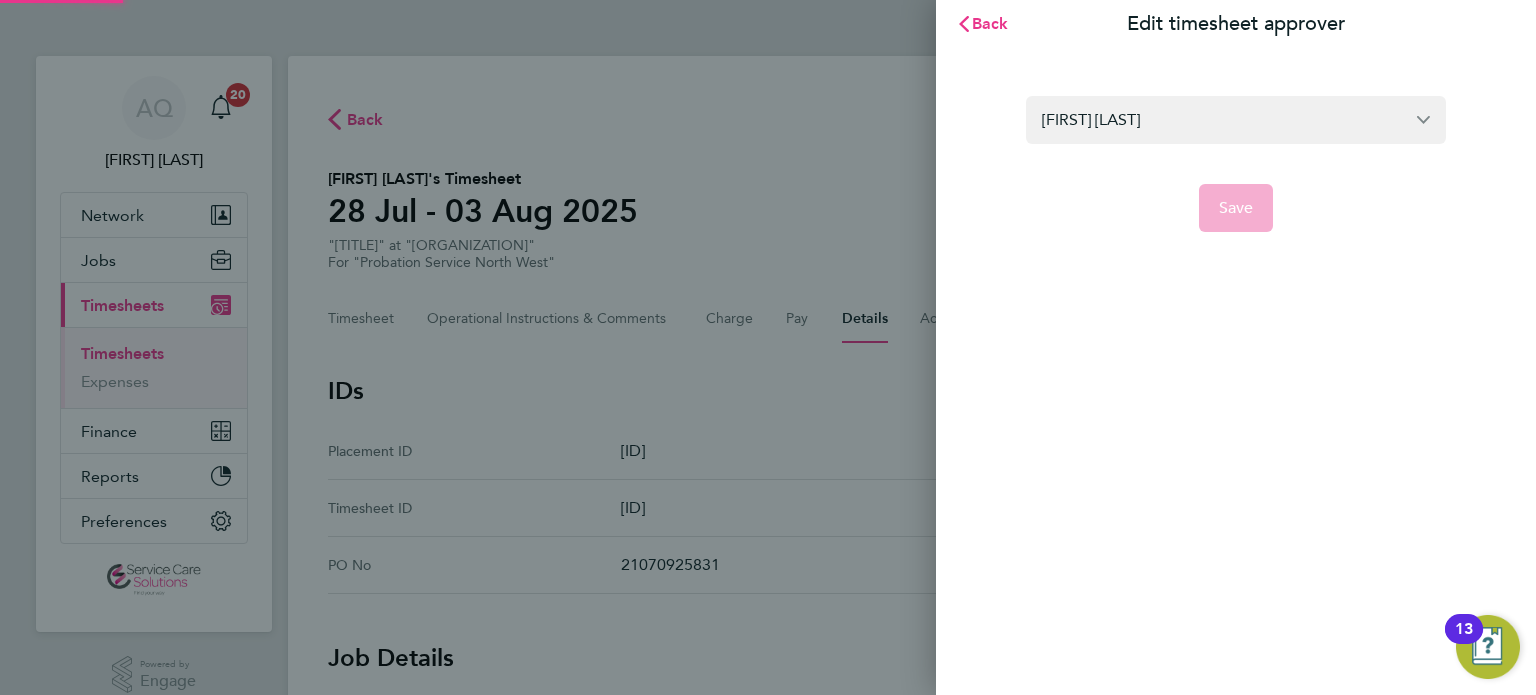 scroll, scrollTop: 0, scrollLeft: 0, axis: both 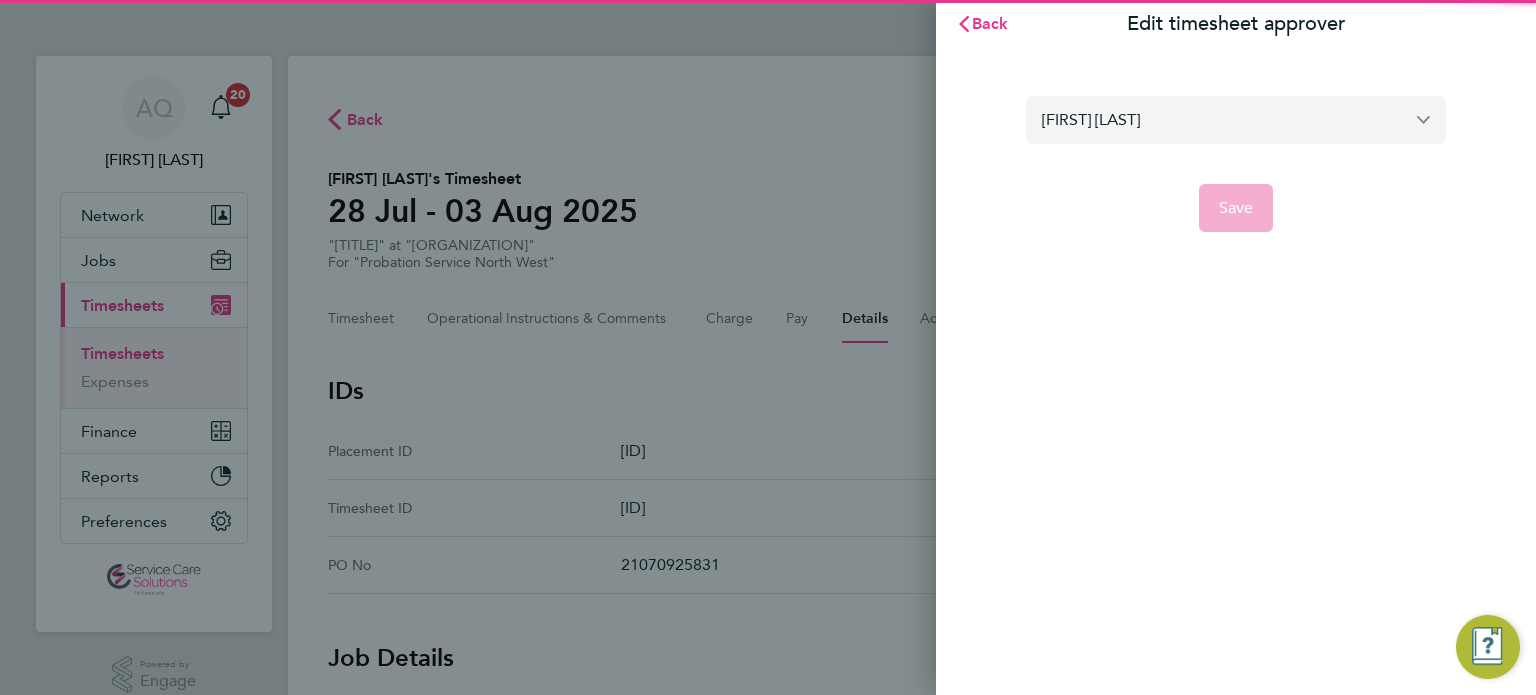 click on "[FIRST] [LAST]" at bounding box center [1236, 119] 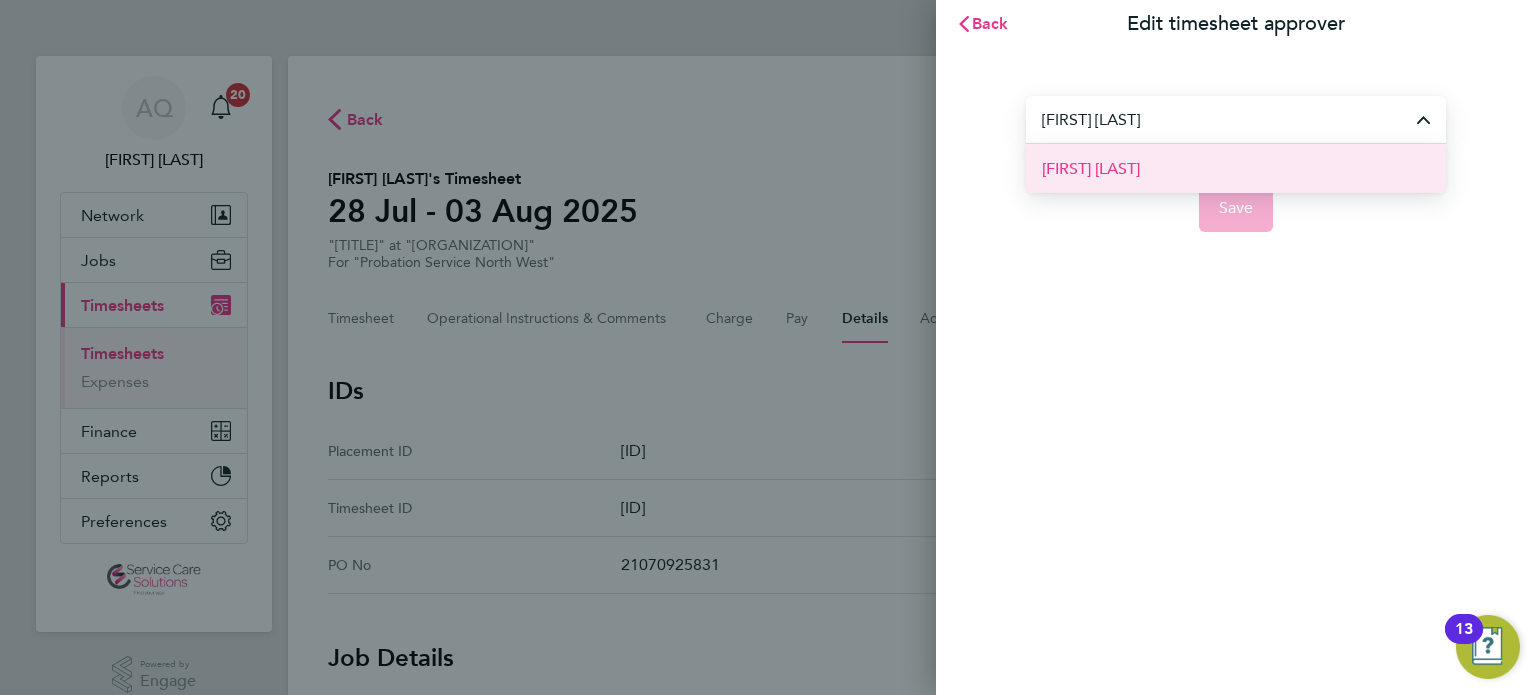 click on "[FIRST] [LAST]" at bounding box center [1091, 169] 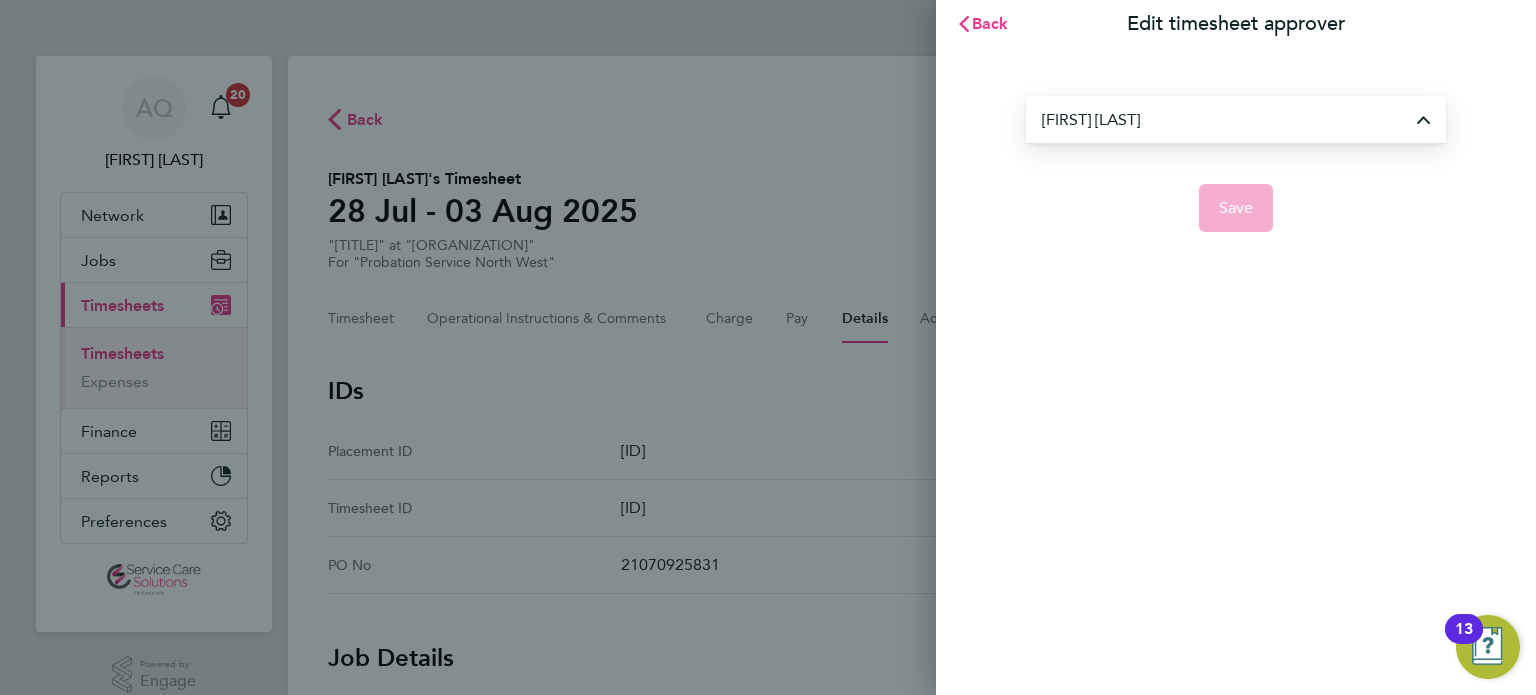 type on "[FIRST] [LAST]" 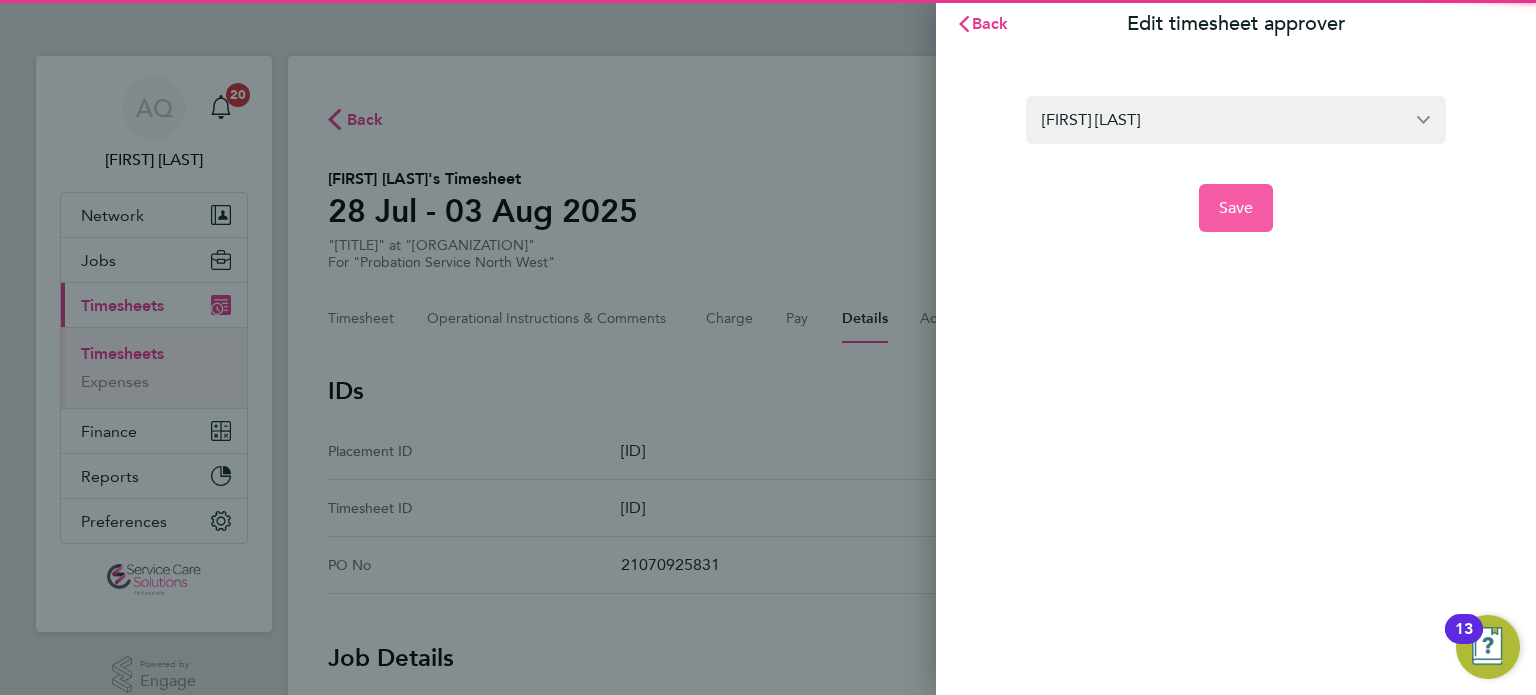 click on "Save" 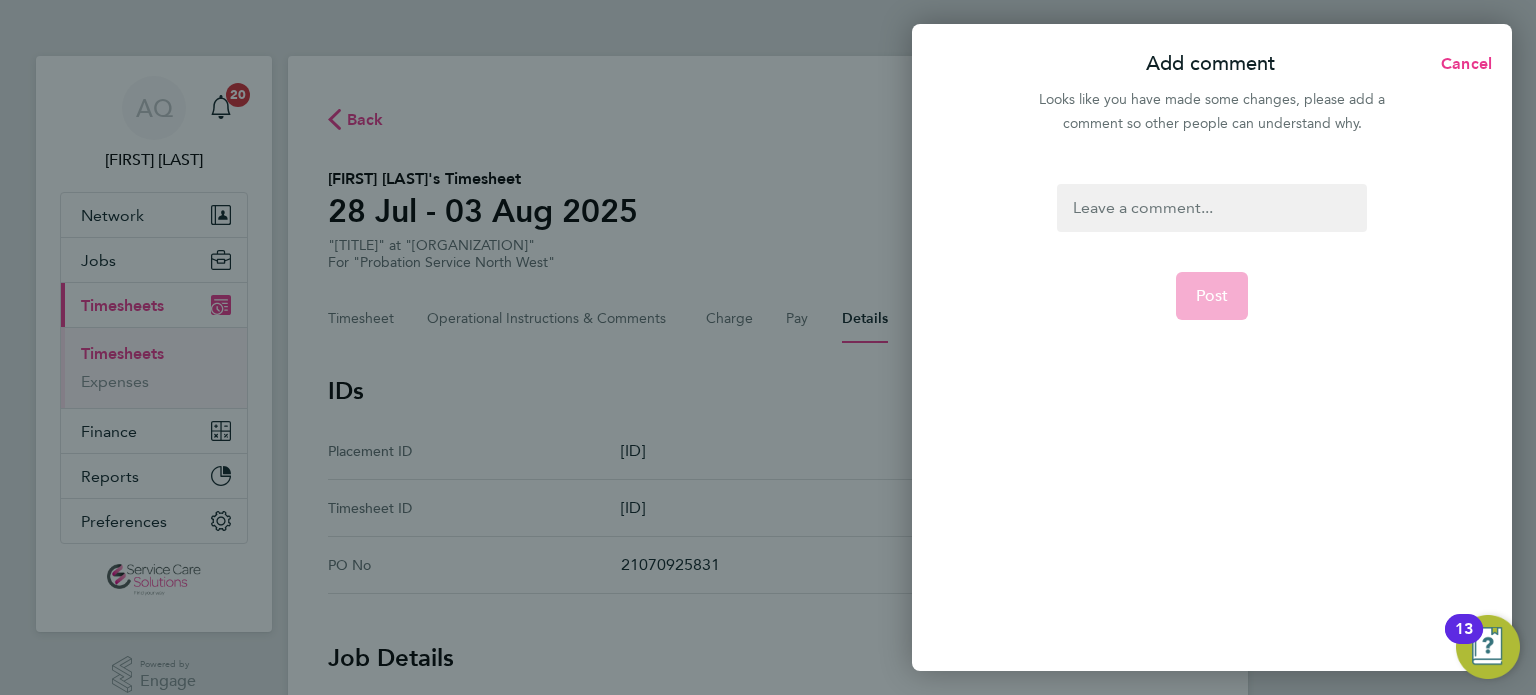 click at bounding box center (1211, 208) 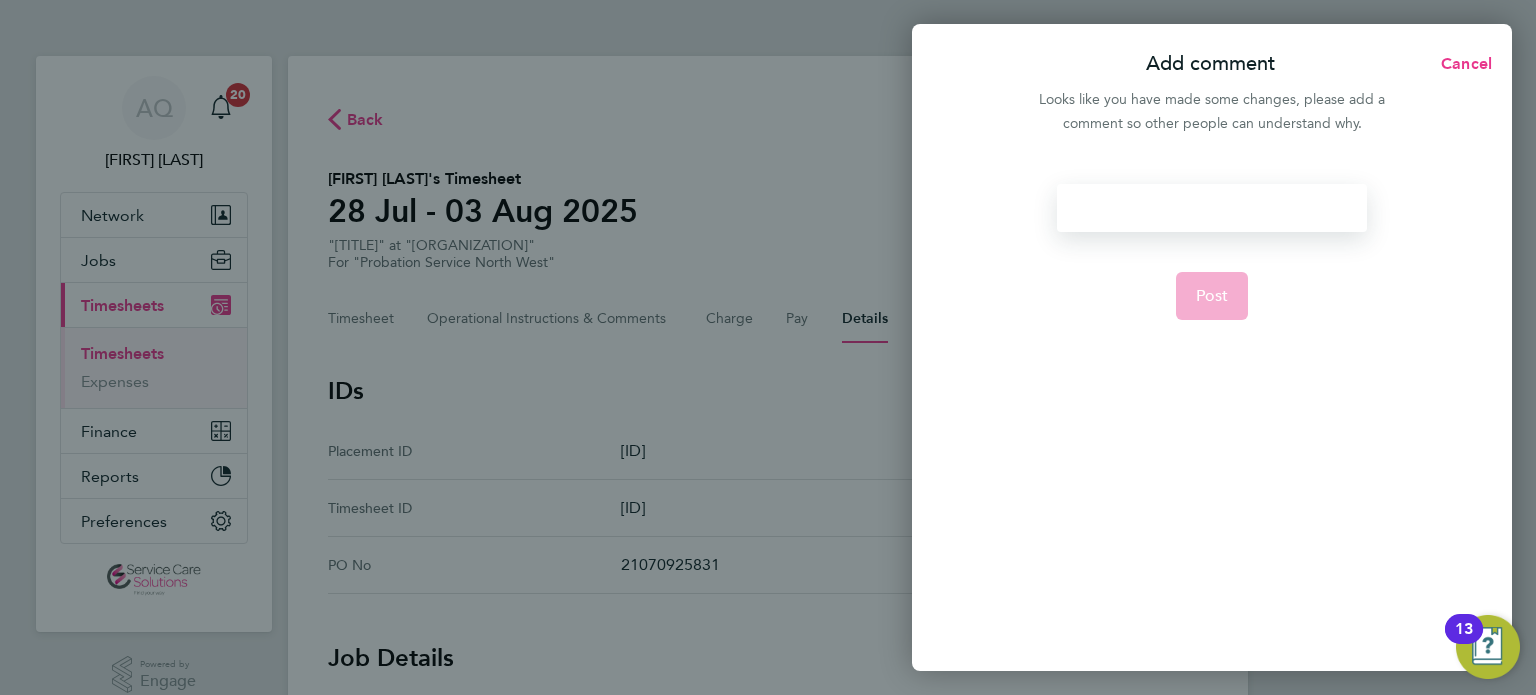 click at bounding box center (1211, 208) 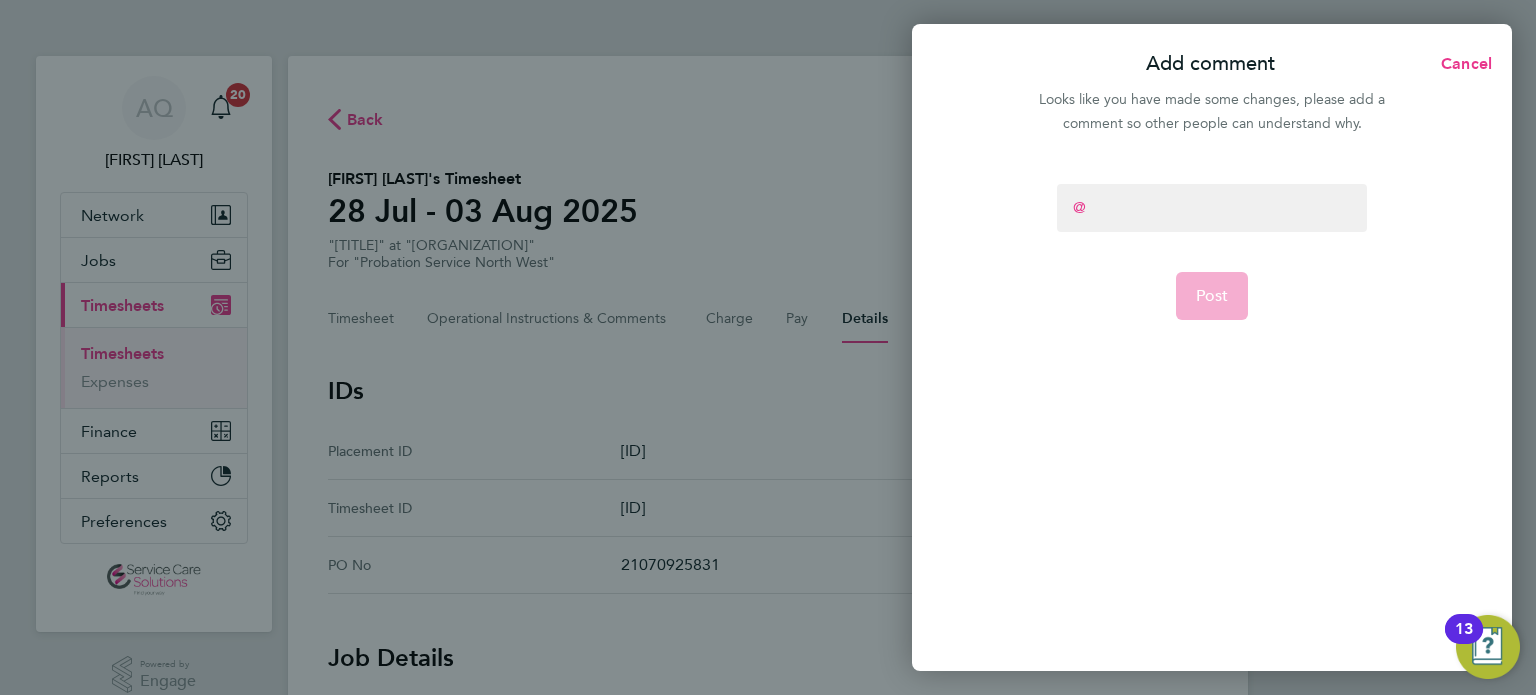 type 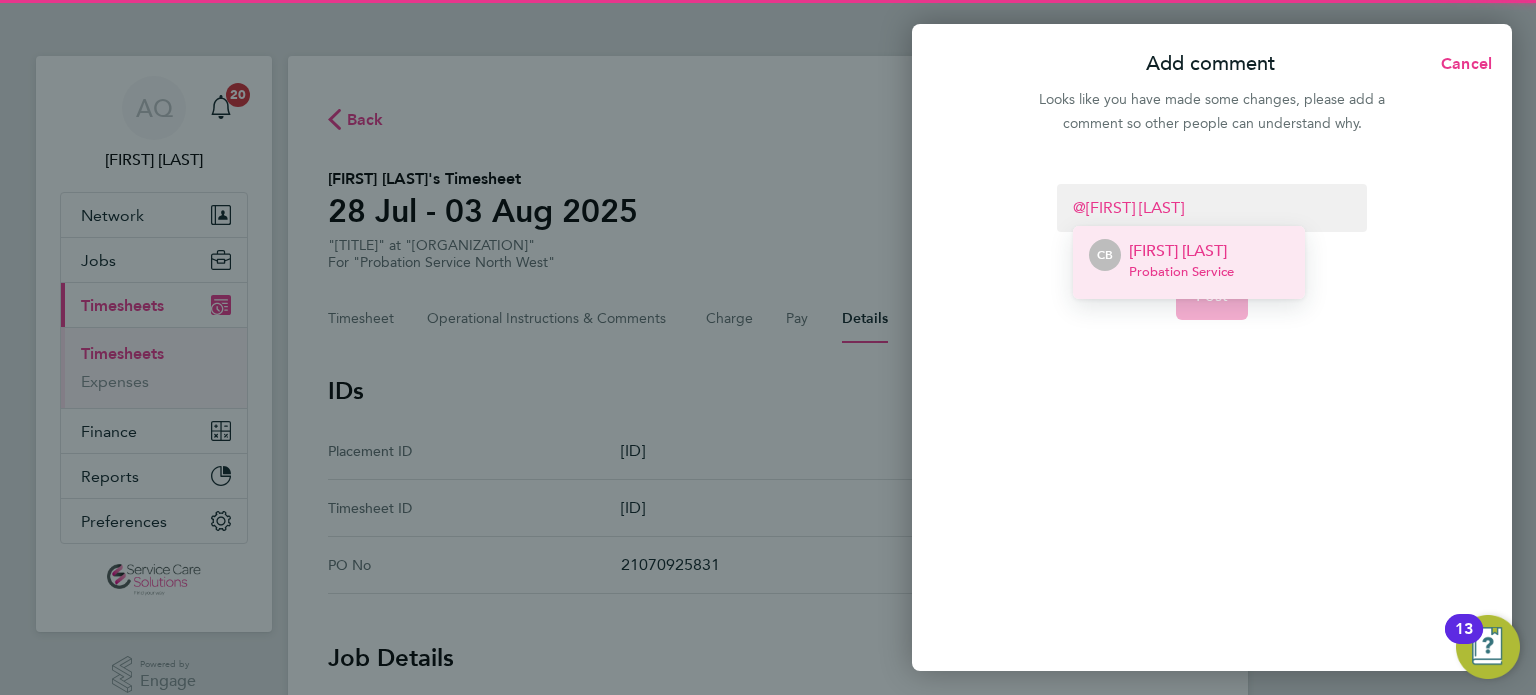 click on "[FIRST] [LAST]      Probation Service" at bounding box center [1181, 263] 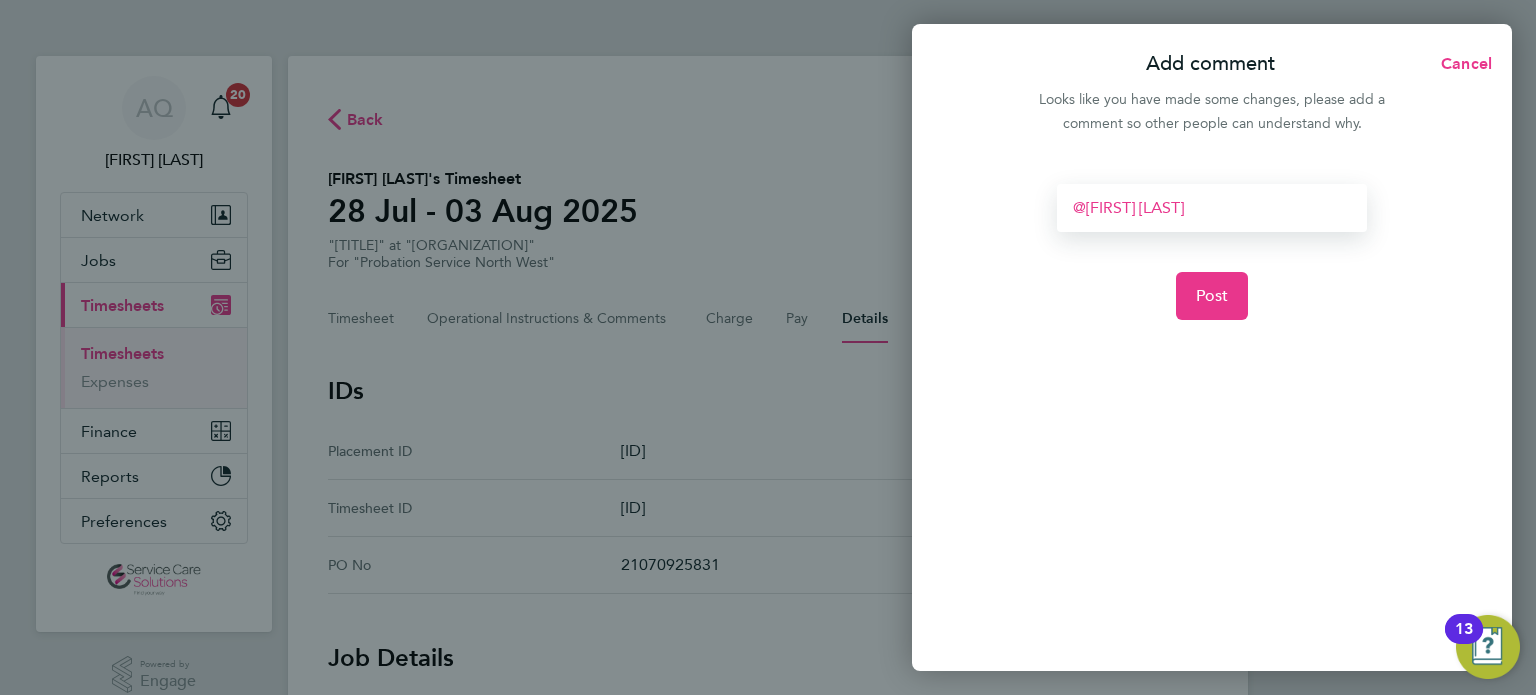 type 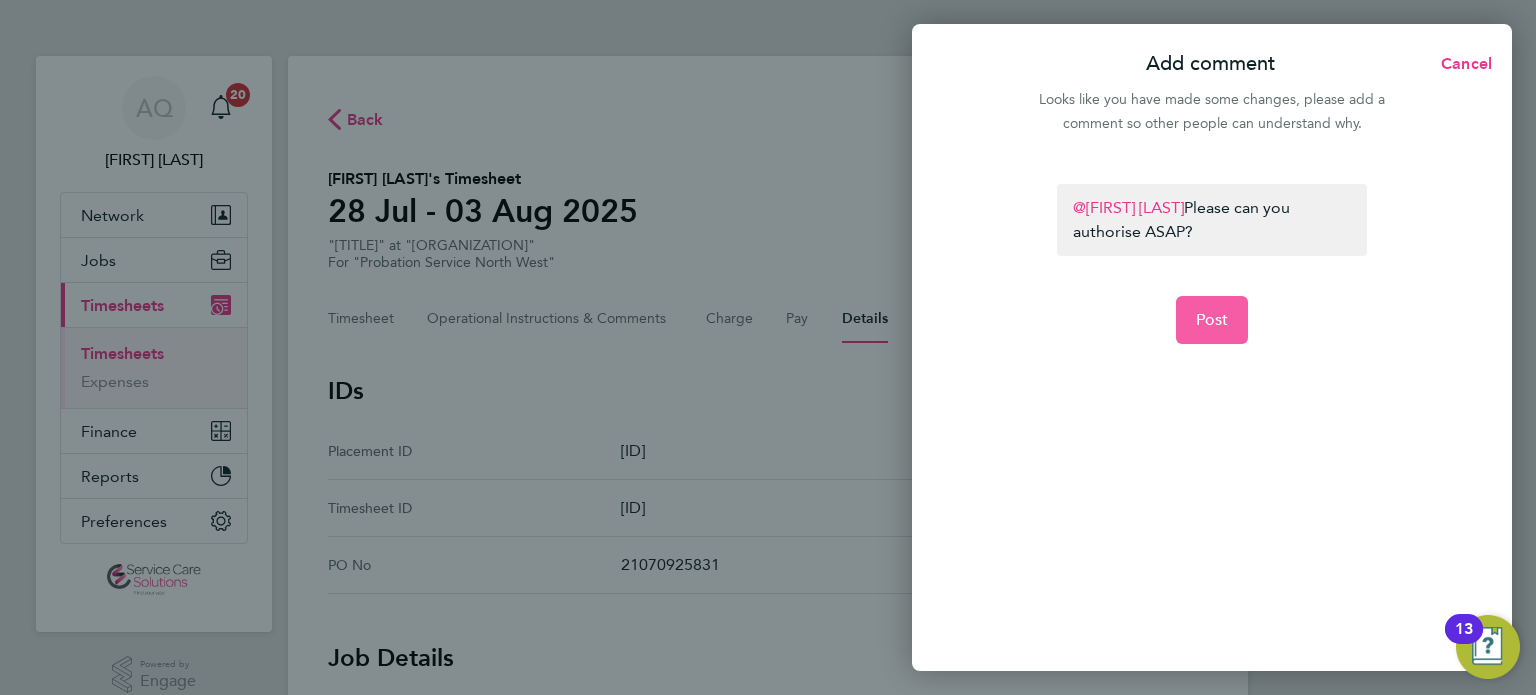 click on "Post" 